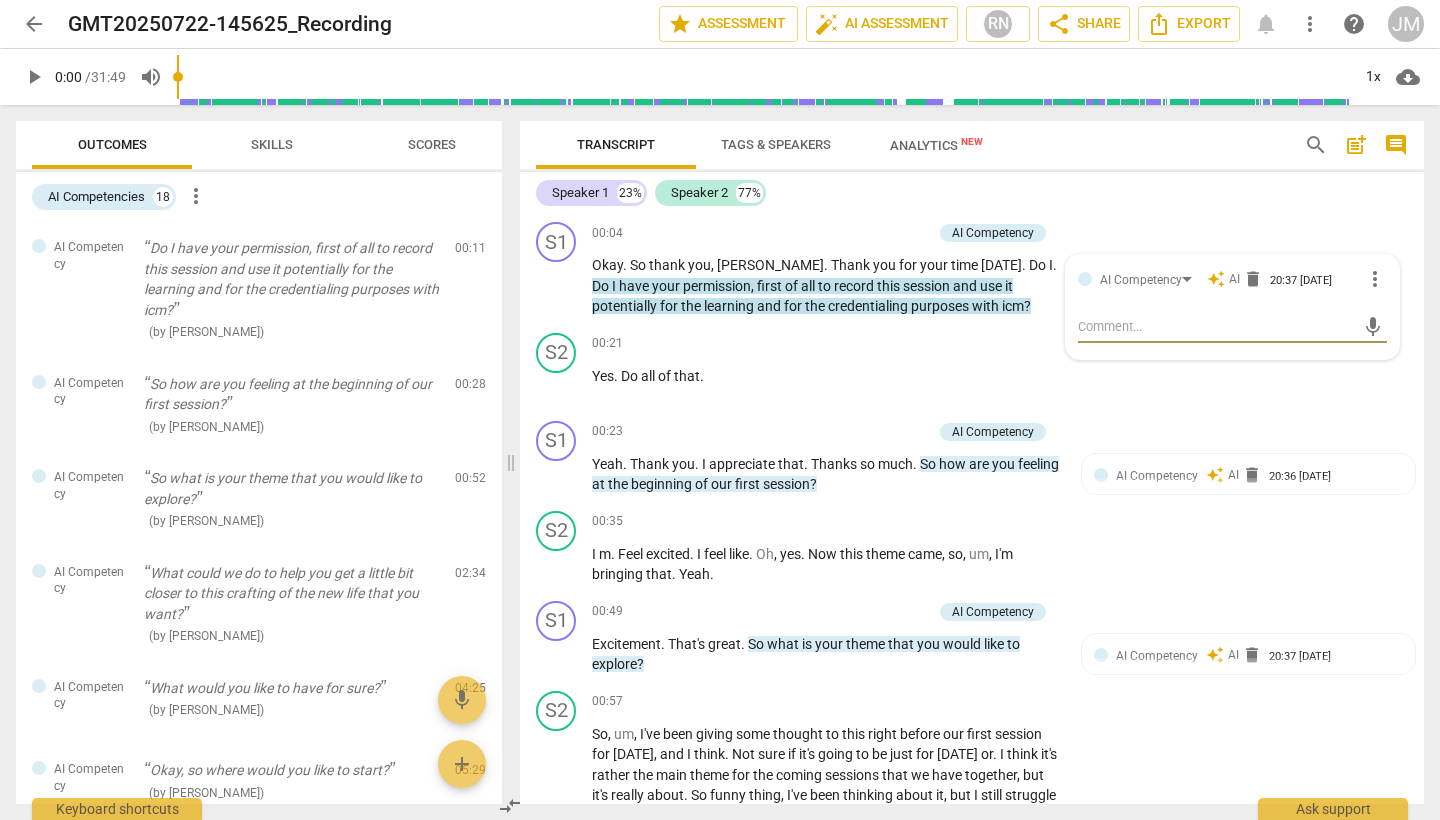 scroll, scrollTop: 0, scrollLeft: 0, axis: both 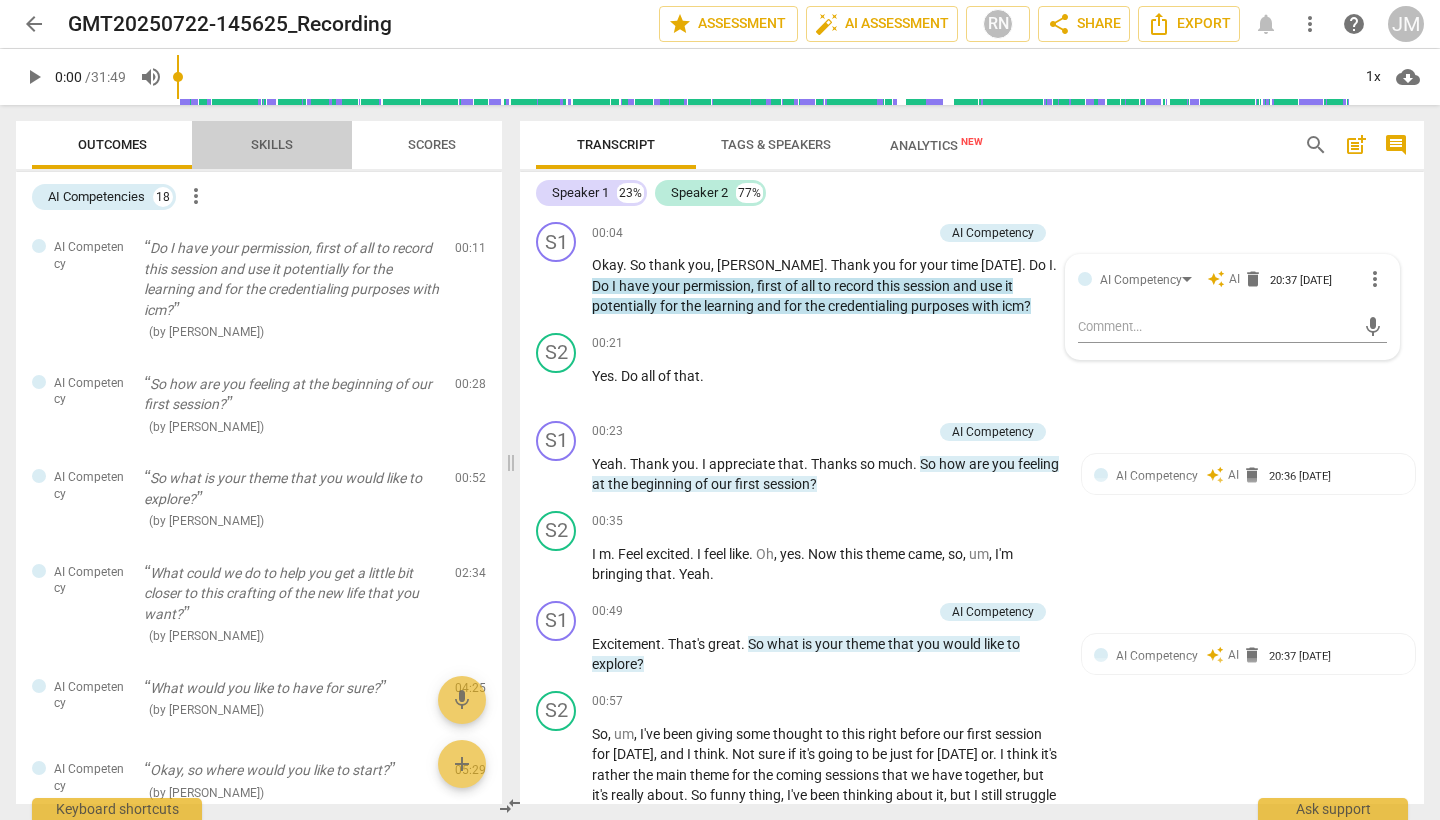 click on "Skills" at bounding box center (272, 144) 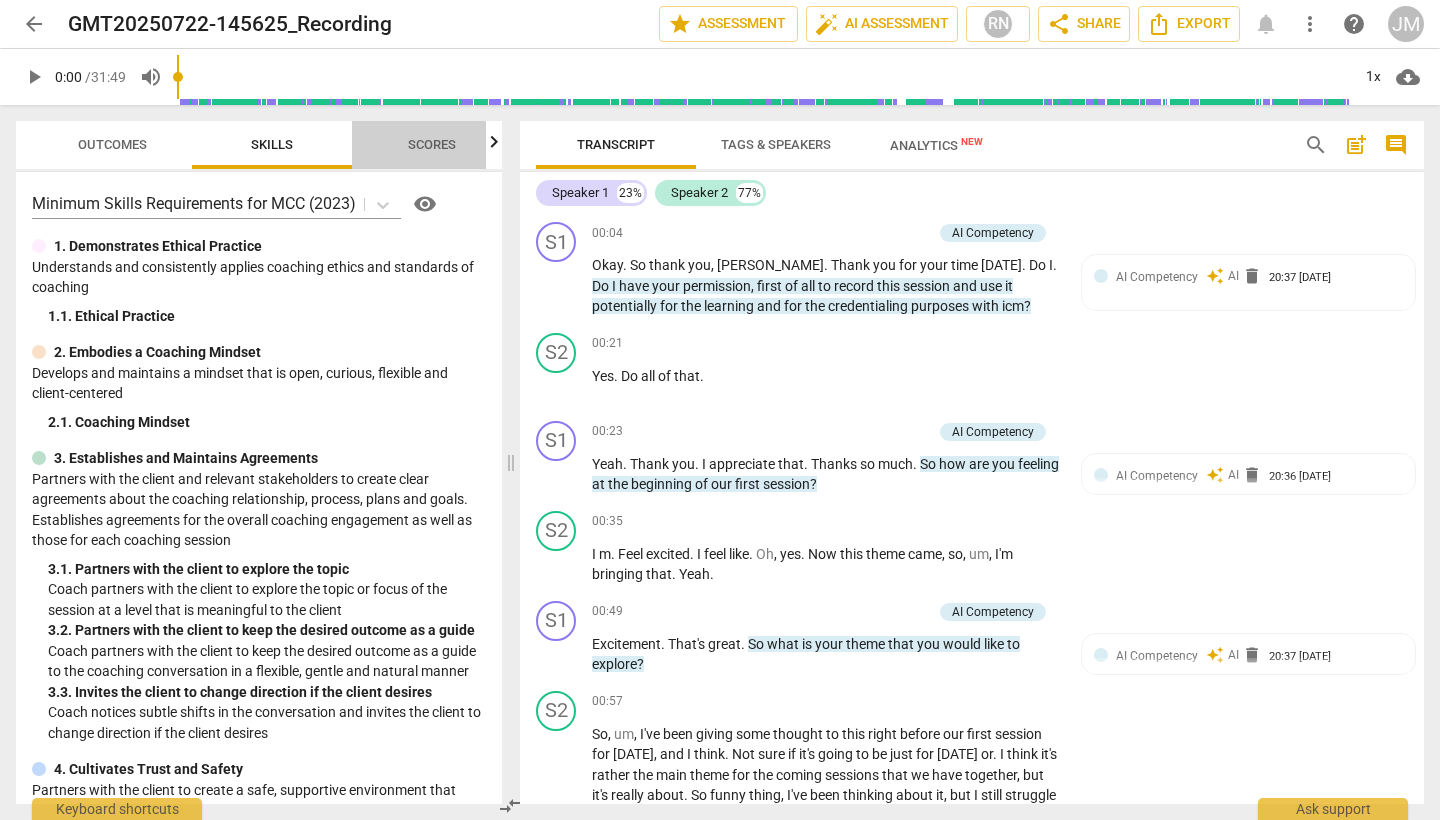 click on "Scores" at bounding box center (432, 145) 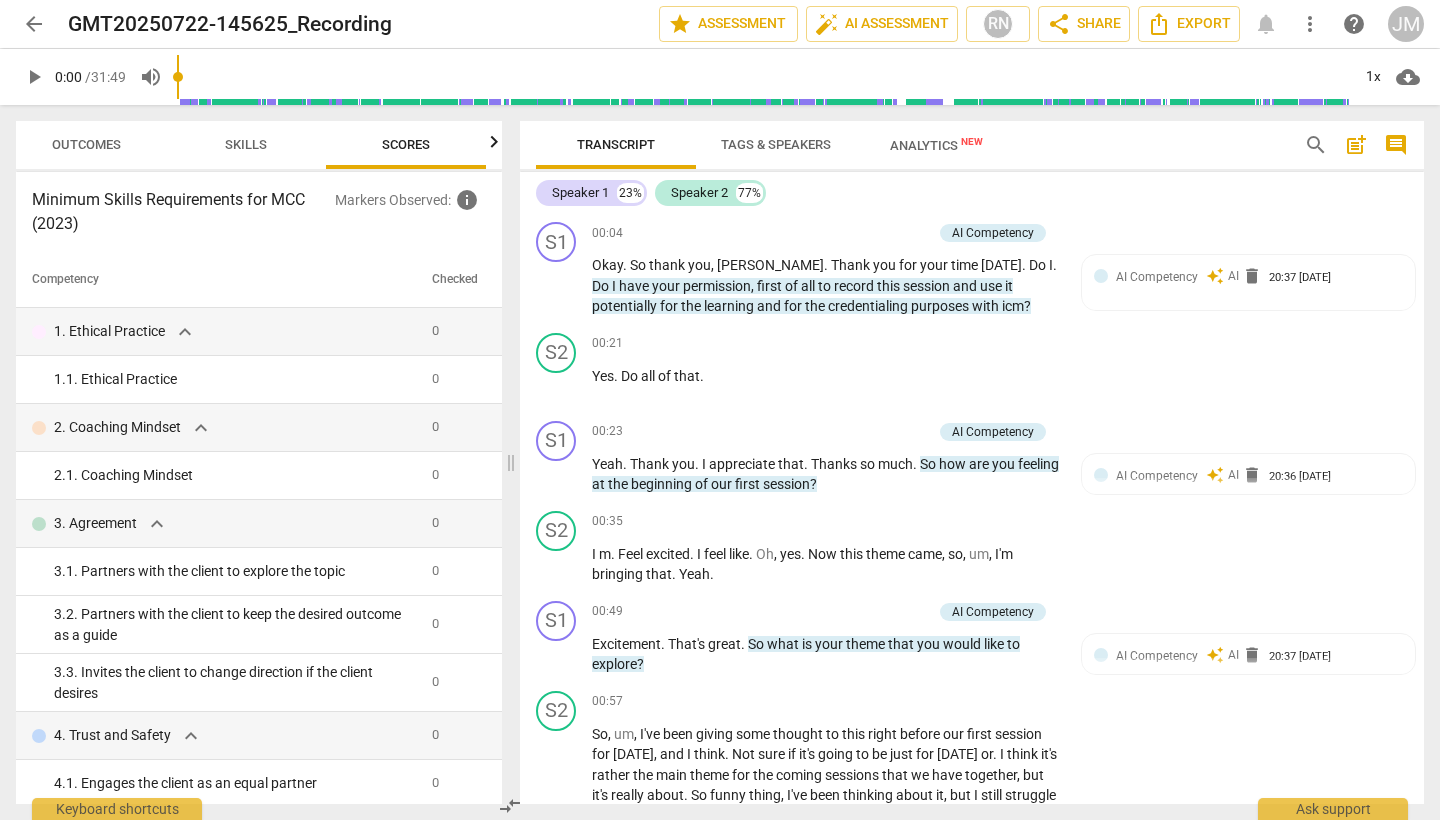 scroll, scrollTop: 0, scrollLeft: 26, axis: horizontal 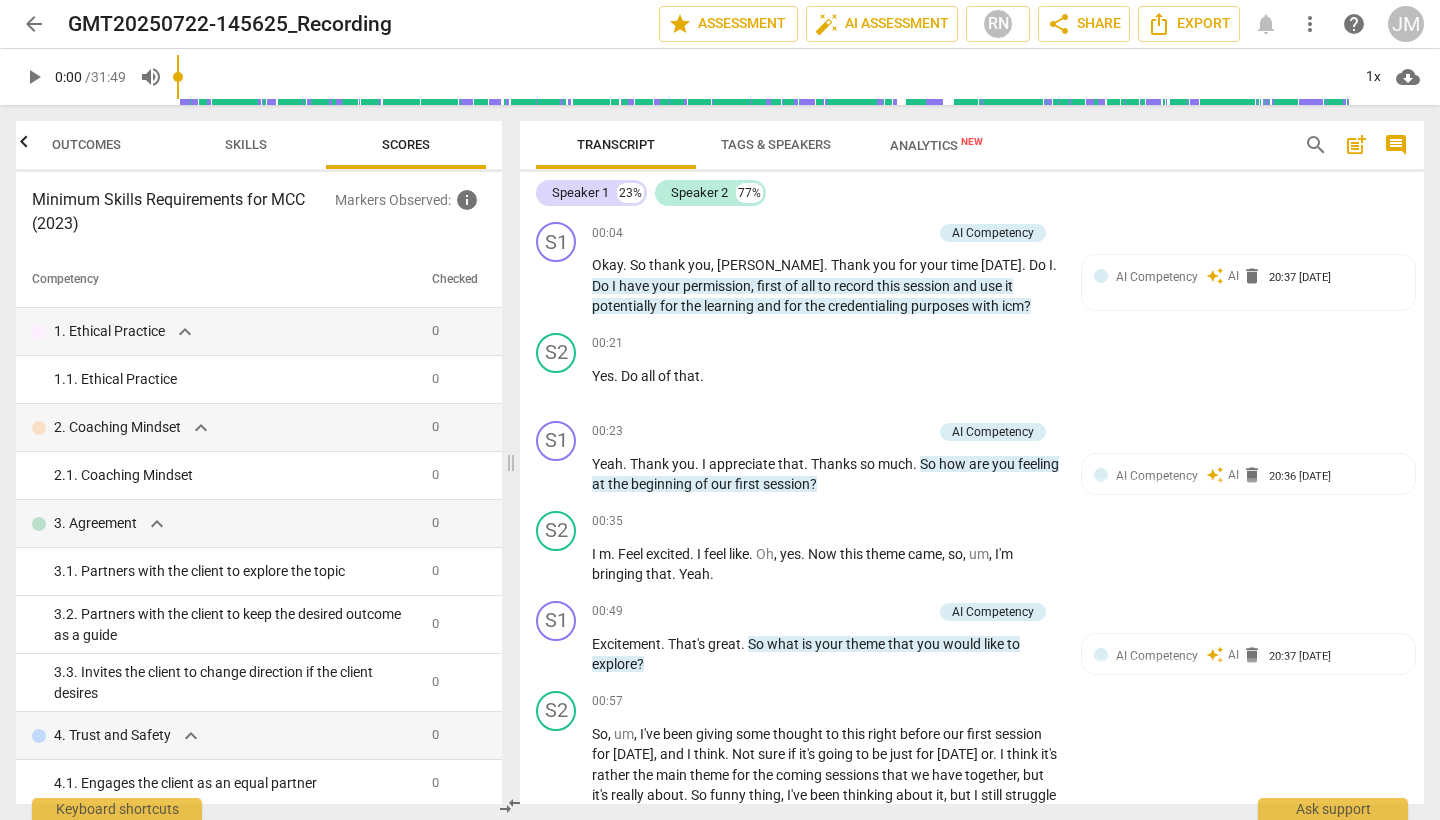 click on "Outcomes" at bounding box center [86, 144] 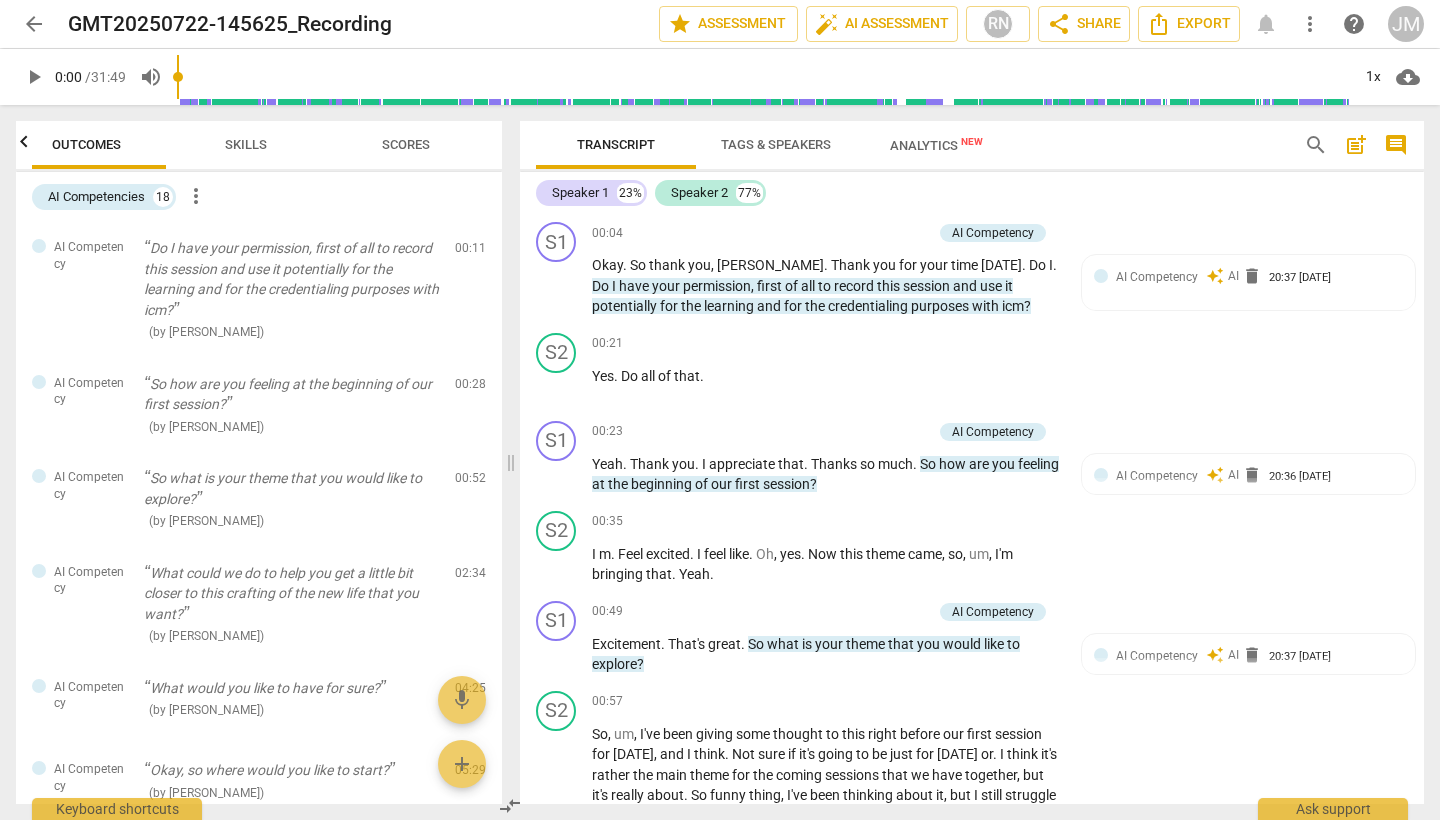 scroll, scrollTop: 0, scrollLeft: 0, axis: both 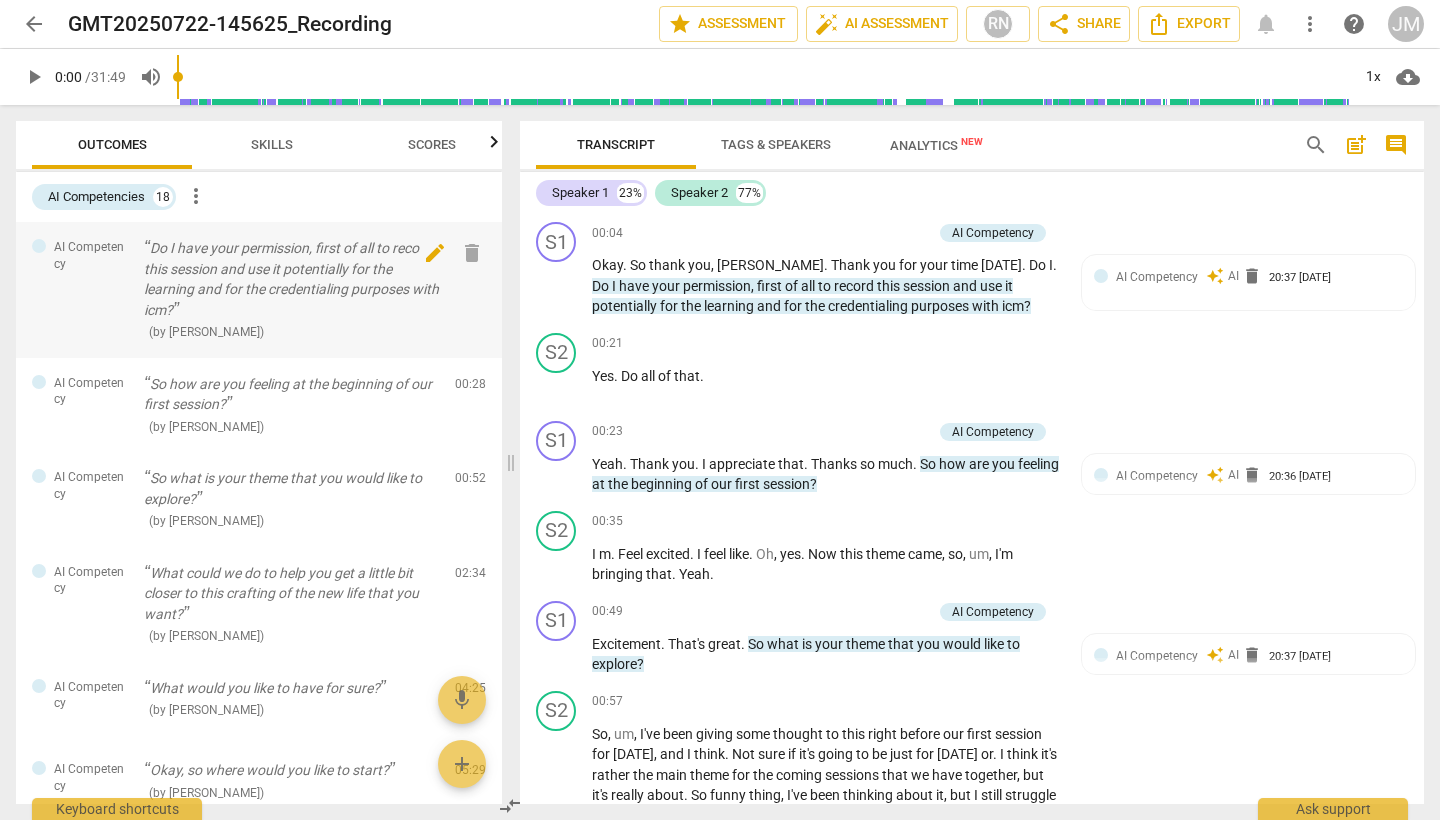 click on "edit" at bounding box center (435, 253) 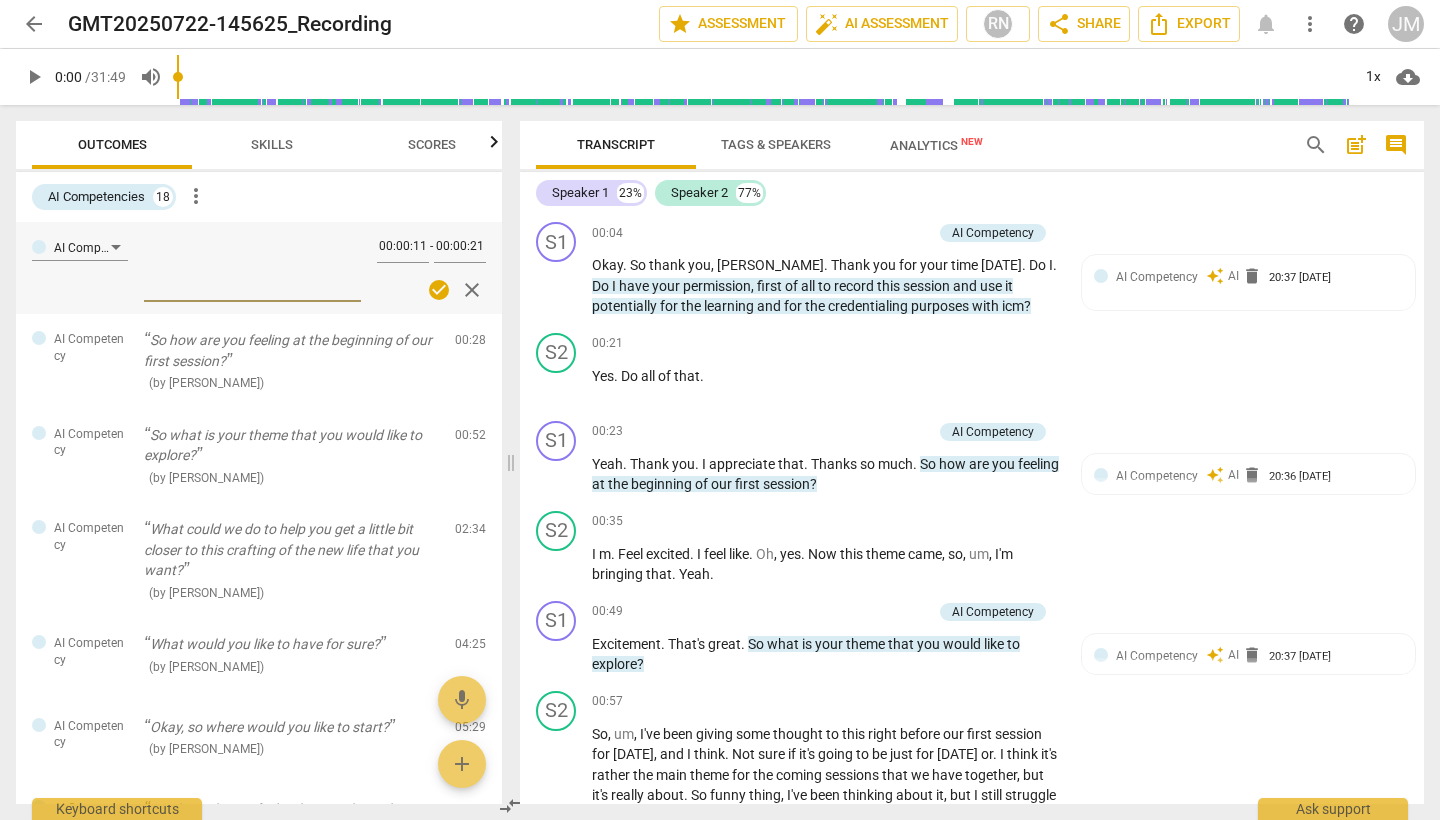 scroll, scrollTop: 0, scrollLeft: 0, axis: both 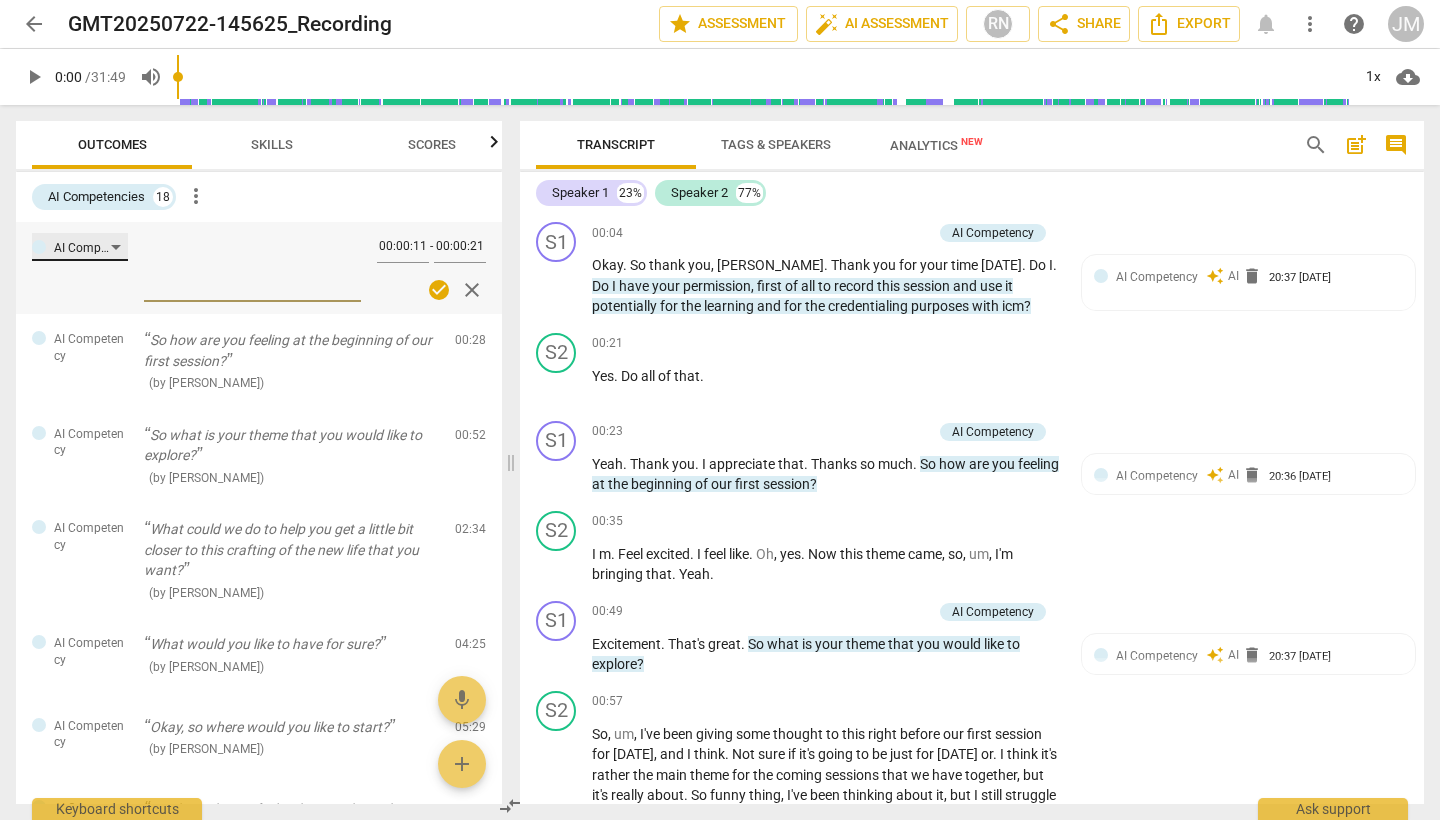 click on "AI Competency" at bounding box center (80, 247) 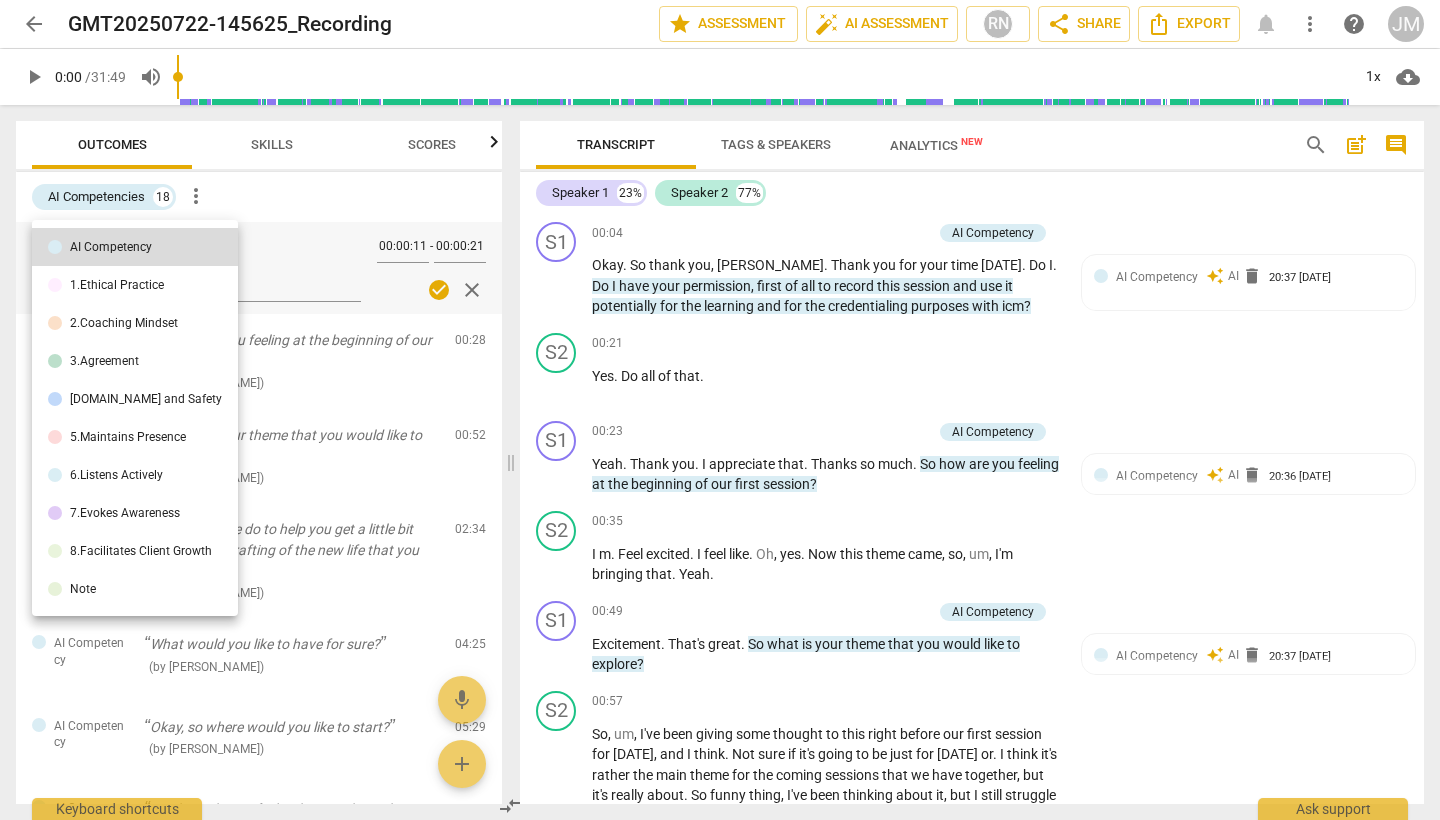 click at bounding box center [720, 410] 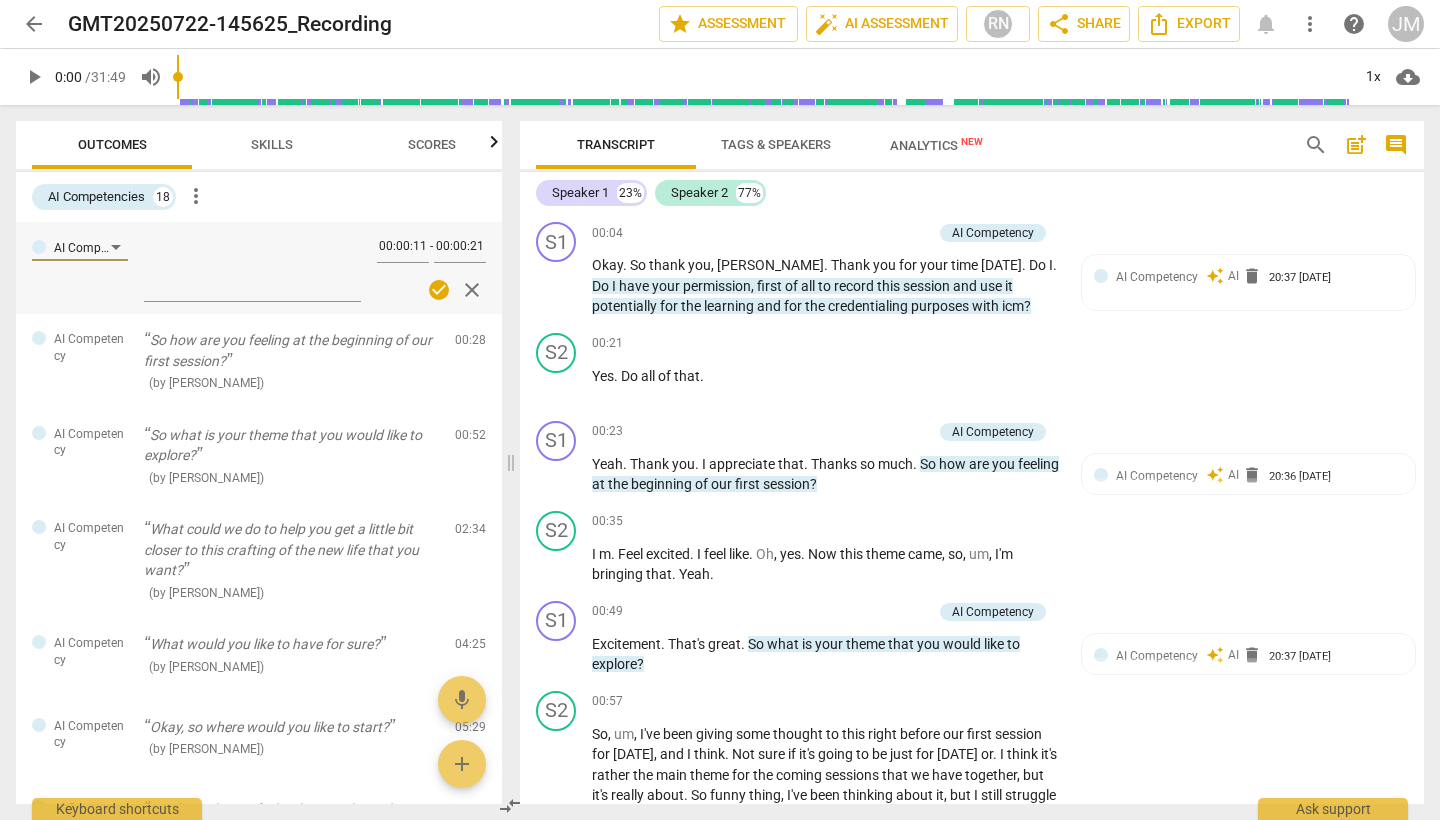click on "close" at bounding box center [472, 290] 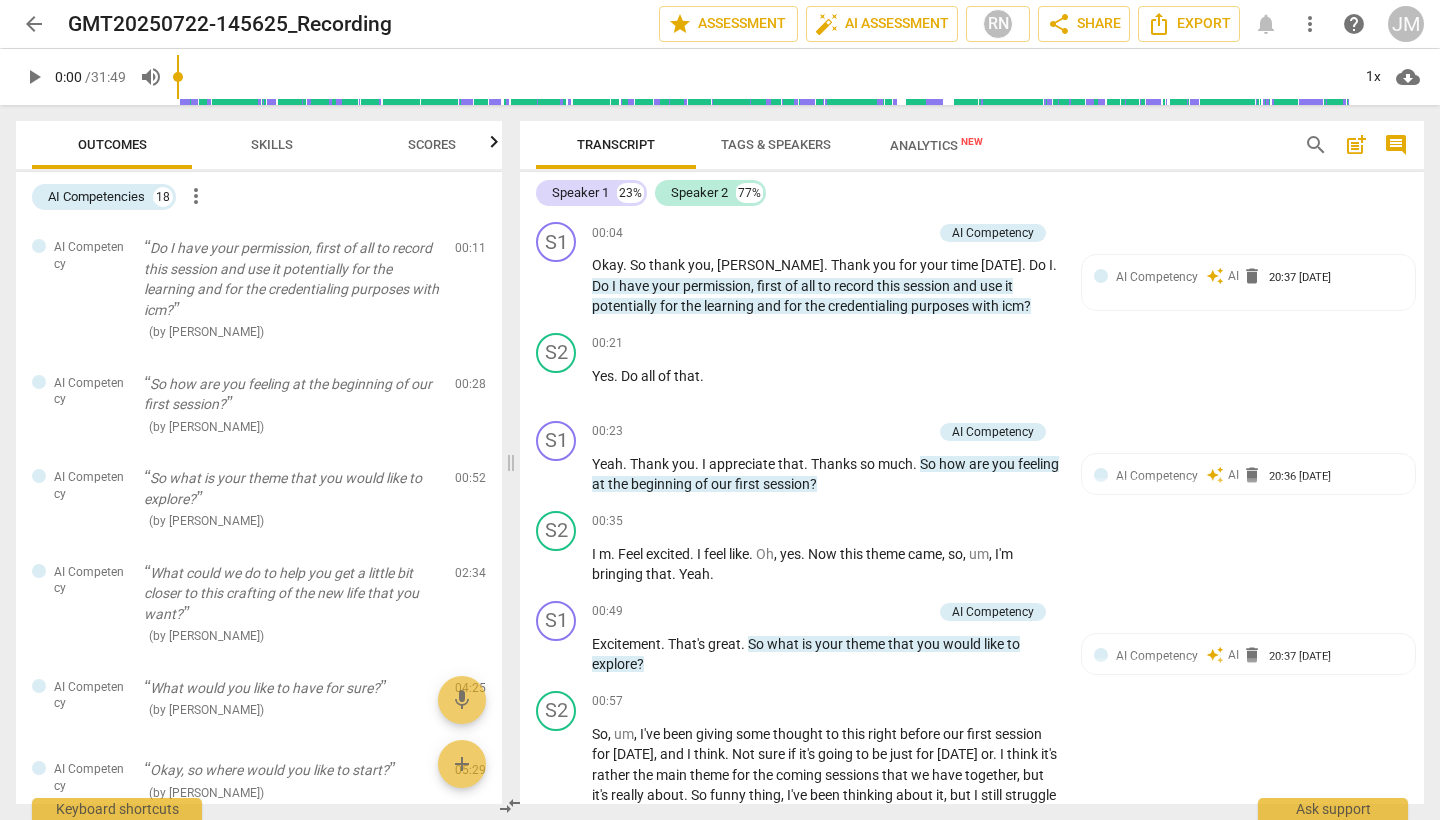 click on "Analytics   New" at bounding box center [936, 145] 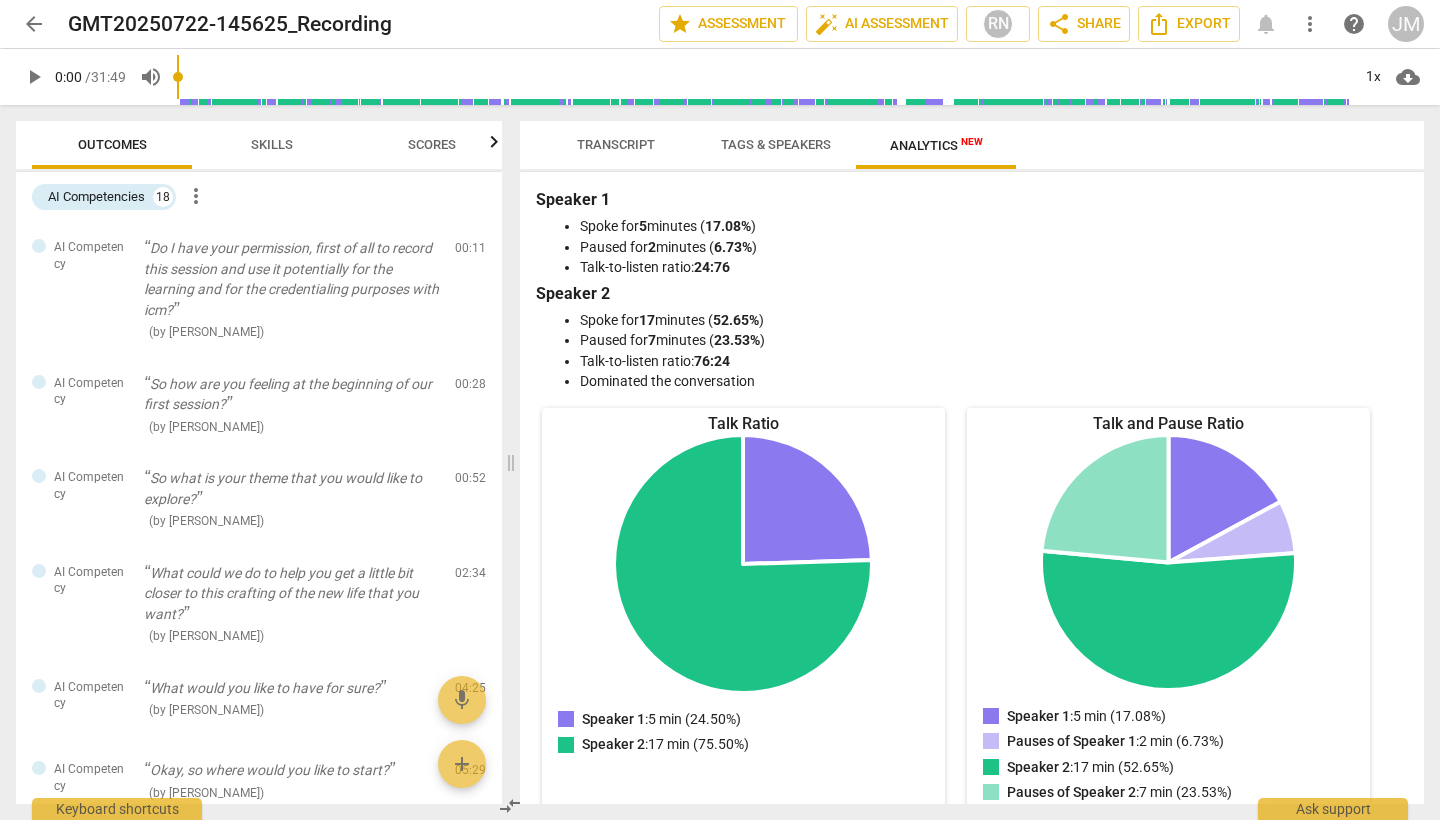 scroll, scrollTop: 0, scrollLeft: 0, axis: both 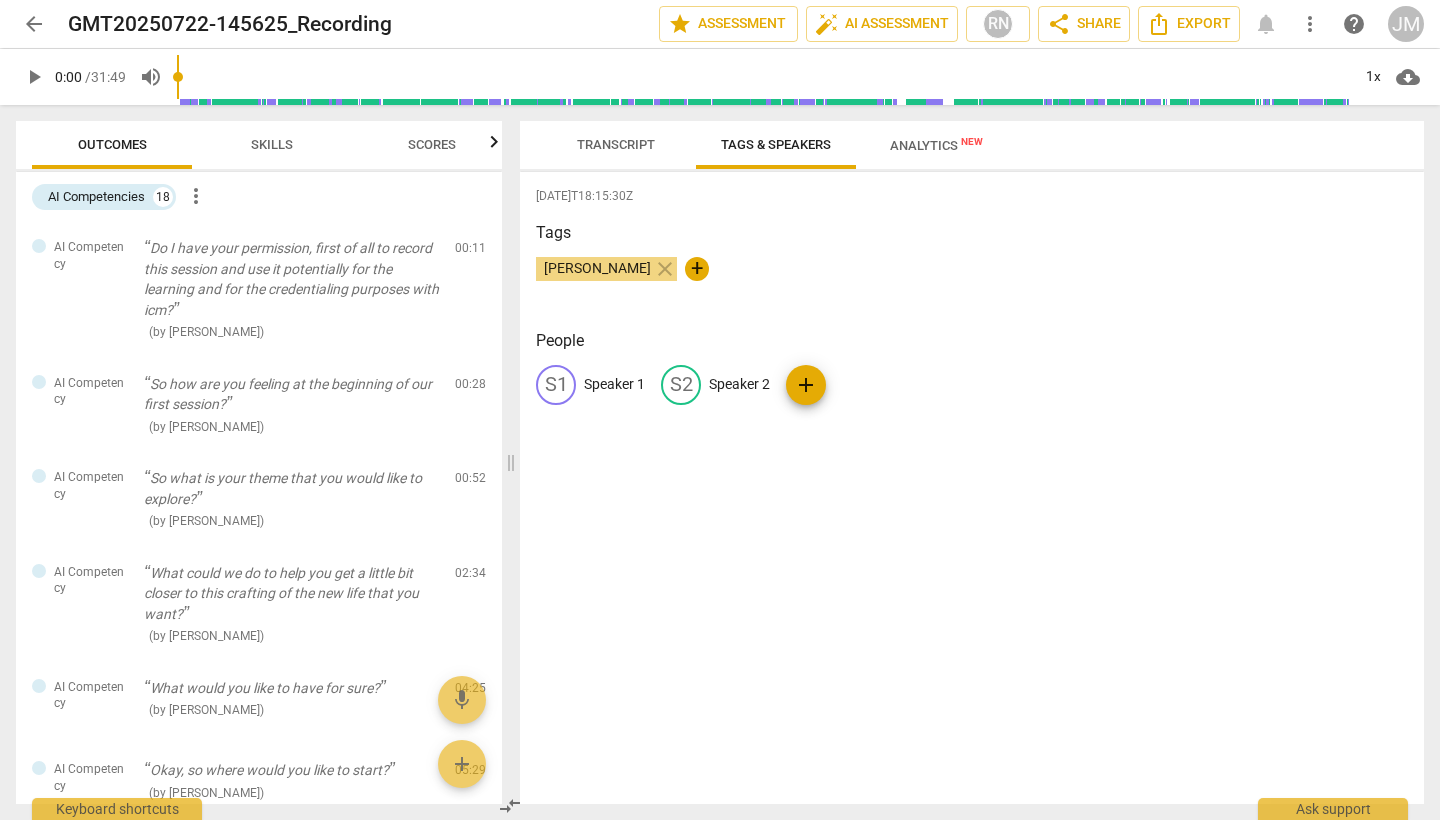 click on "Transcript" at bounding box center (616, 144) 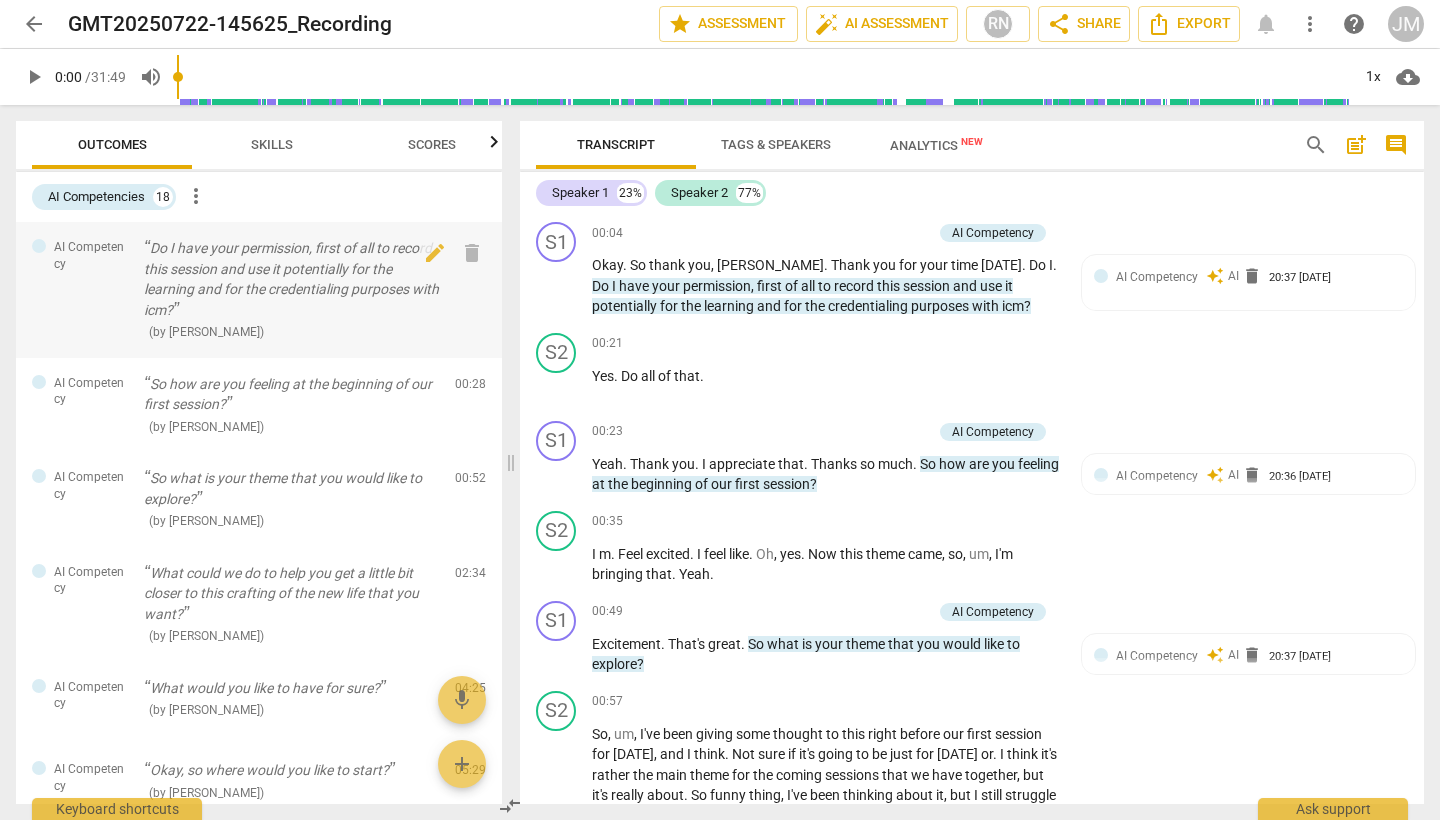scroll, scrollTop: 0, scrollLeft: 0, axis: both 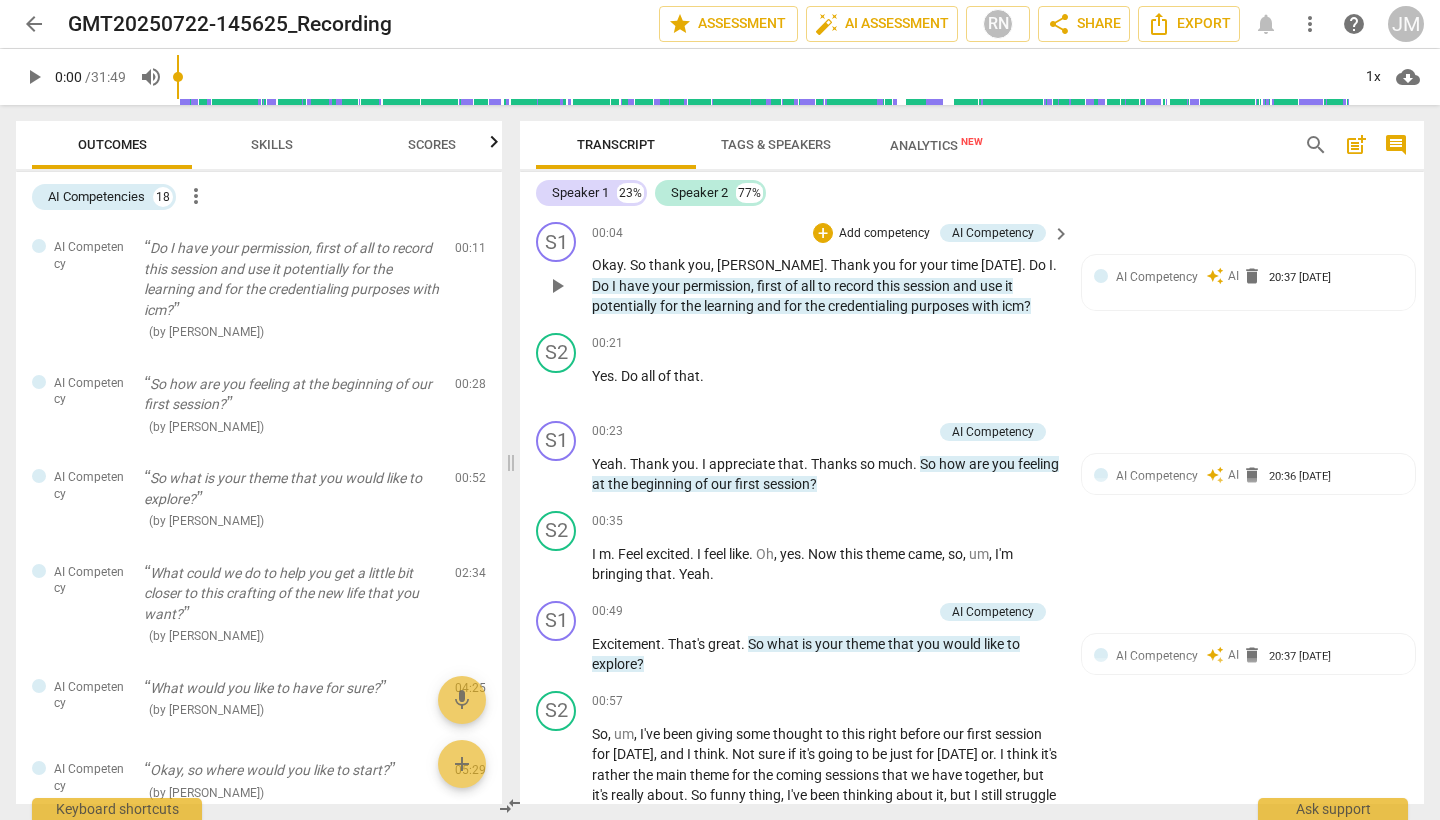 click on "Add competency" at bounding box center (884, 234) 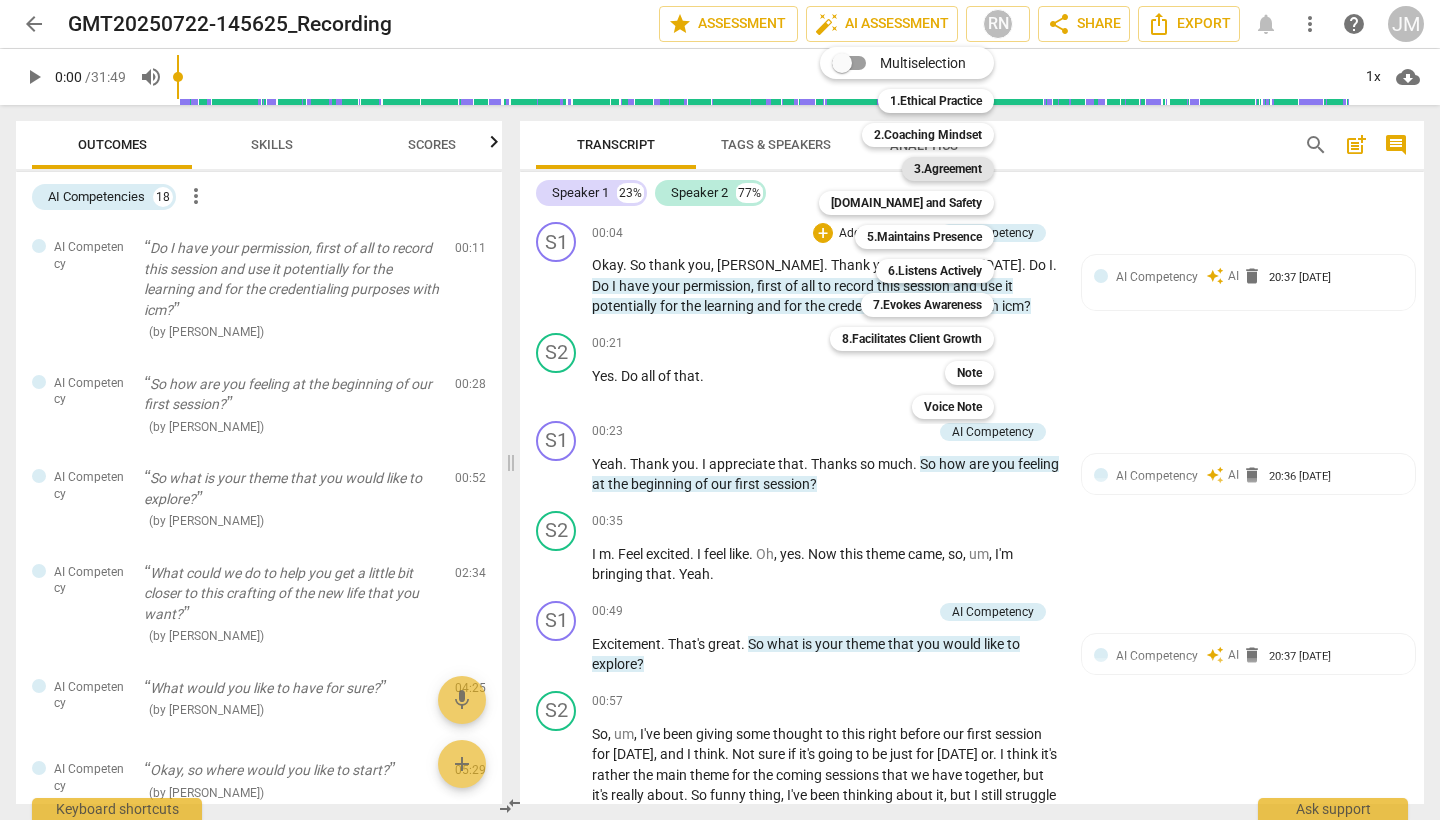 click on "3.Agreement" at bounding box center [948, 169] 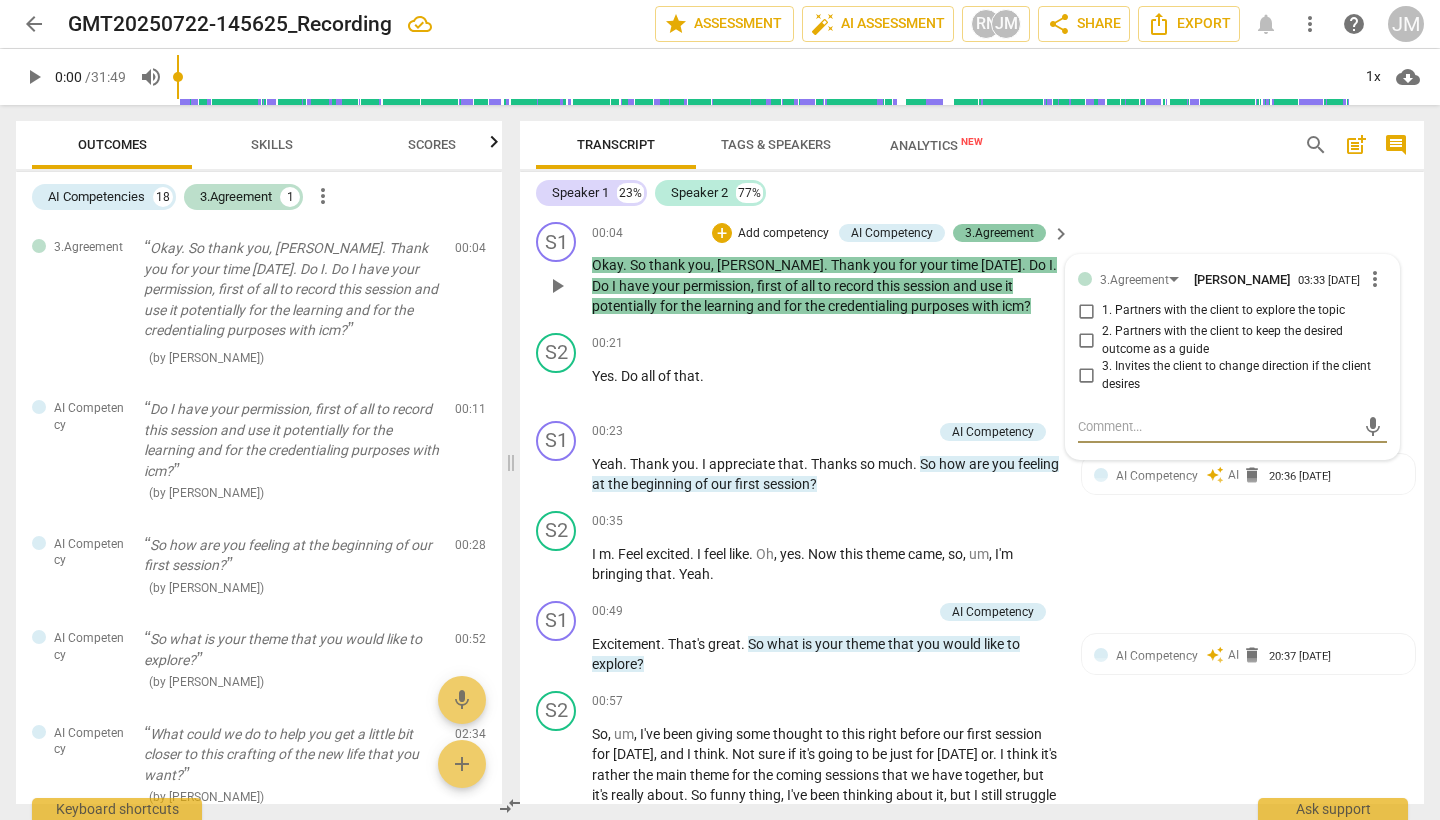 click on "3.Agreement" at bounding box center (999, 233) 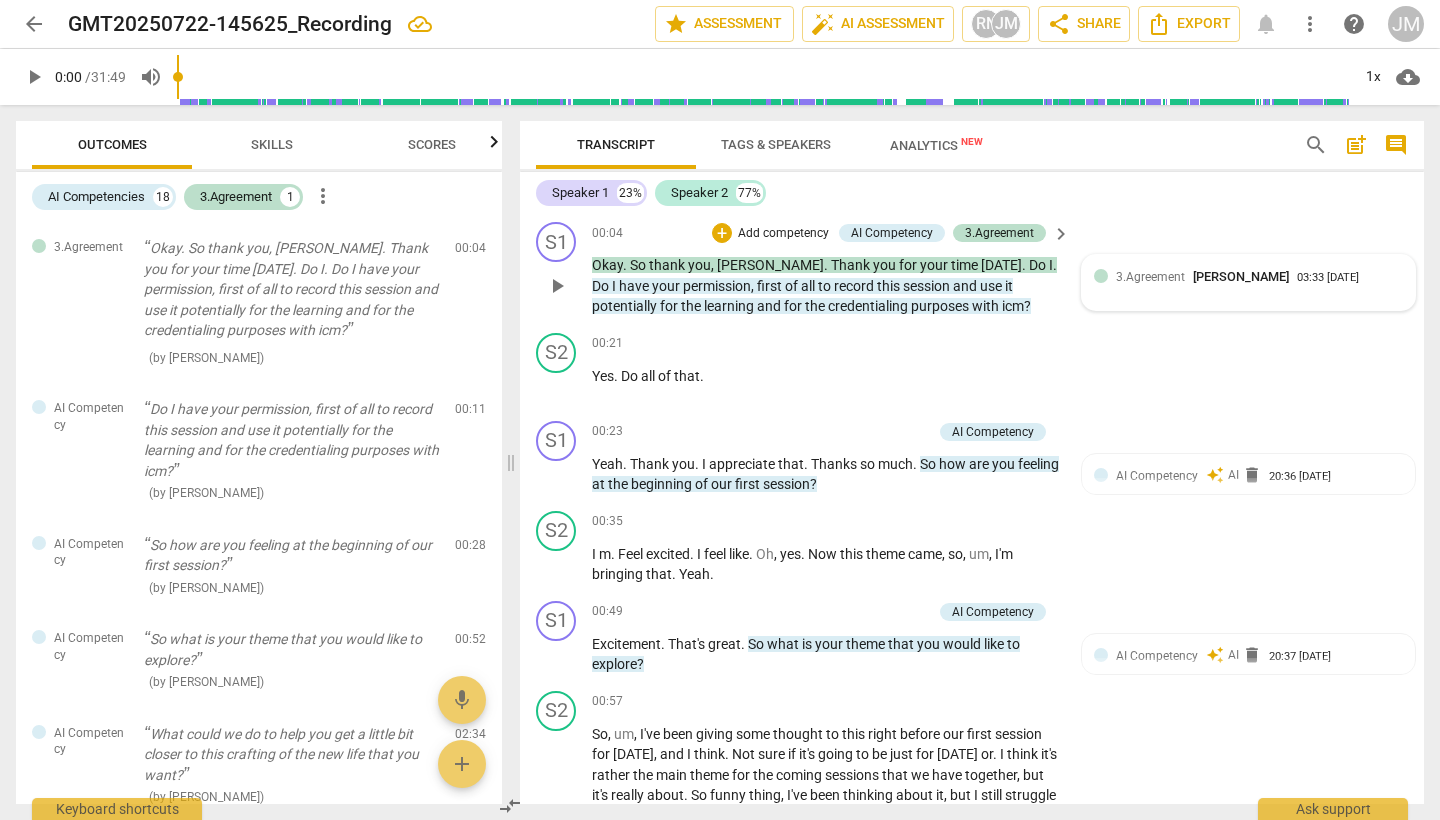 click on "3.Agreement" at bounding box center (1150, 277) 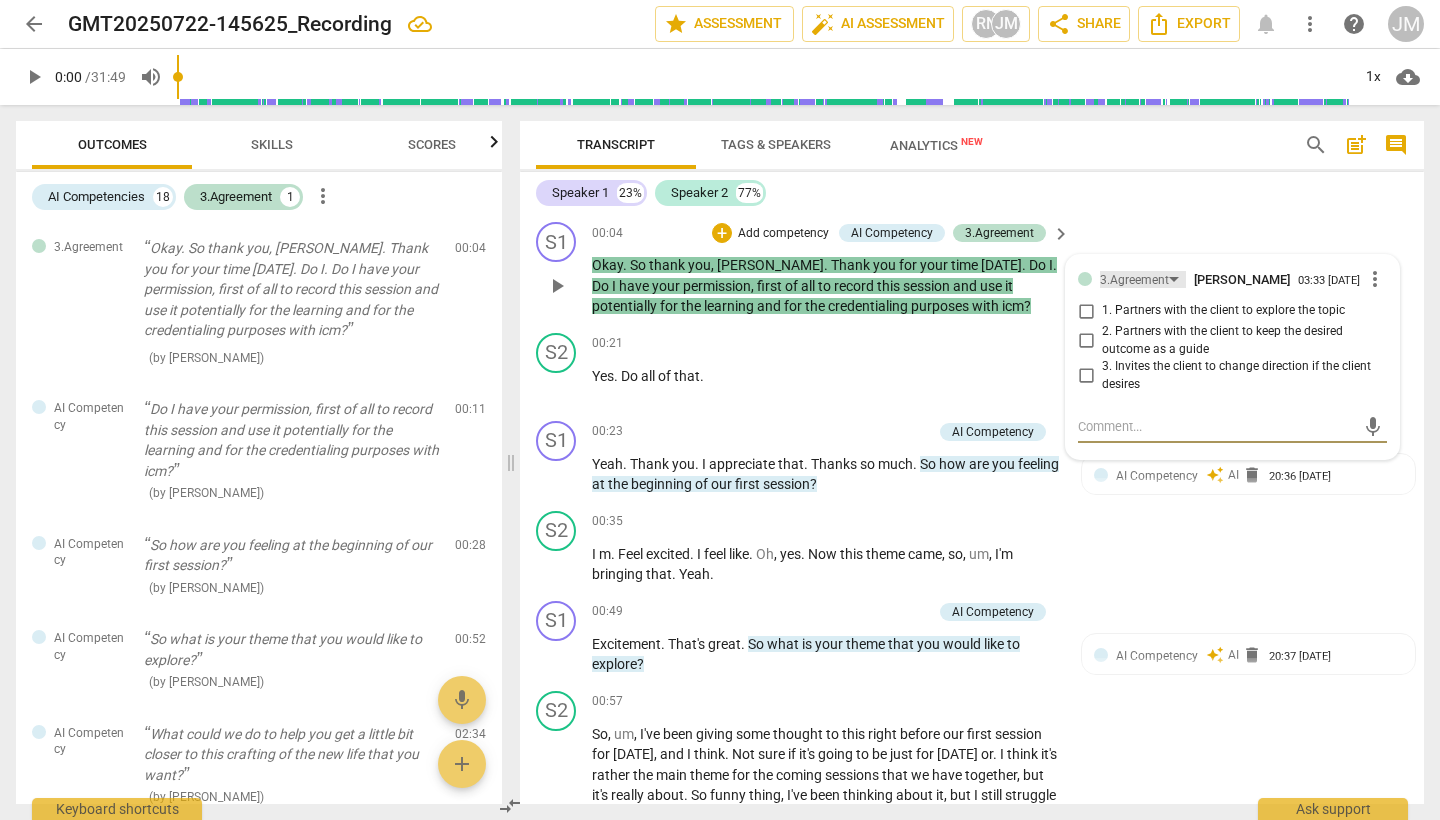 click on "3.Agreement" at bounding box center (1143, 279) 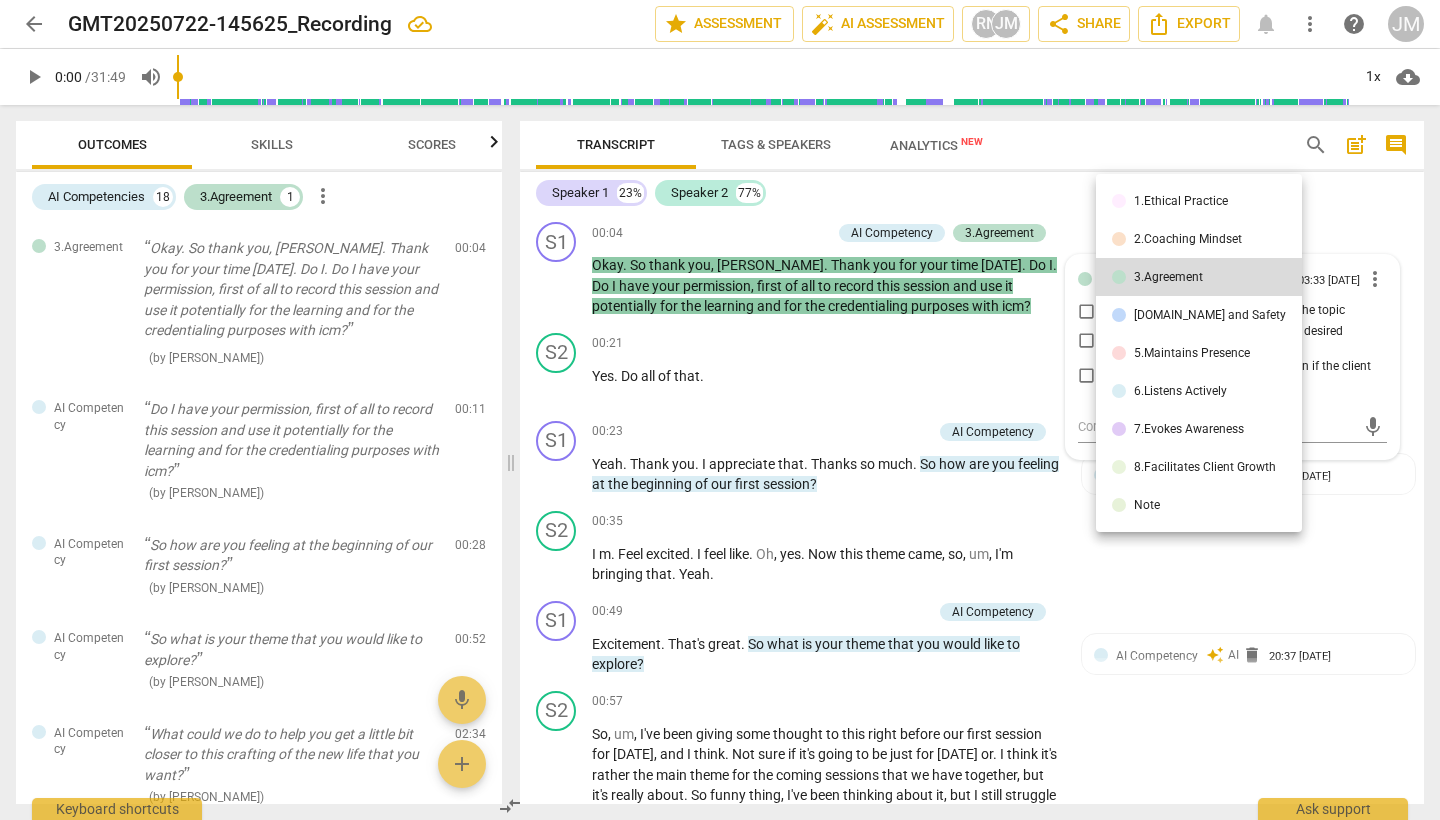 click on "1.Ethical Practice" at bounding box center [1181, 201] 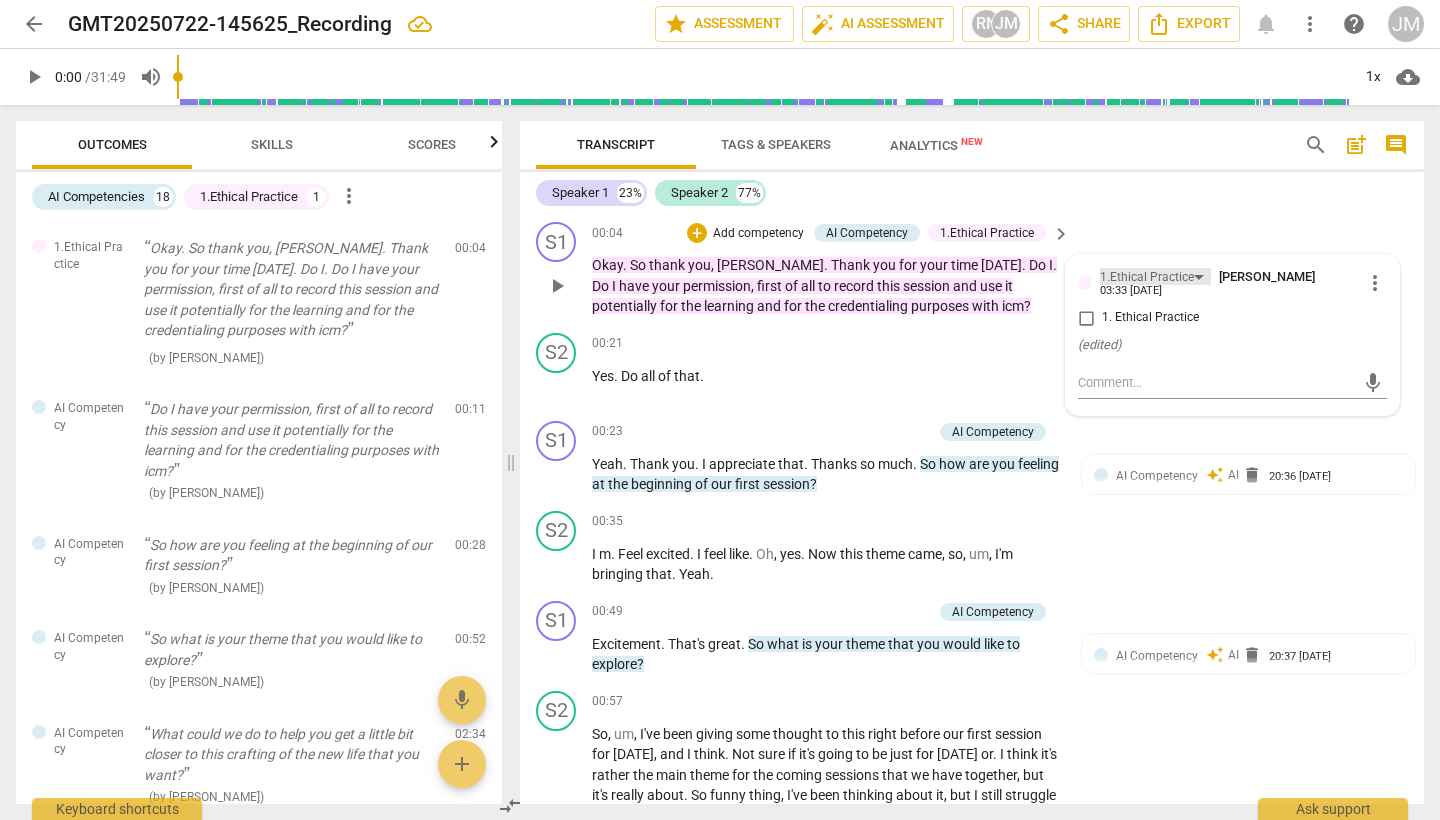 click on "1.Ethical Practice" at bounding box center [1155, 276] 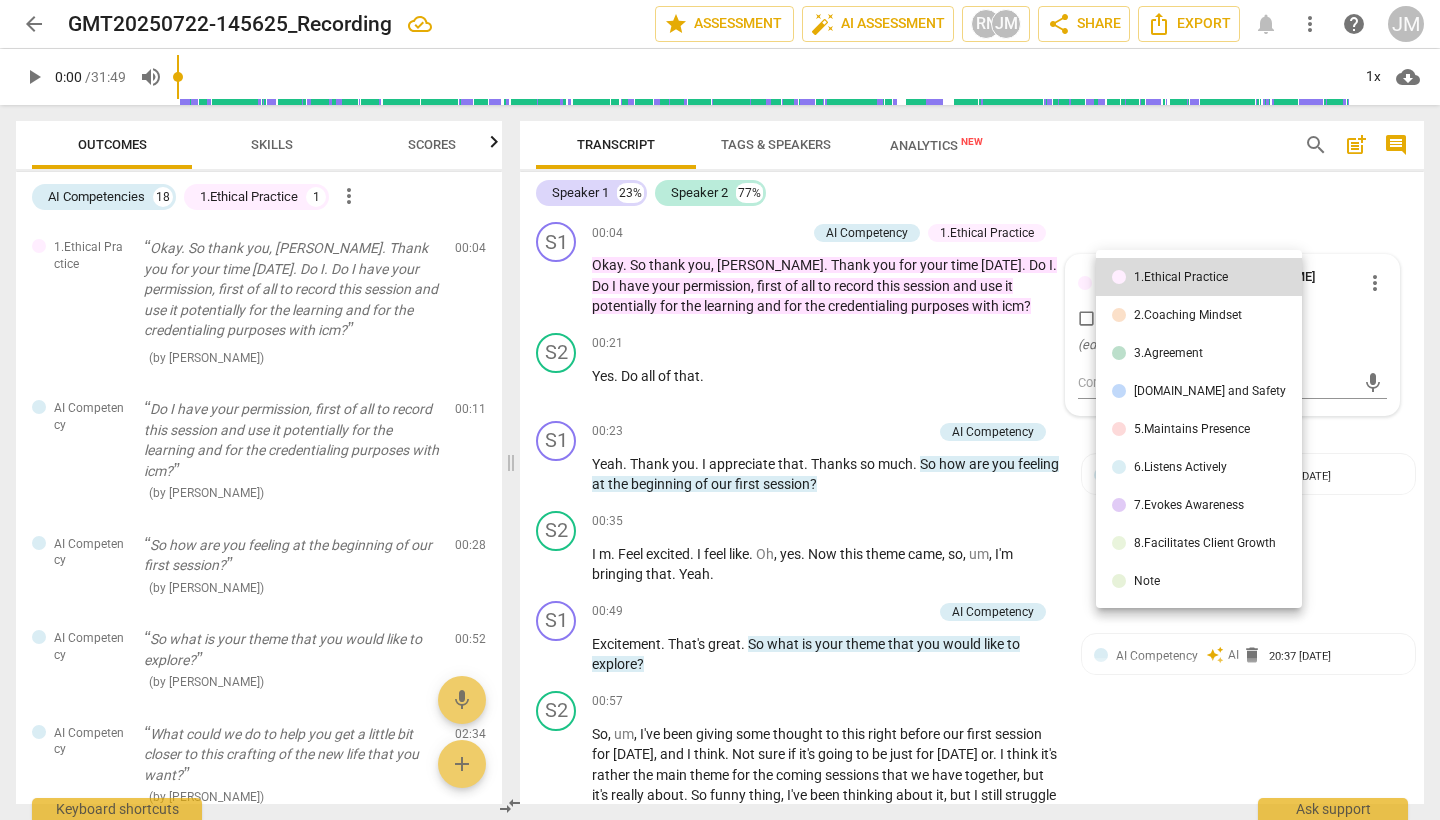 click on "2.Coaching Mindset" at bounding box center (1188, 315) 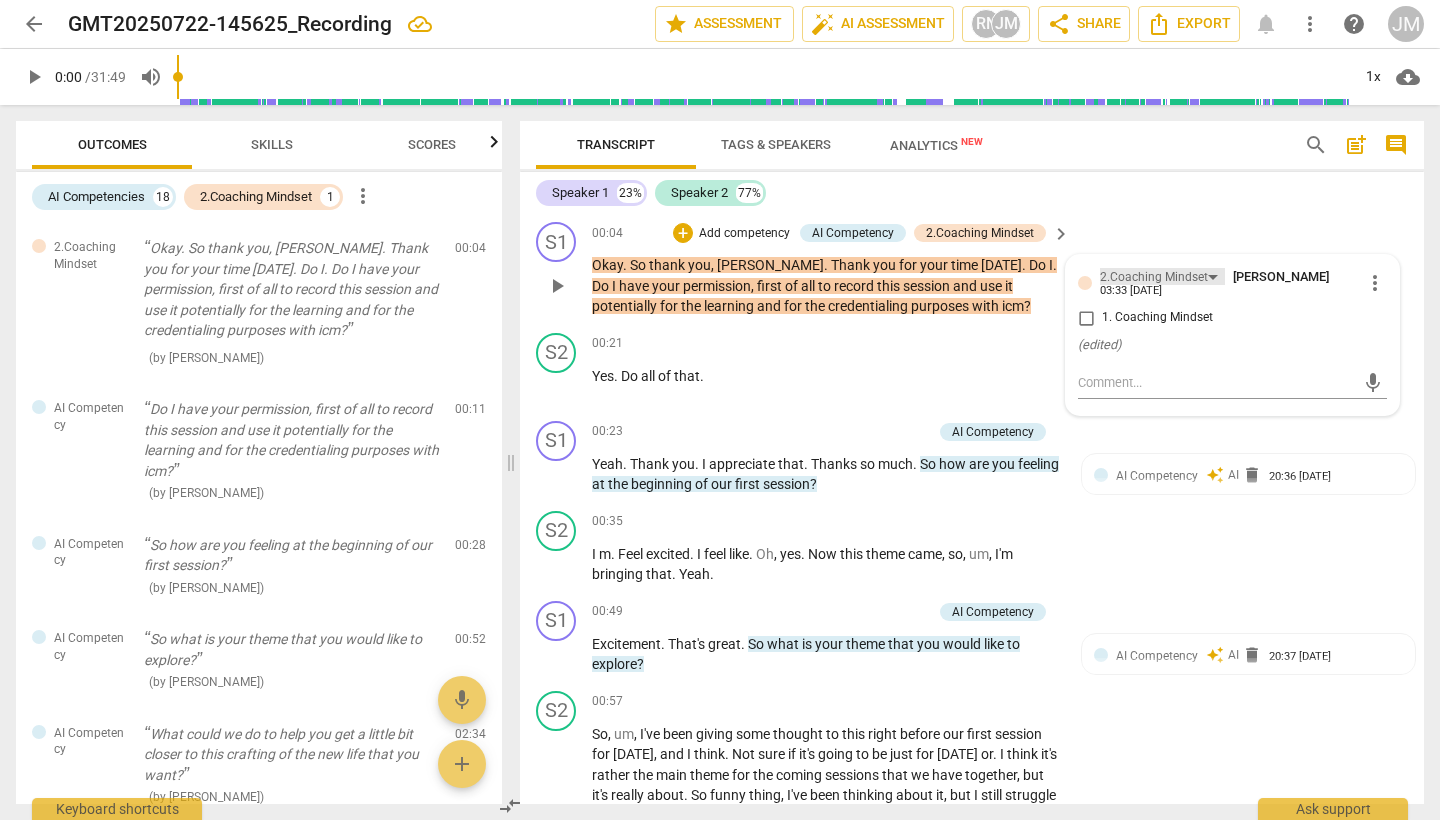 click on "2.Coaching Mindset" at bounding box center [1162, 276] 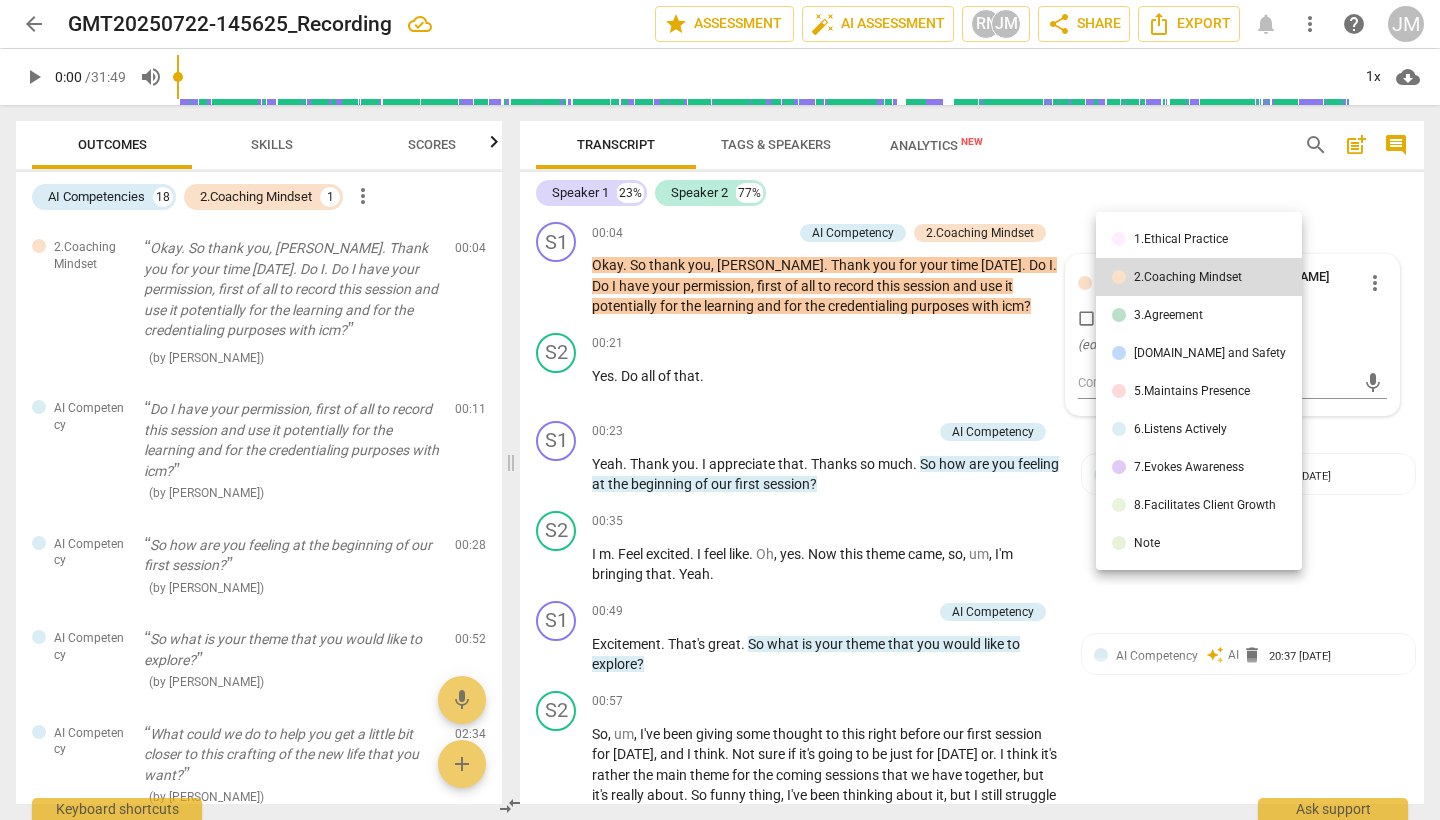 click on "1.Ethical Practice" at bounding box center (1181, 239) 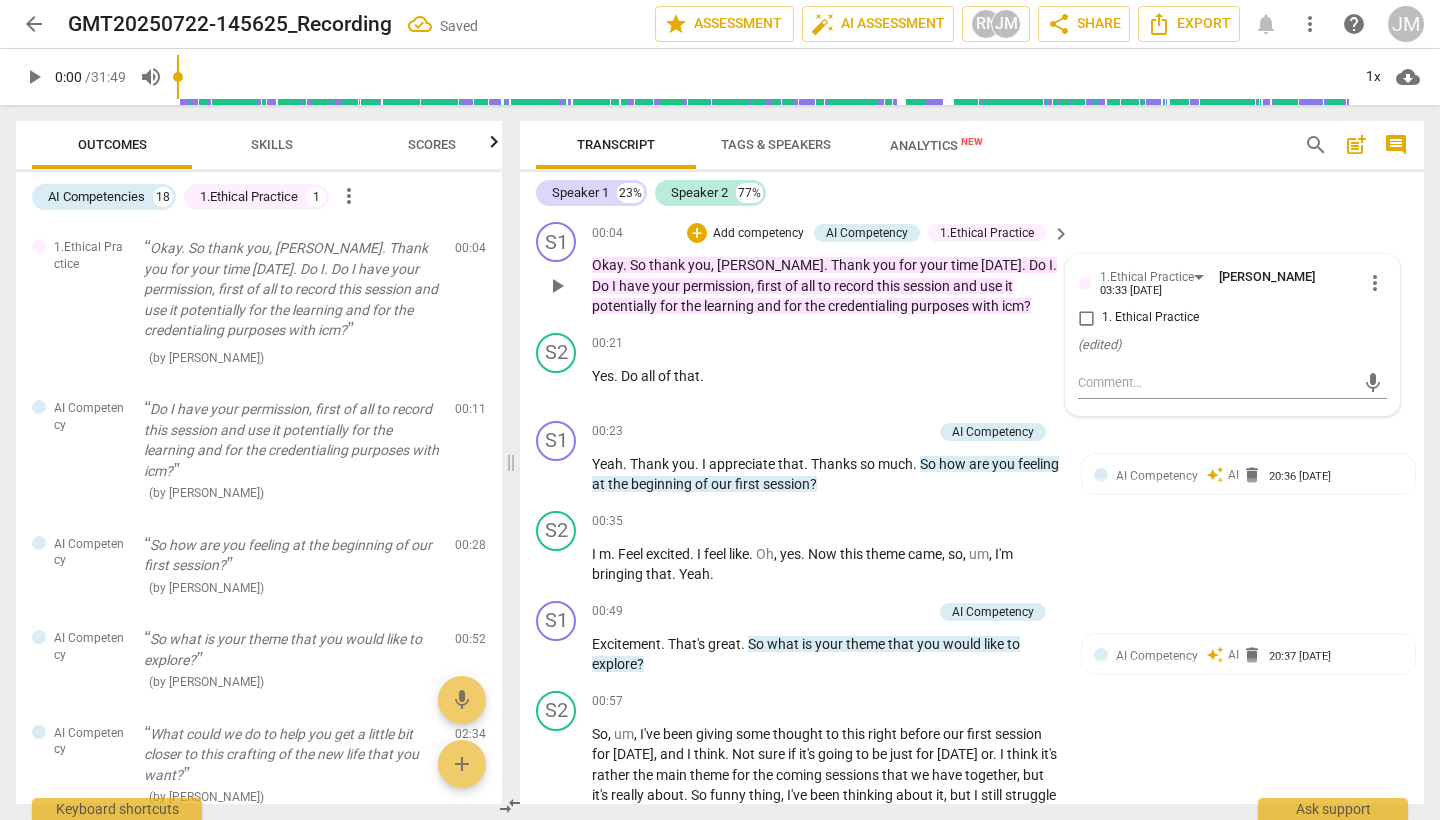 click on "1. Ethical Practice" at bounding box center (1086, 318) 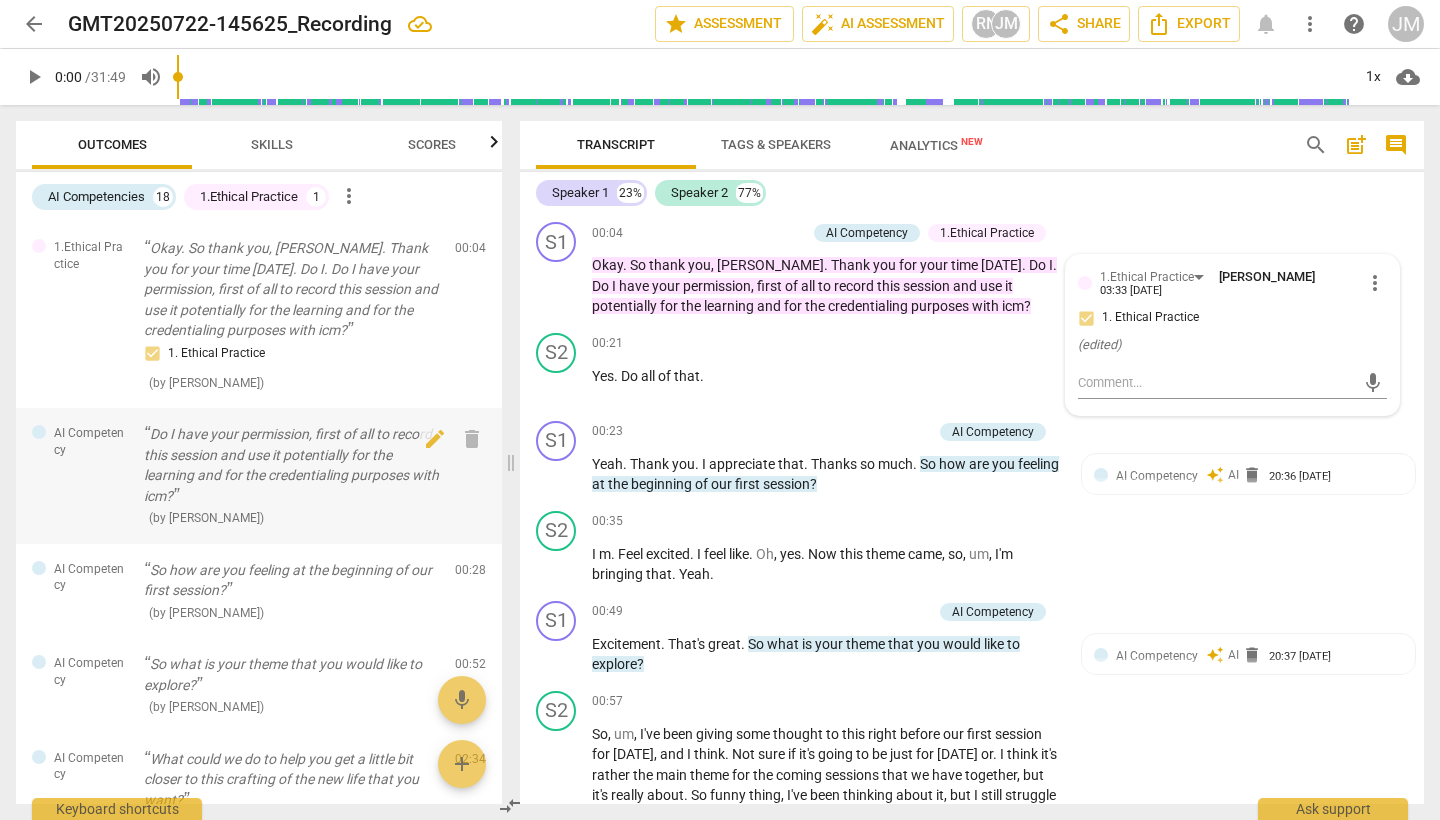 click on "Do I have your permission, first of all to record this session and use it potentially for the learning and for the credentialing purposes with icm?" at bounding box center [291, 465] 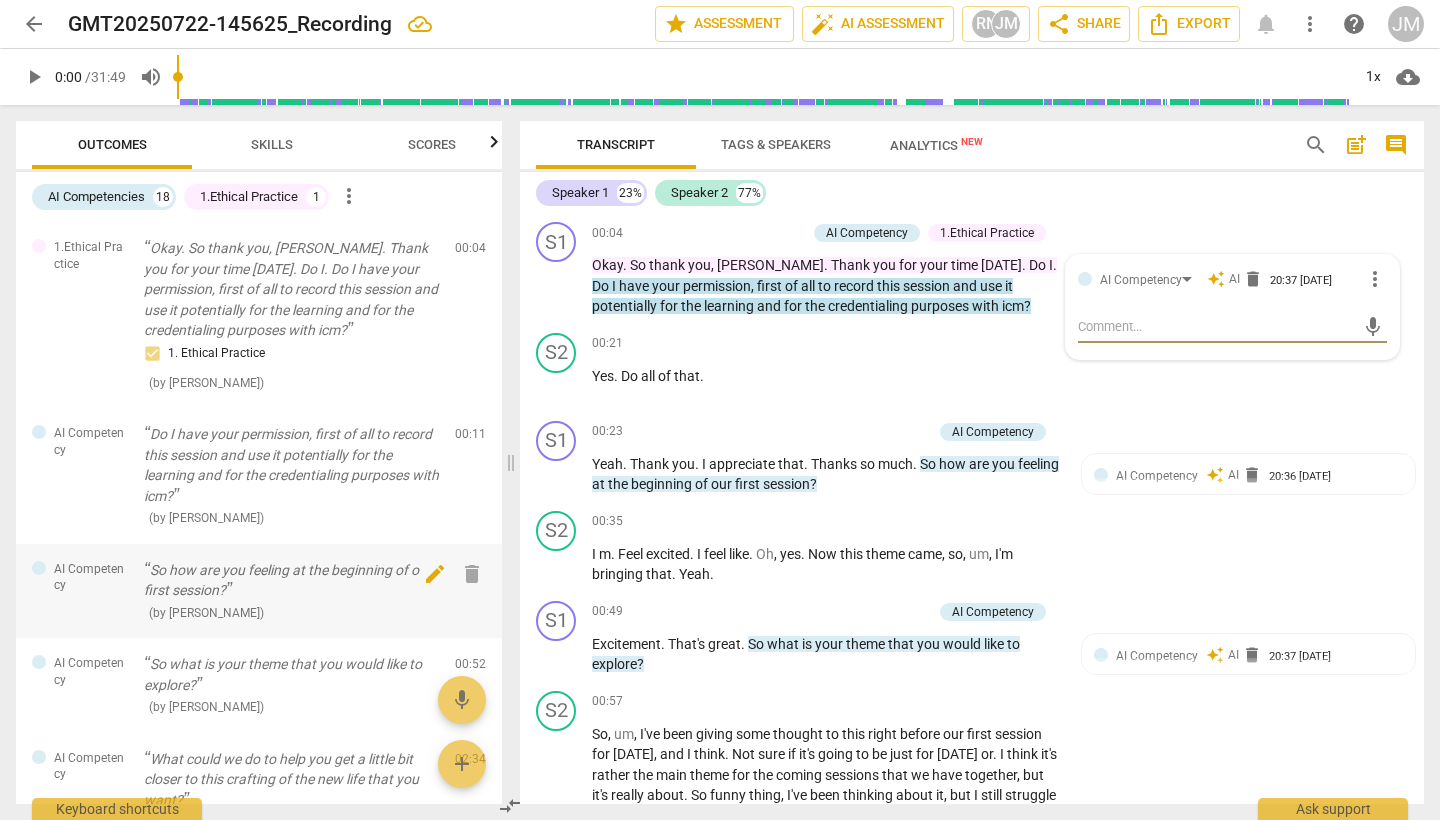 click on "edit" at bounding box center [435, 574] 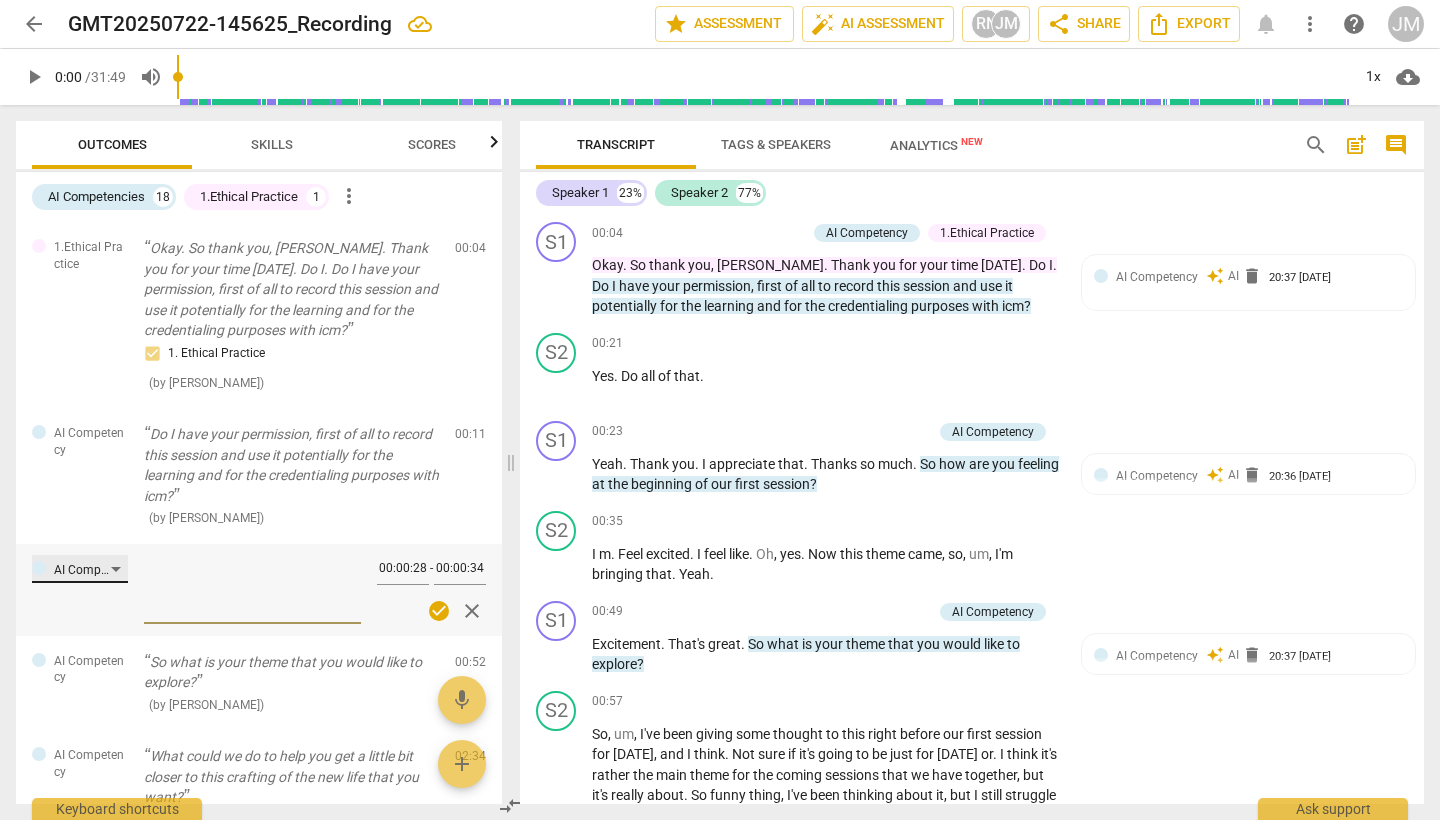 click on "AI Competency" at bounding box center (80, 569) 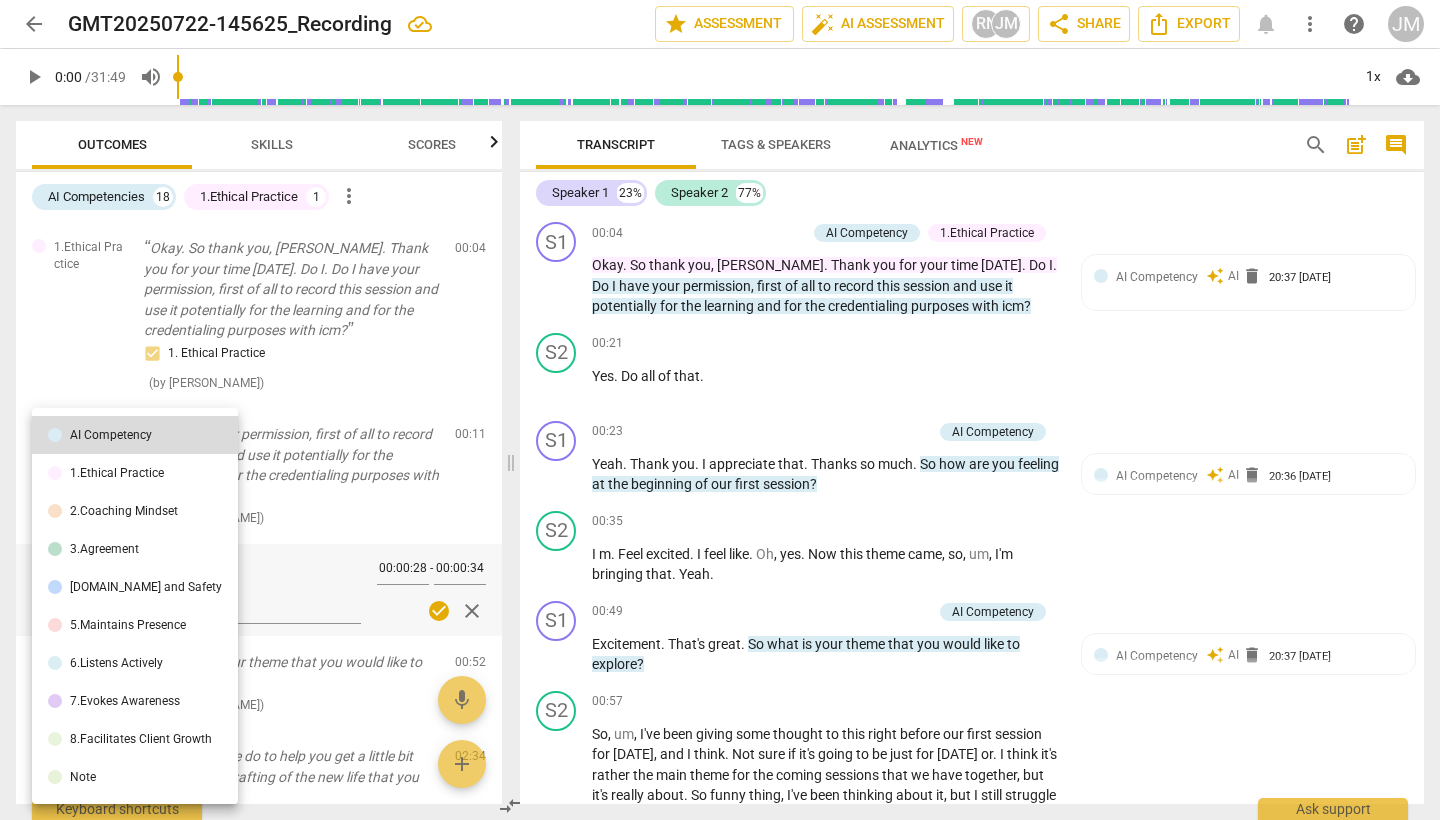 click on "[DOMAIN_NAME] and Safety" at bounding box center (146, 587) 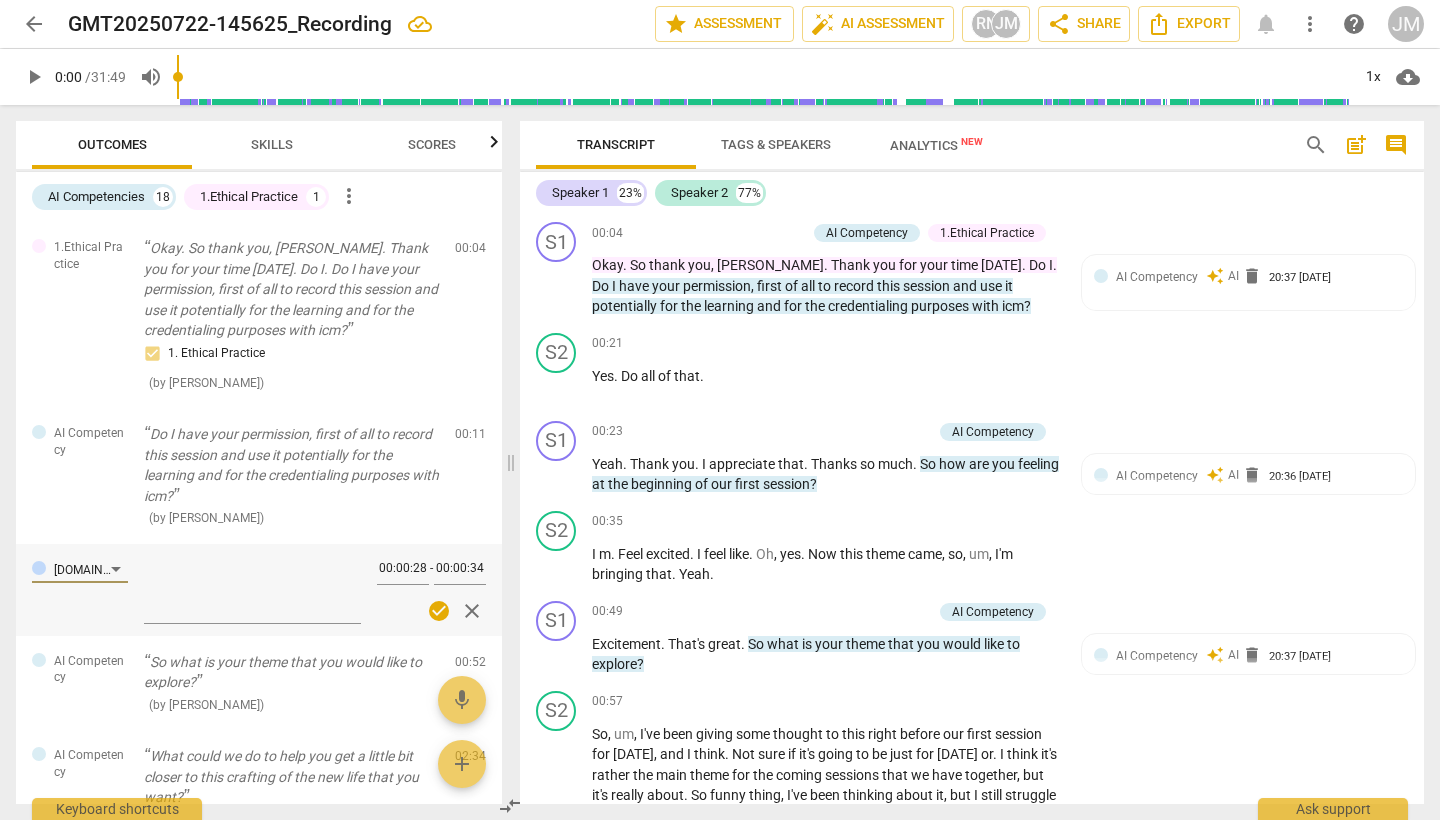 click on "check_circle" at bounding box center [439, 611] 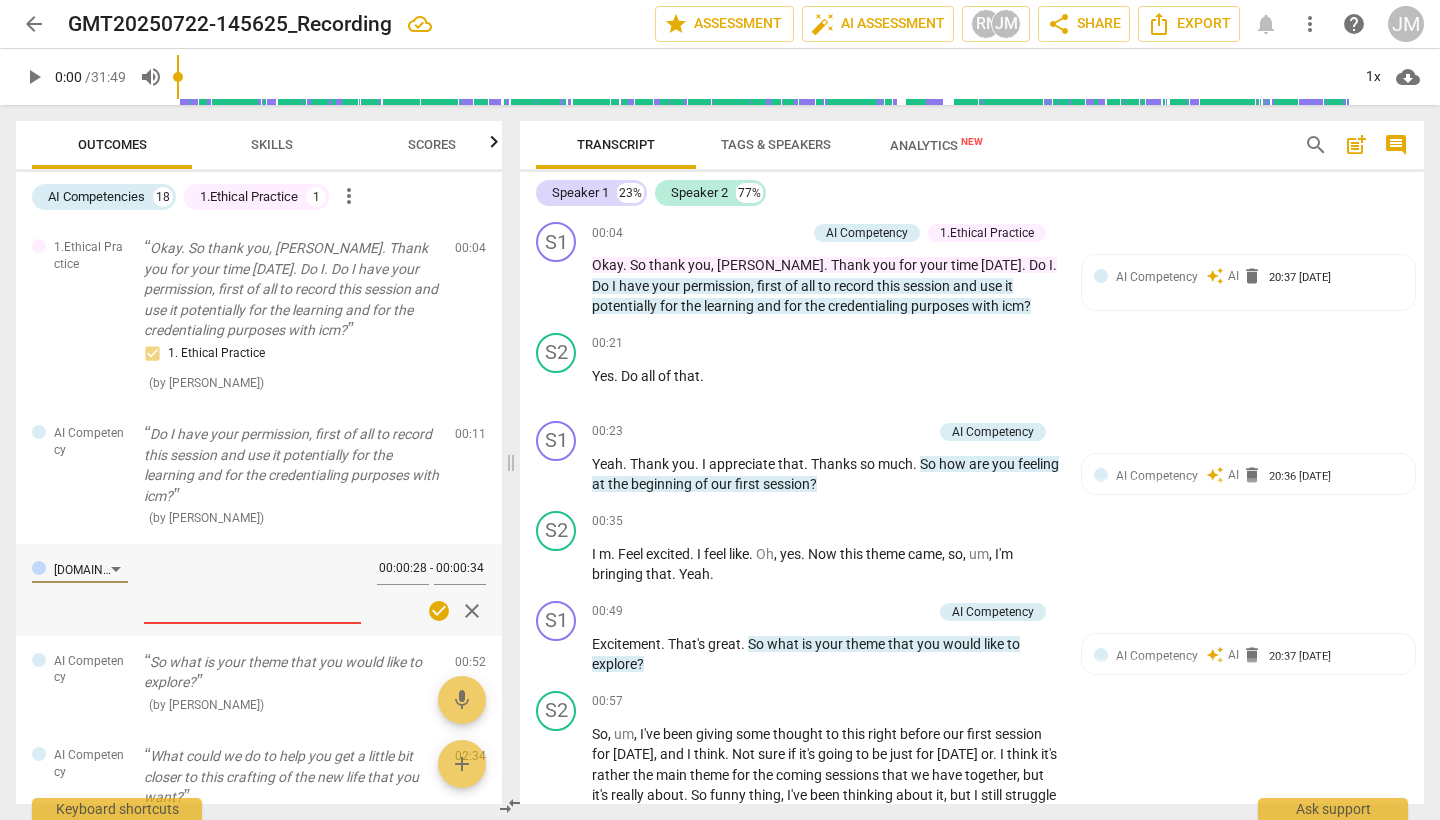 click on "check_circle" at bounding box center [439, 611] 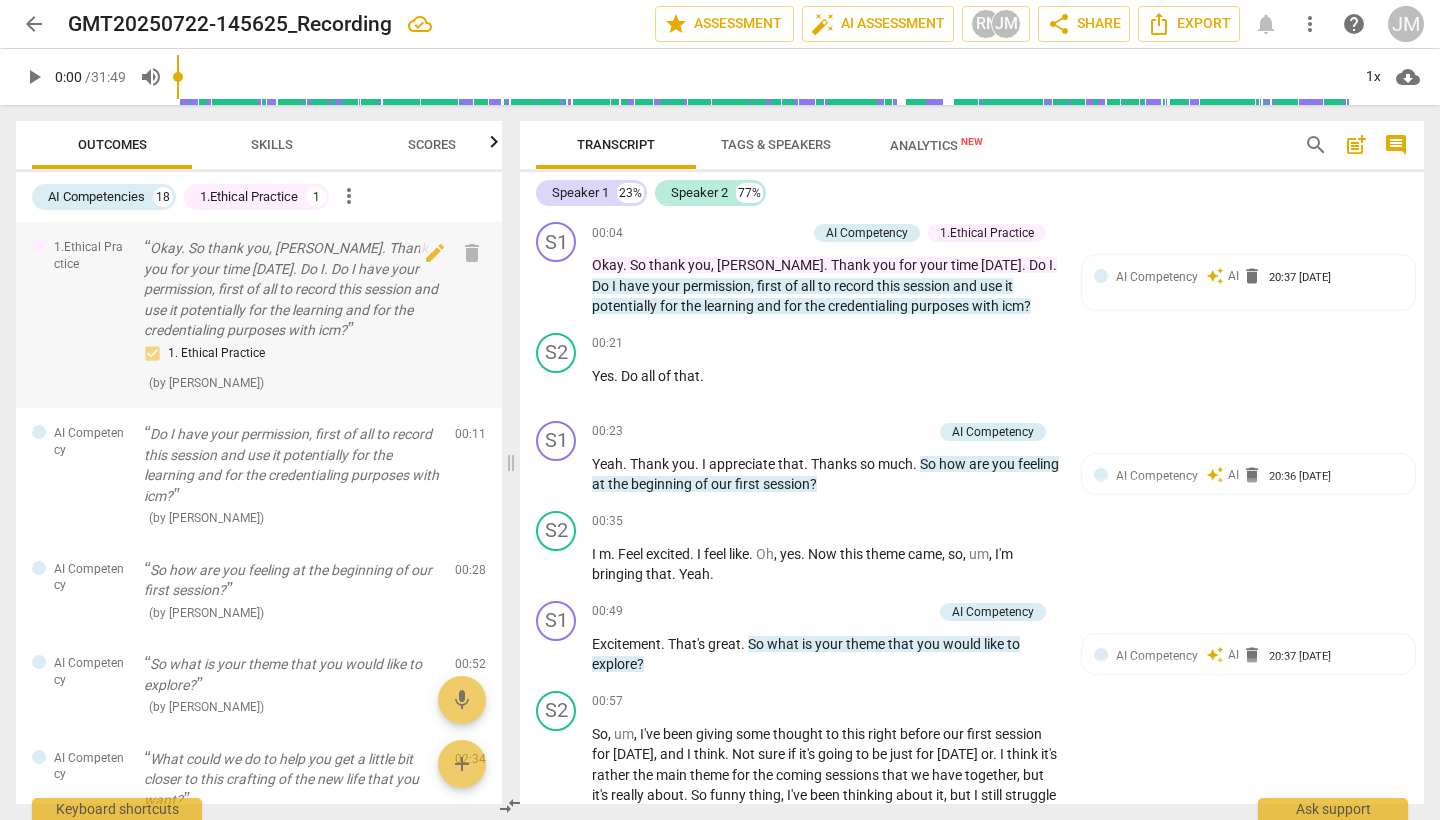 scroll, scrollTop: 0, scrollLeft: 0, axis: both 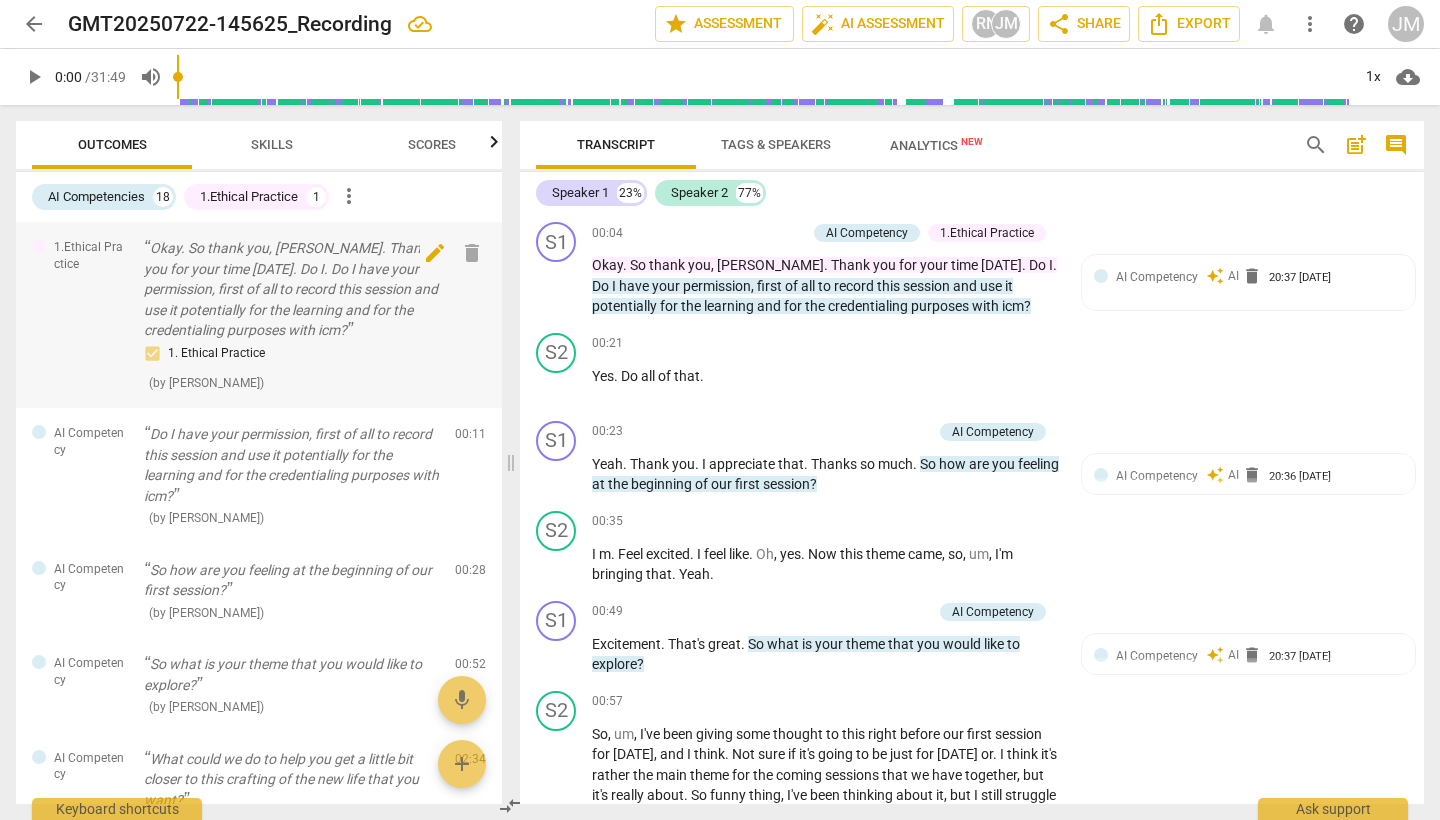 click on "delete" at bounding box center (472, 253) 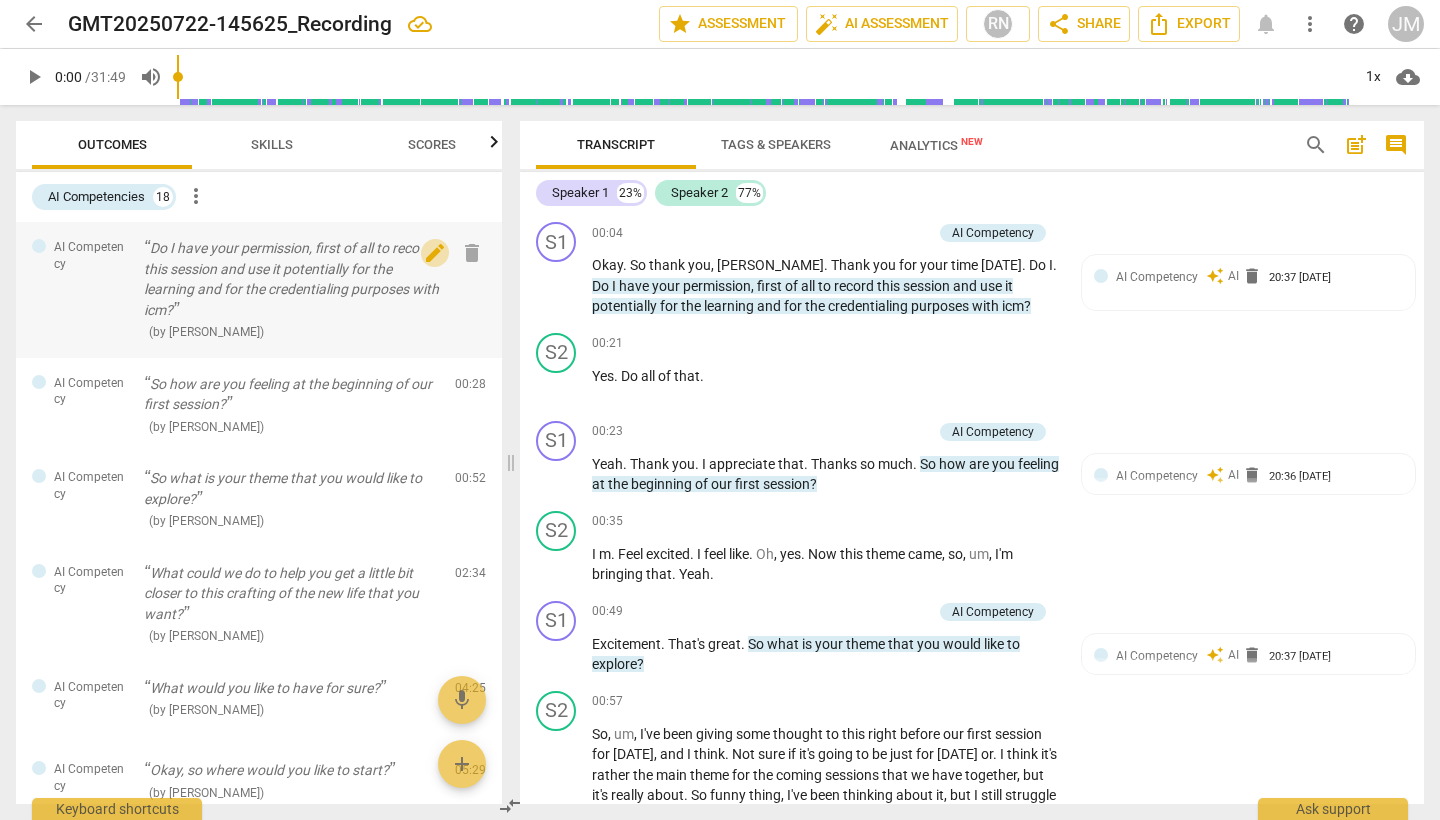 click on "edit" at bounding box center (435, 253) 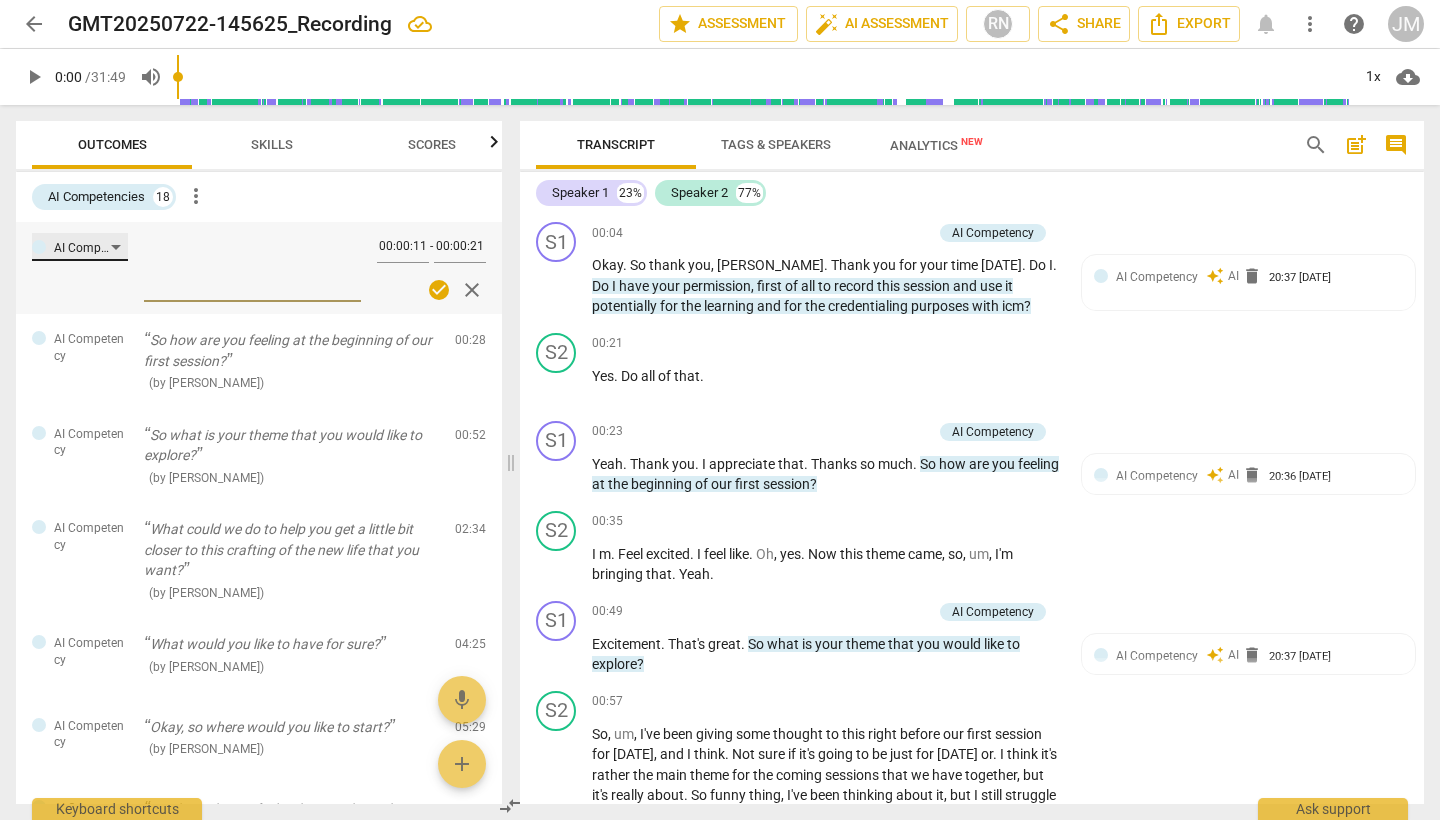 click on "AI Competency" at bounding box center (80, 247) 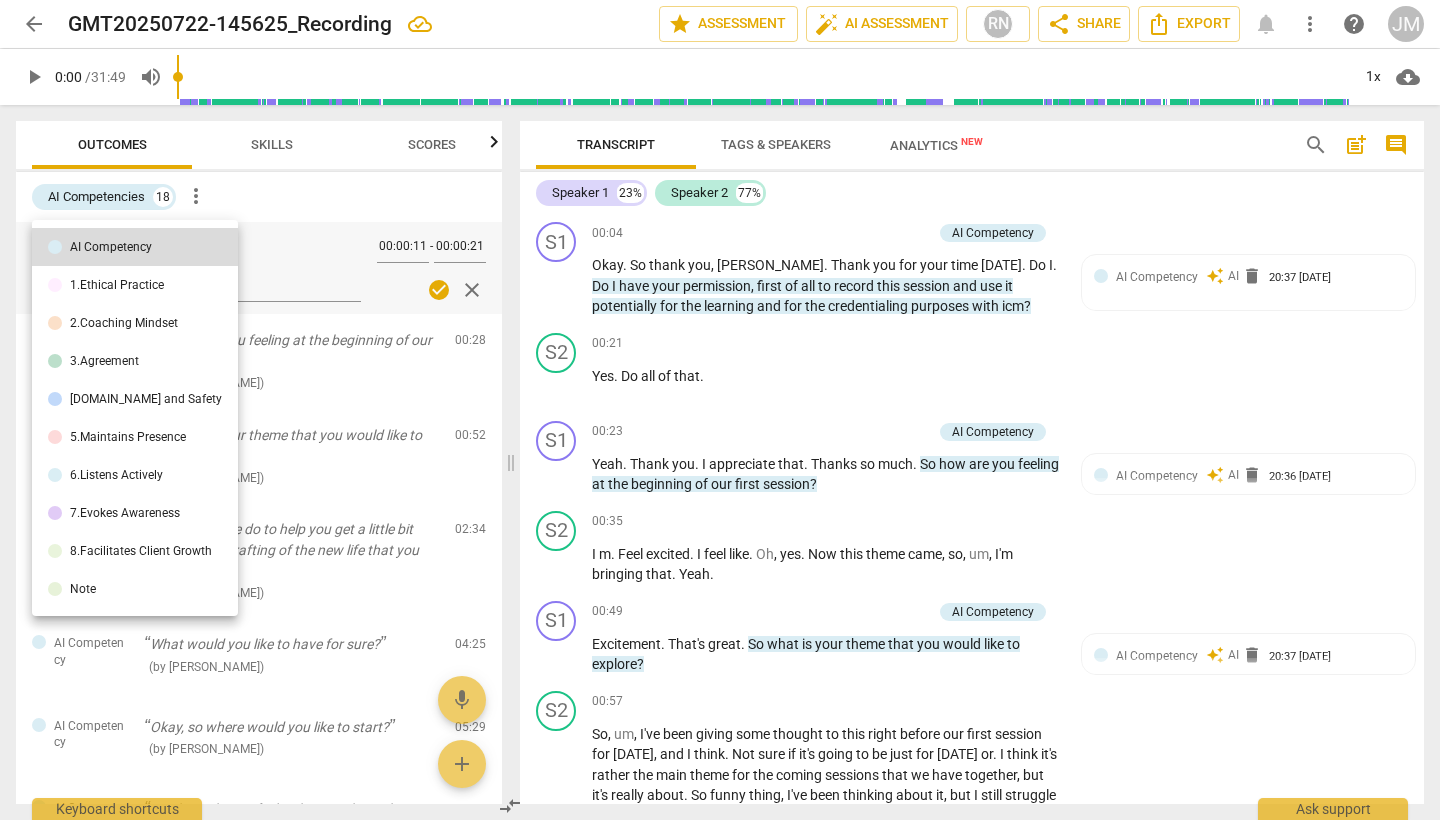click on "1.Ethical Practice" at bounding box center [117, 285] 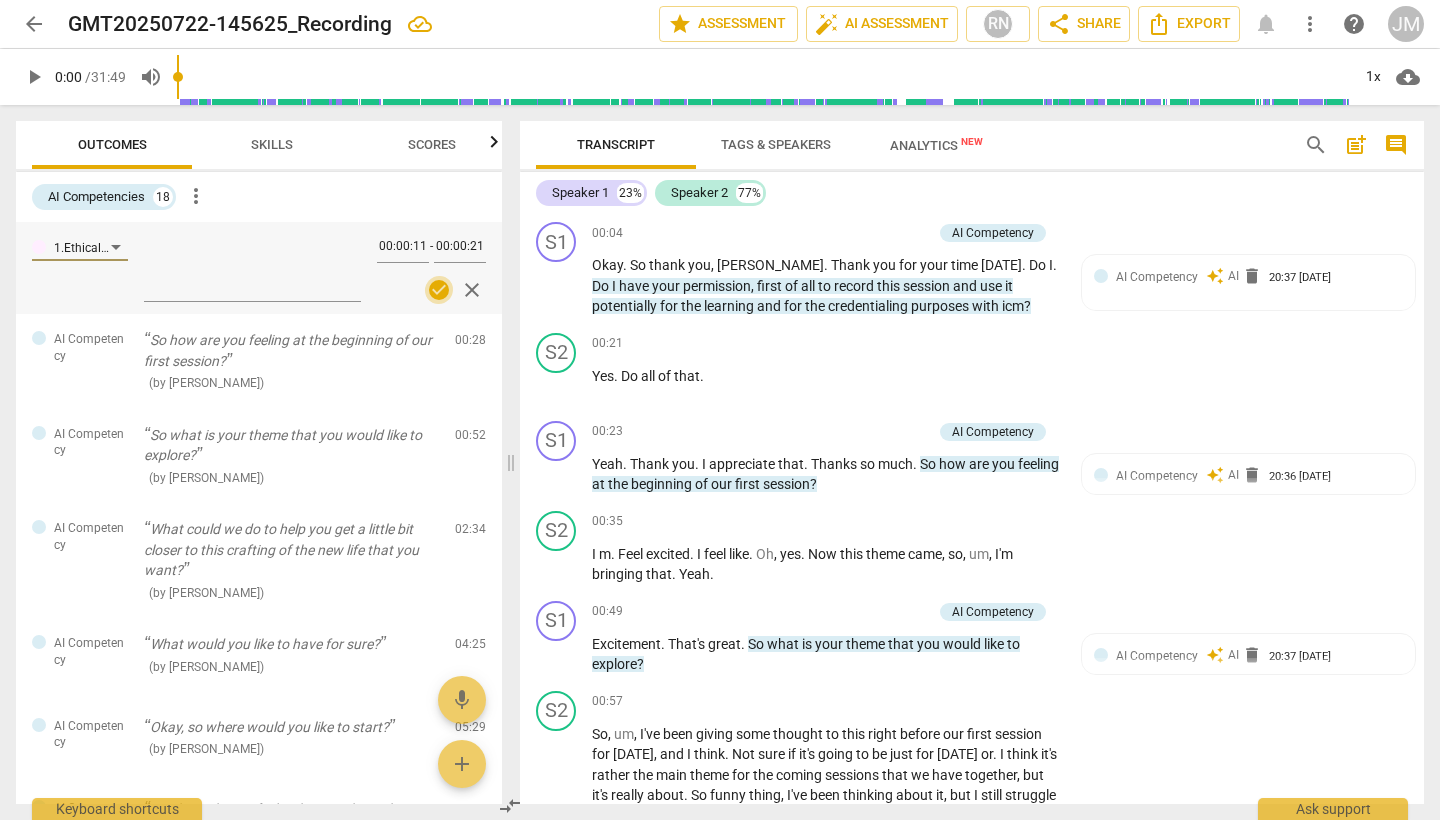 click on "check_circle" at bounding box center [439, 290] 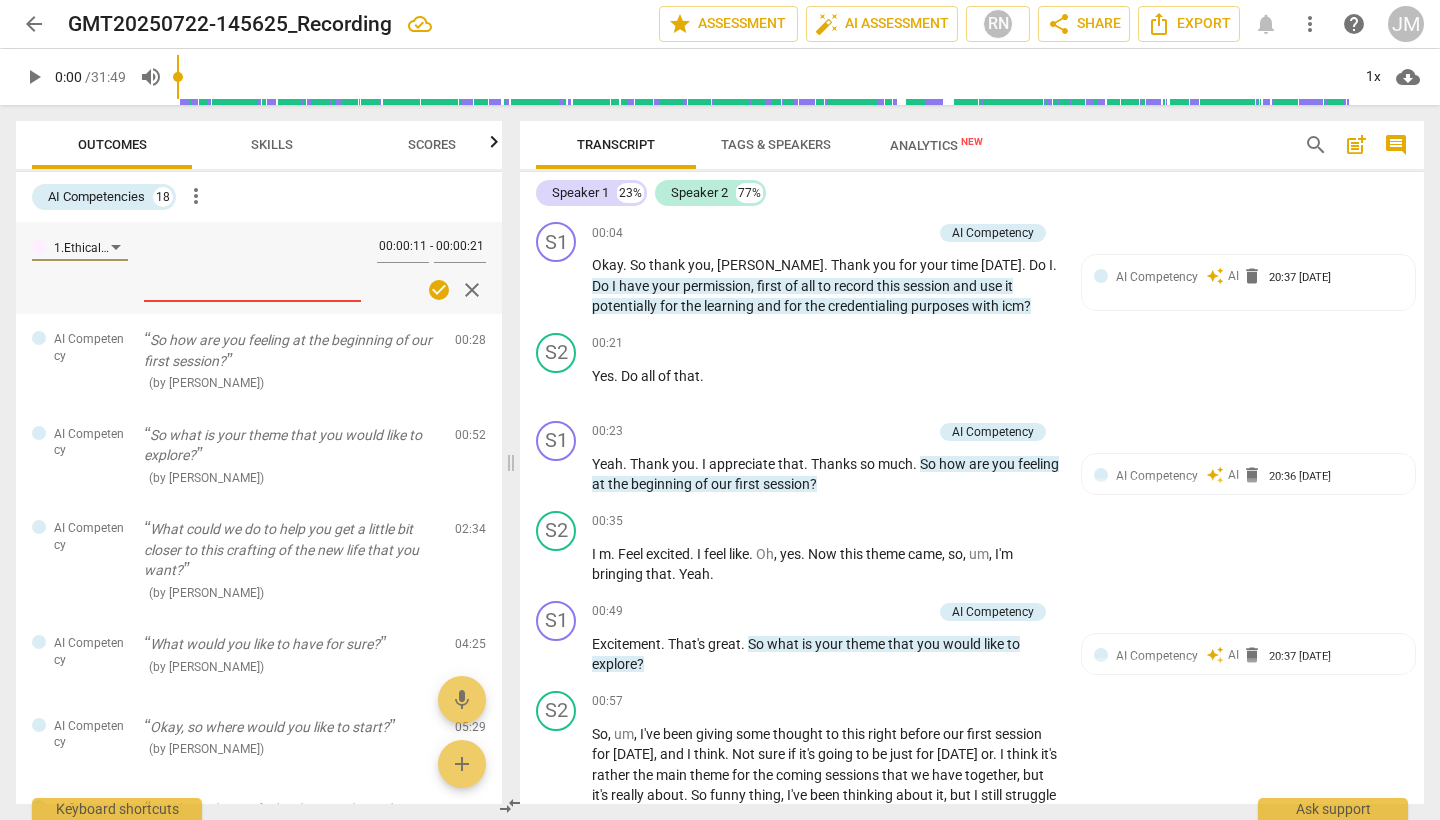 click at bounding box center (252, 266) 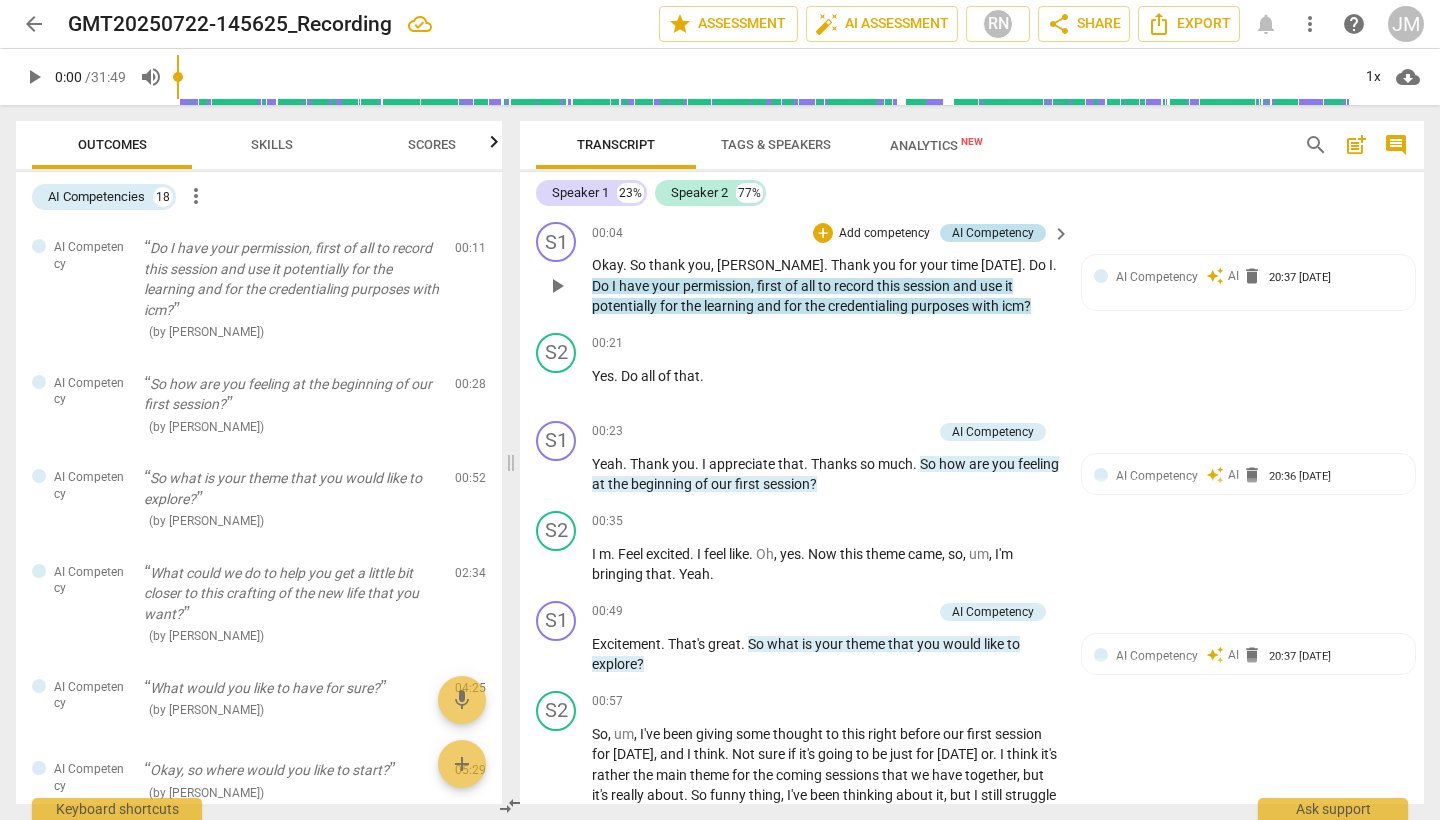 click on "AI Competency" at bounding box center [993, 233] 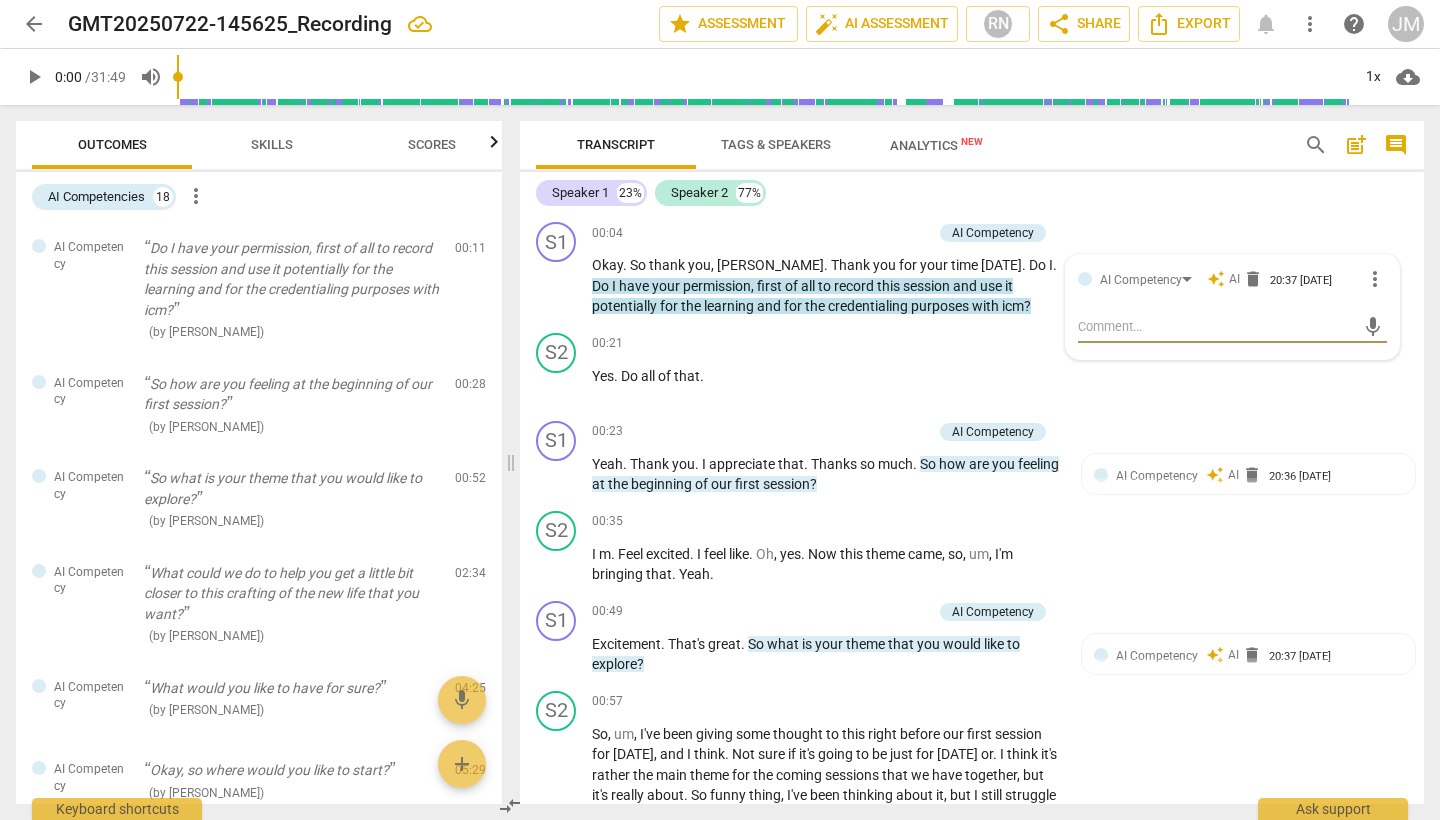 click on "Speaker 1 23% Speaker 2 77%" at bounding box center (972, 193) 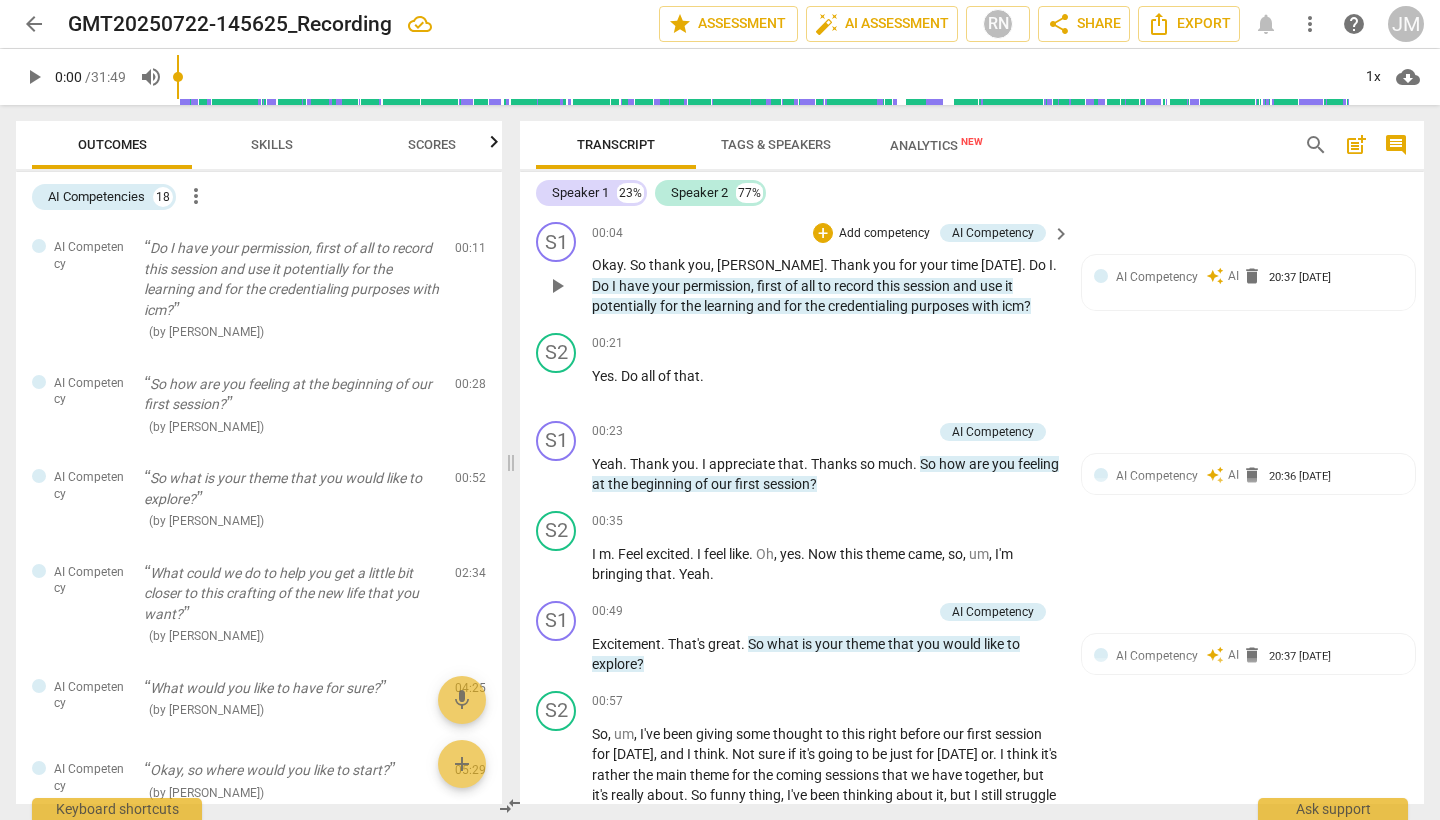 click on "Add competency" at bounding box center [884, 234] 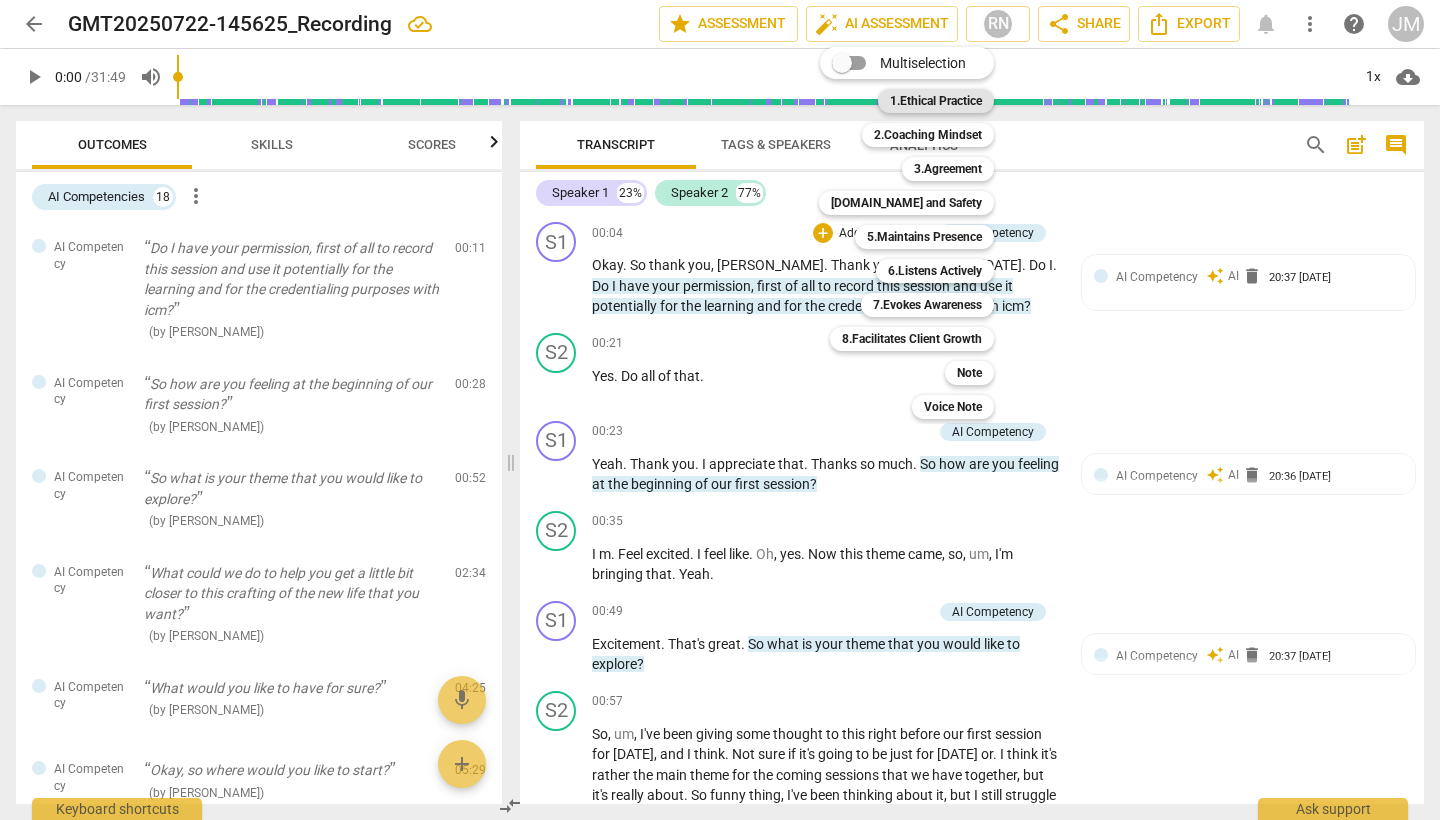 click on "1.Ethical Practice" at bounding box center [936, 101] 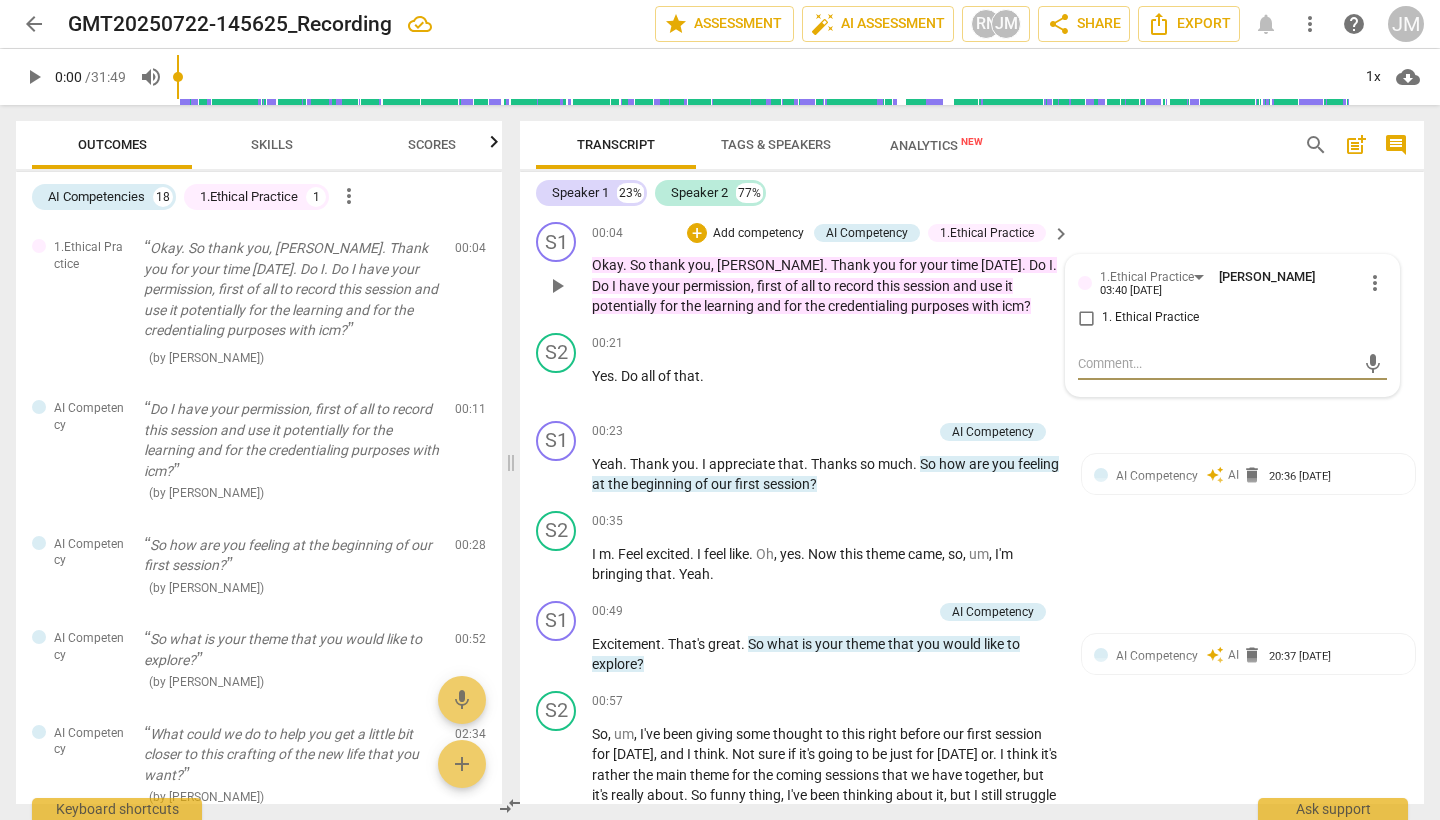 click on "1. Ethical Practice" at bounding box center (1086, 318) 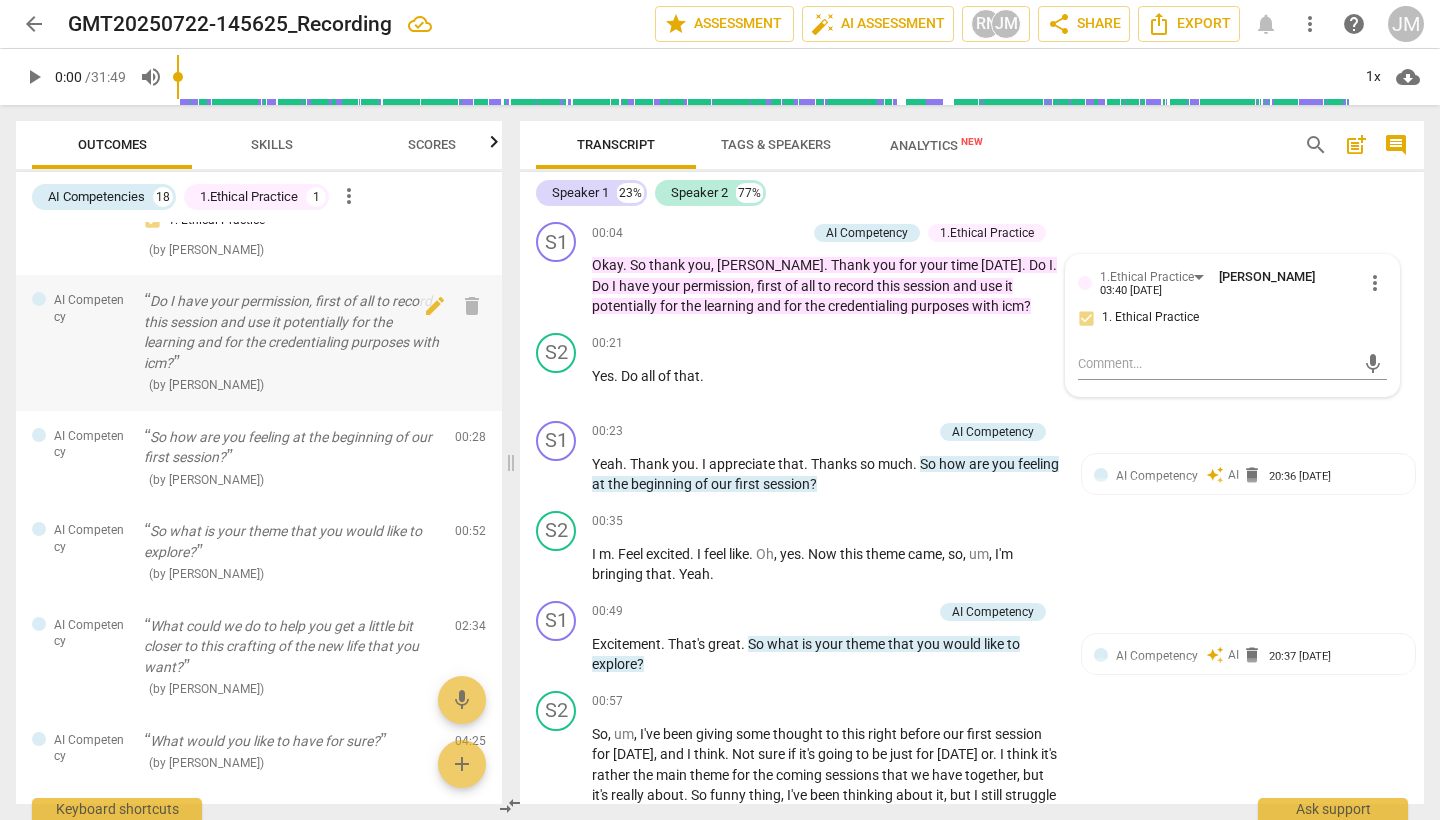 scroll, scrollTop: 138, scrollLeft: 0, axis: vertical 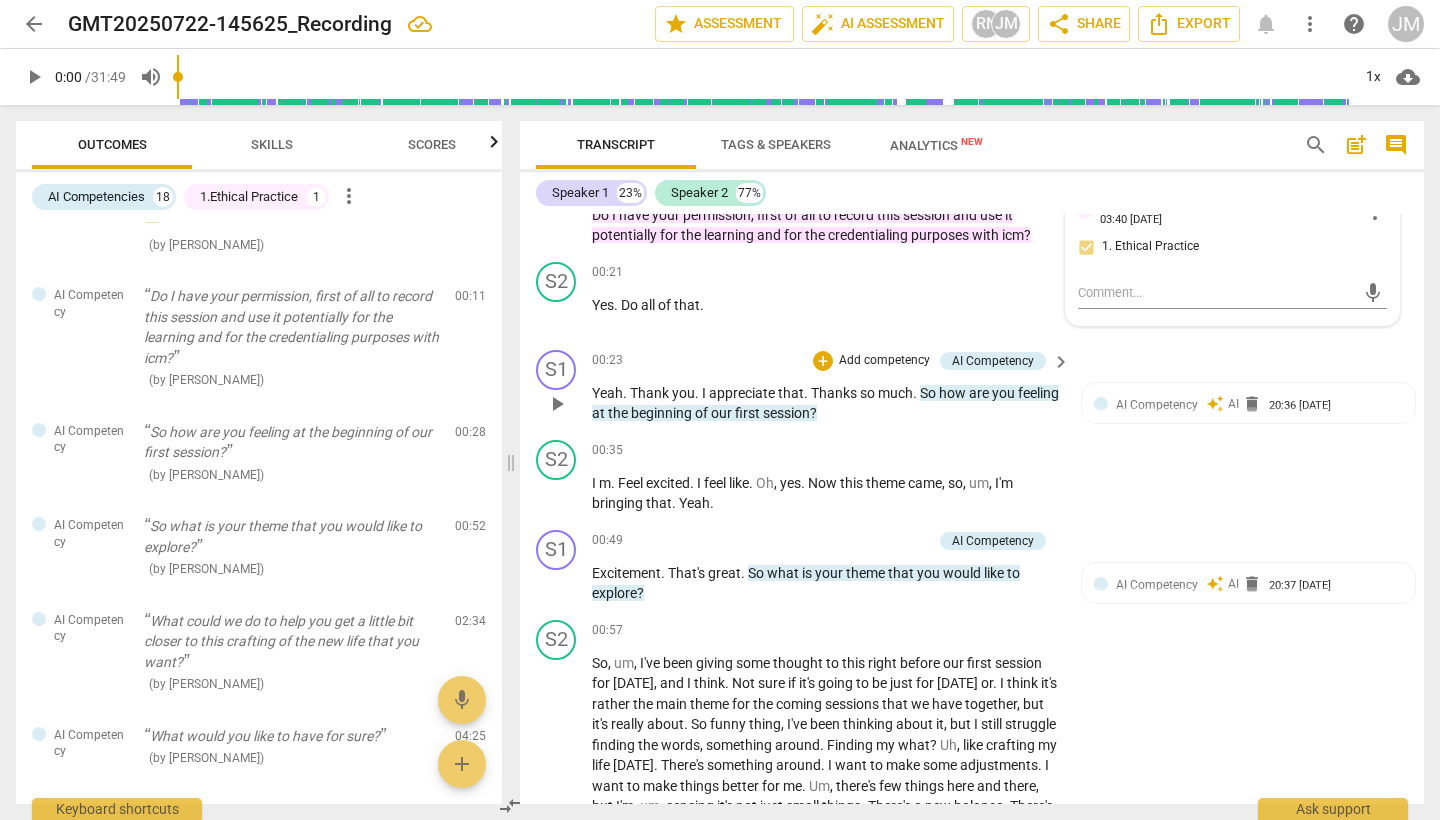 click on "Add competency" at bounding box center (884, 361) 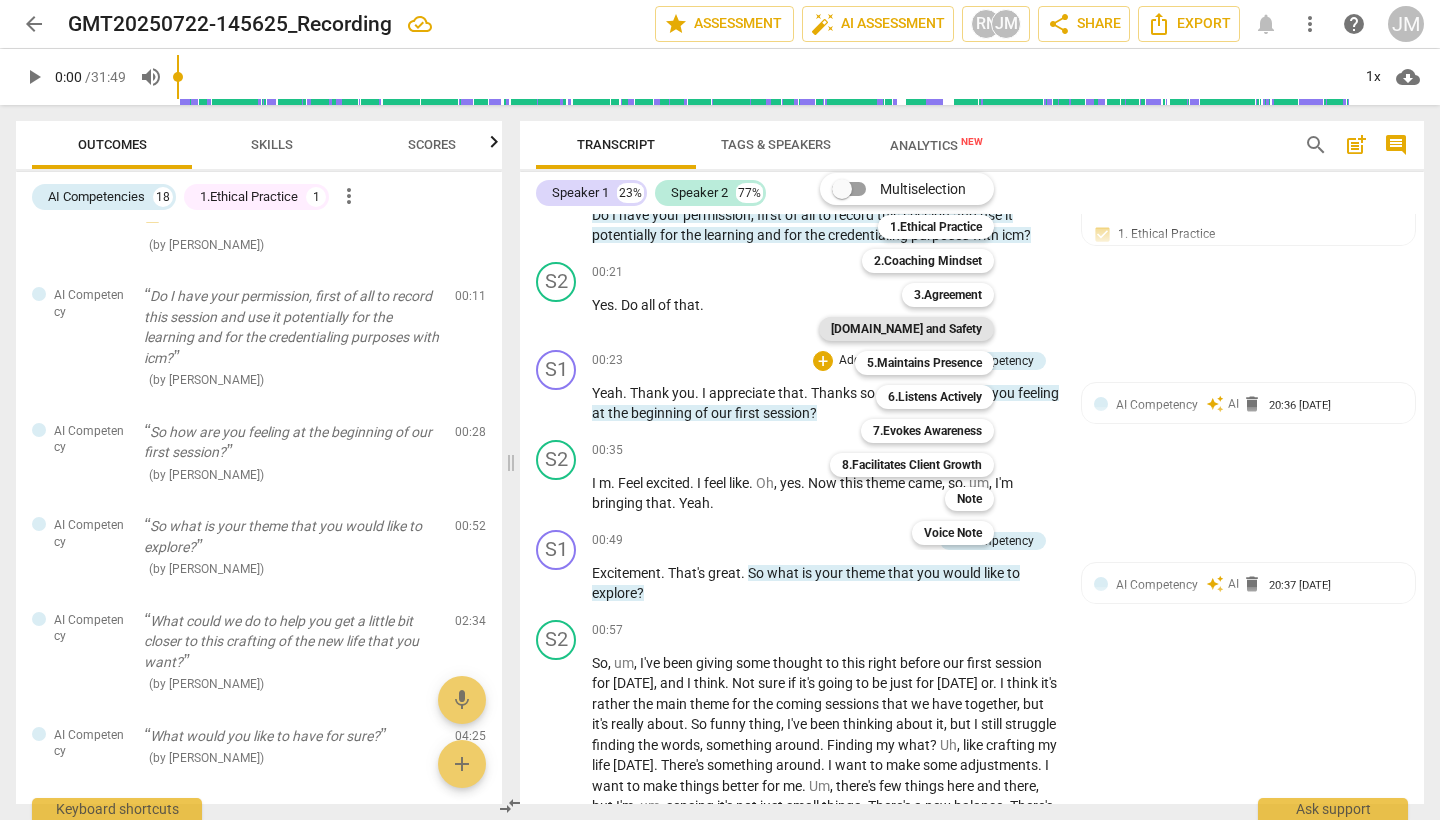 click on "[DOMAIN_NAME] and Safety" at bounding box center (906, 329) 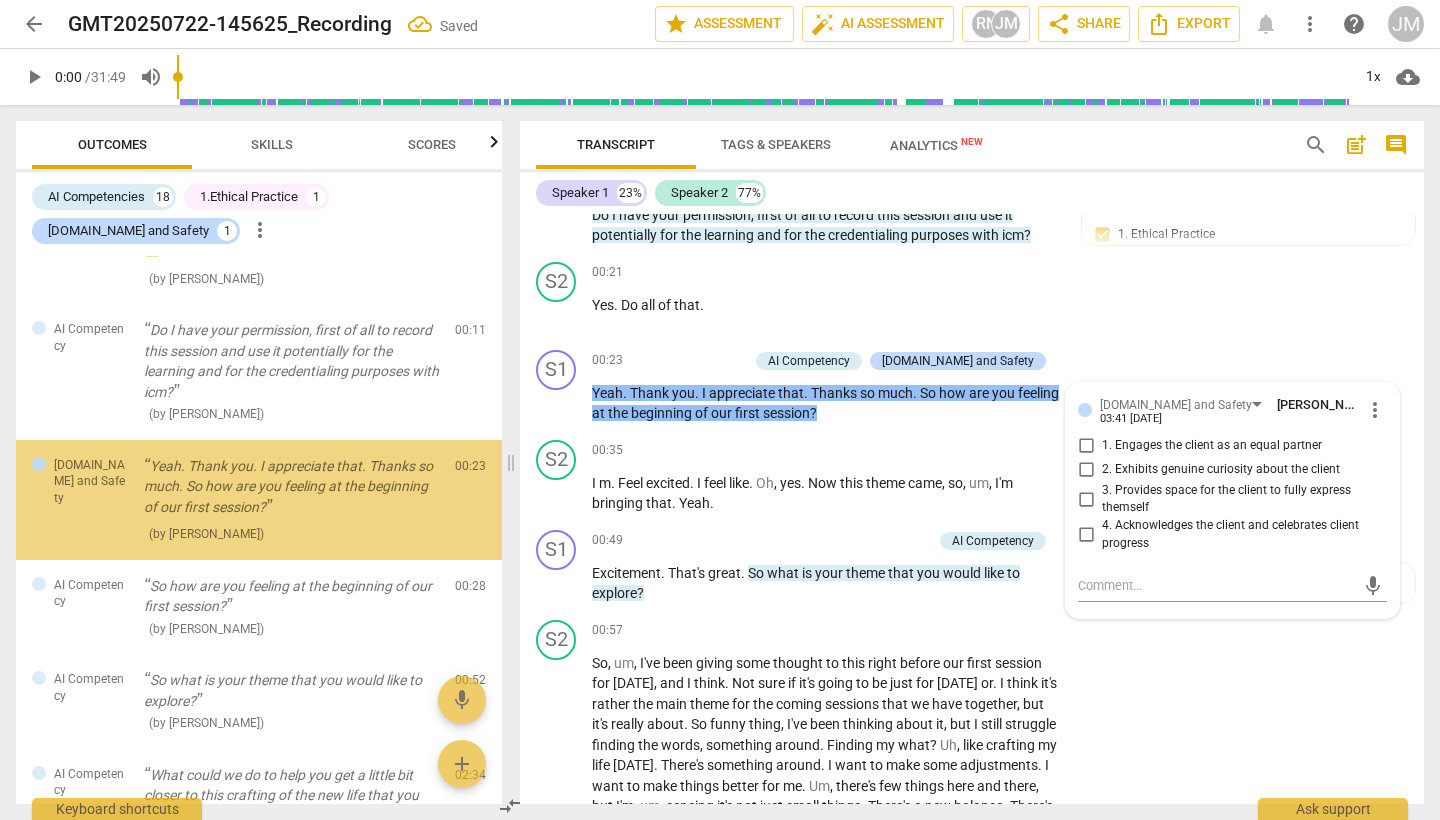scroll, scrollTop: 100, scrollLeft: 0, axis: vertical 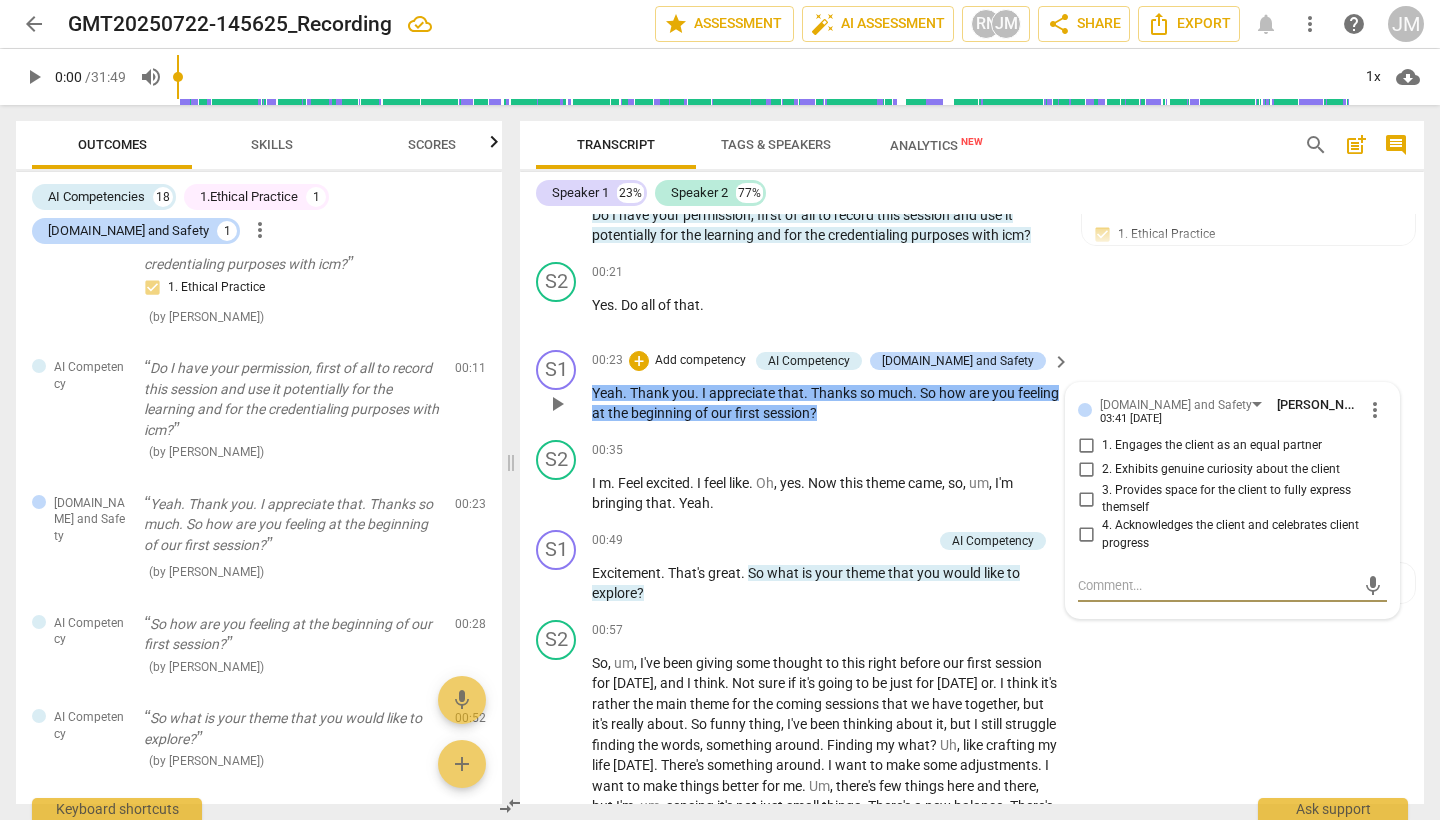 click on "2. Exhibits genuine curiosity about the client" at bounding box center (1086, 470) 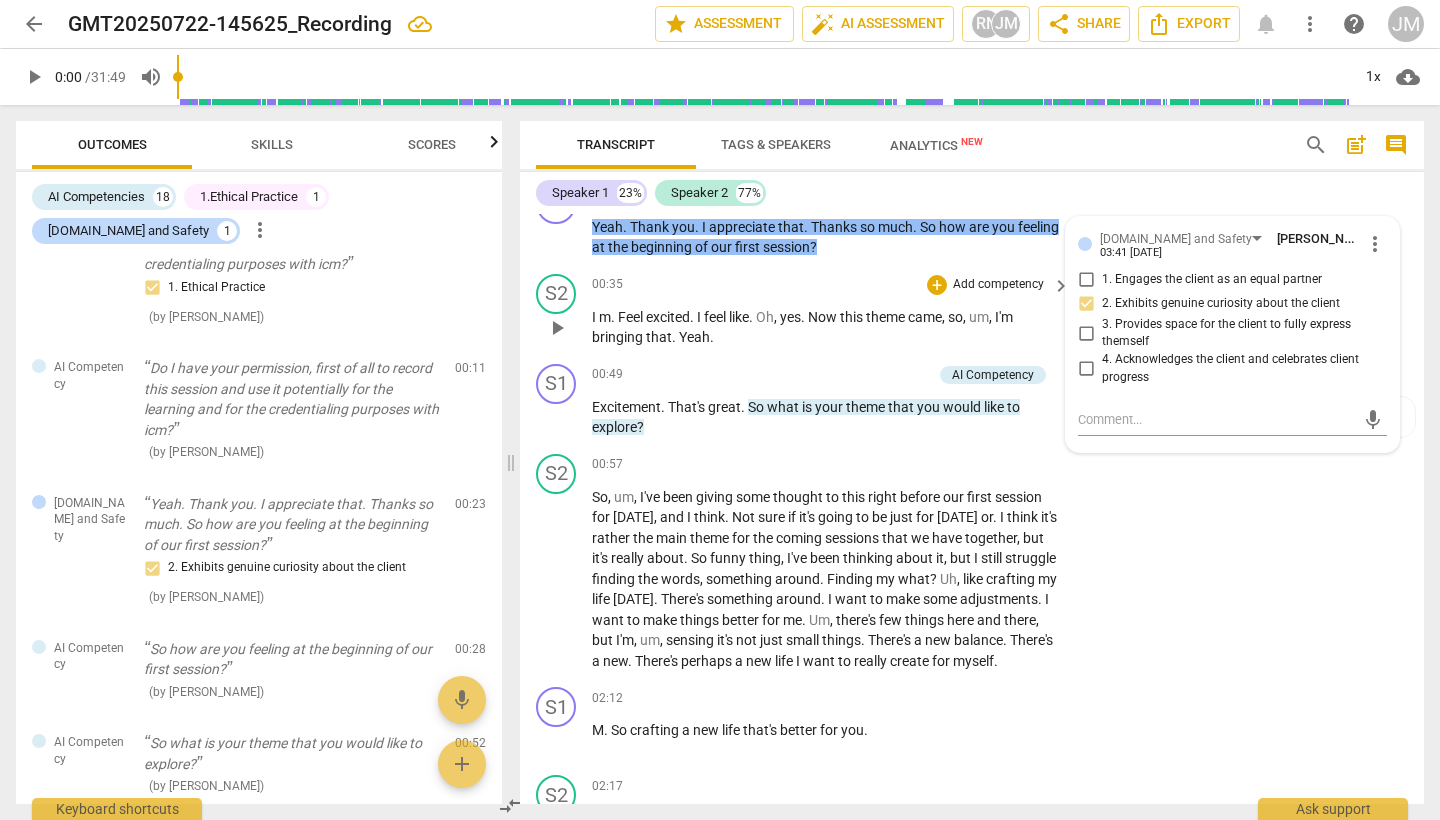 scroll, scrollTop: 238, scrollLeft: 0, axis: vertical 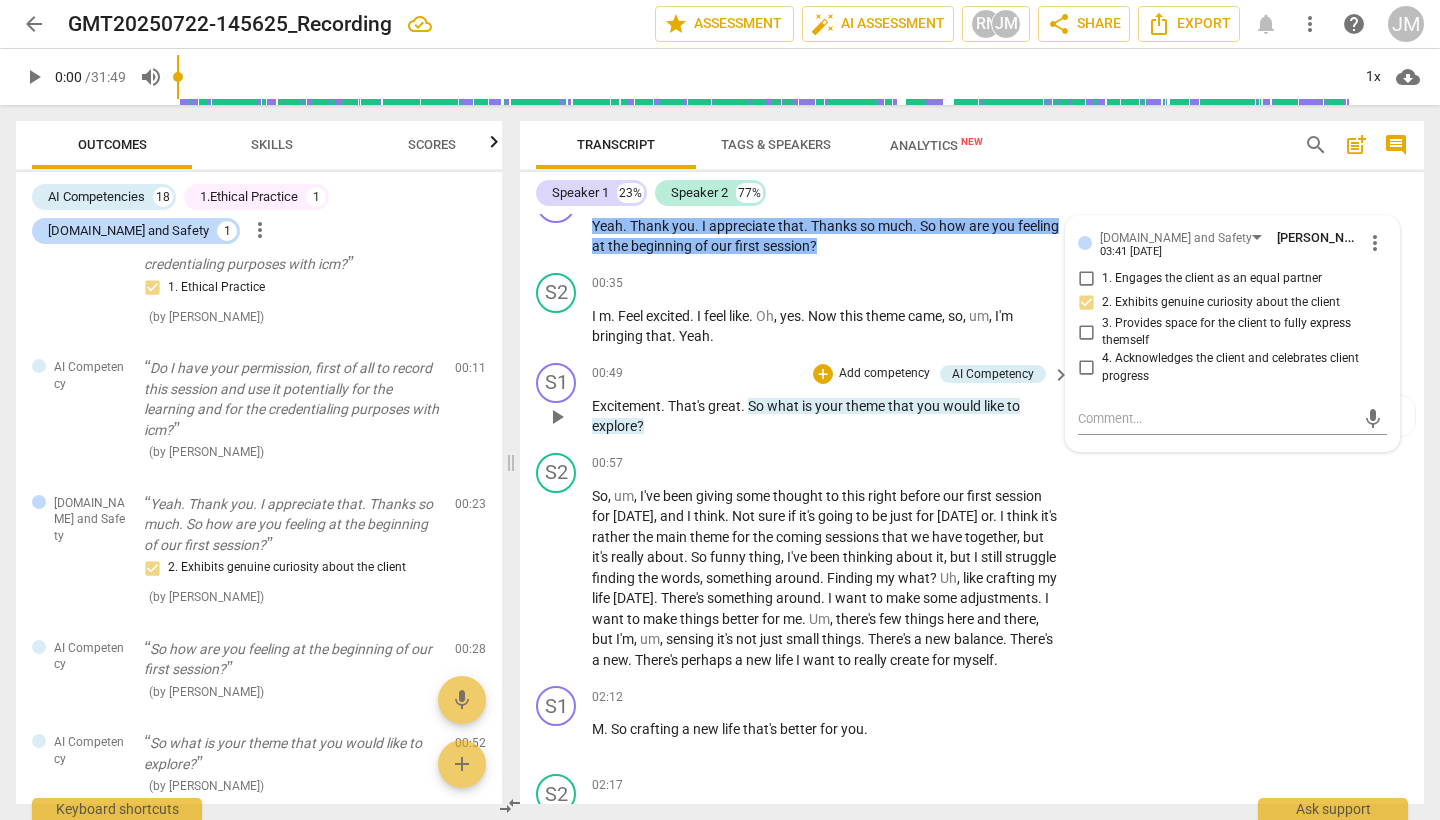 click on "Add competency" at bounding box center [884, 374] 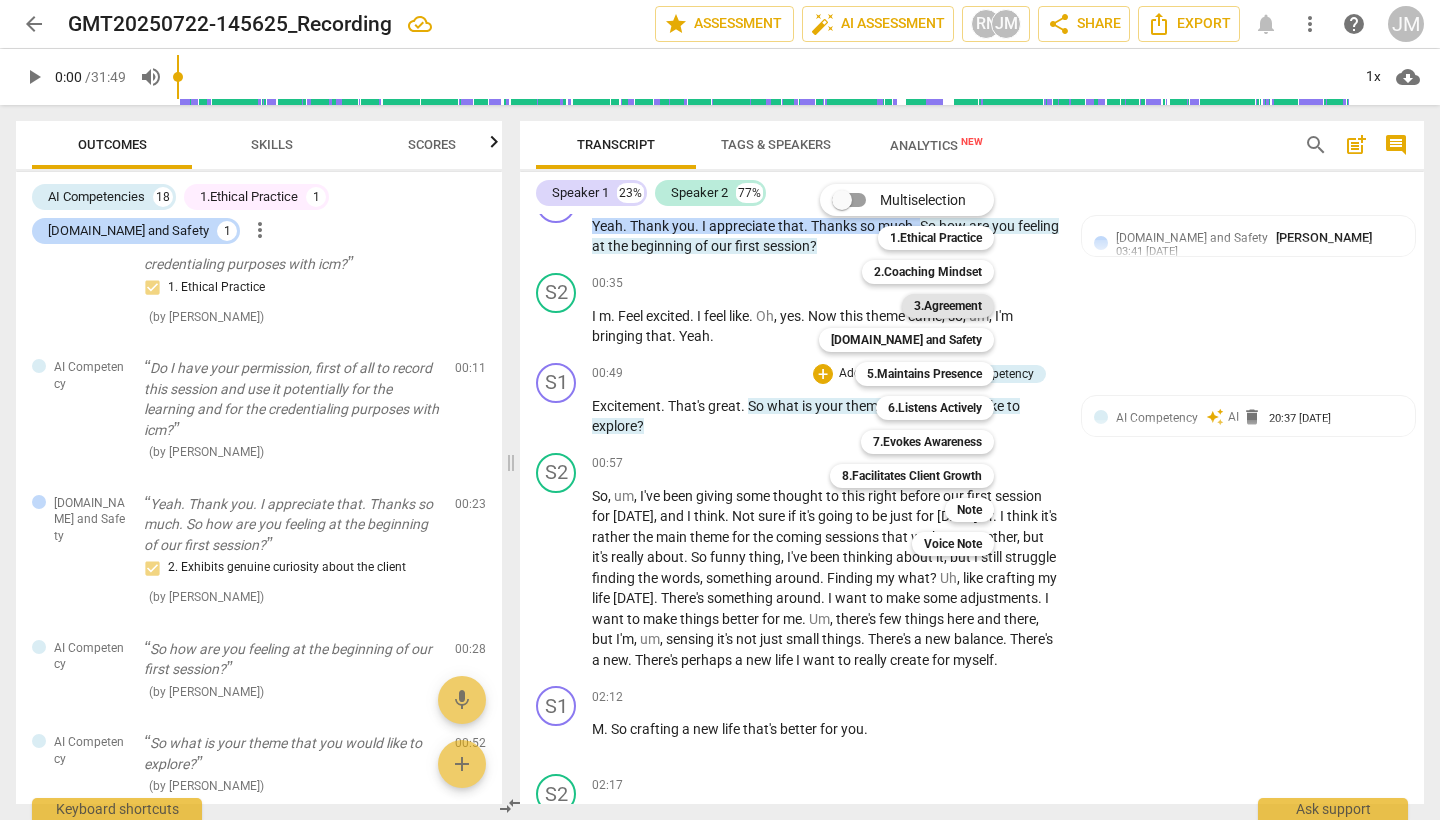 click on "3.Agreement" at bounding box center (948, 306) 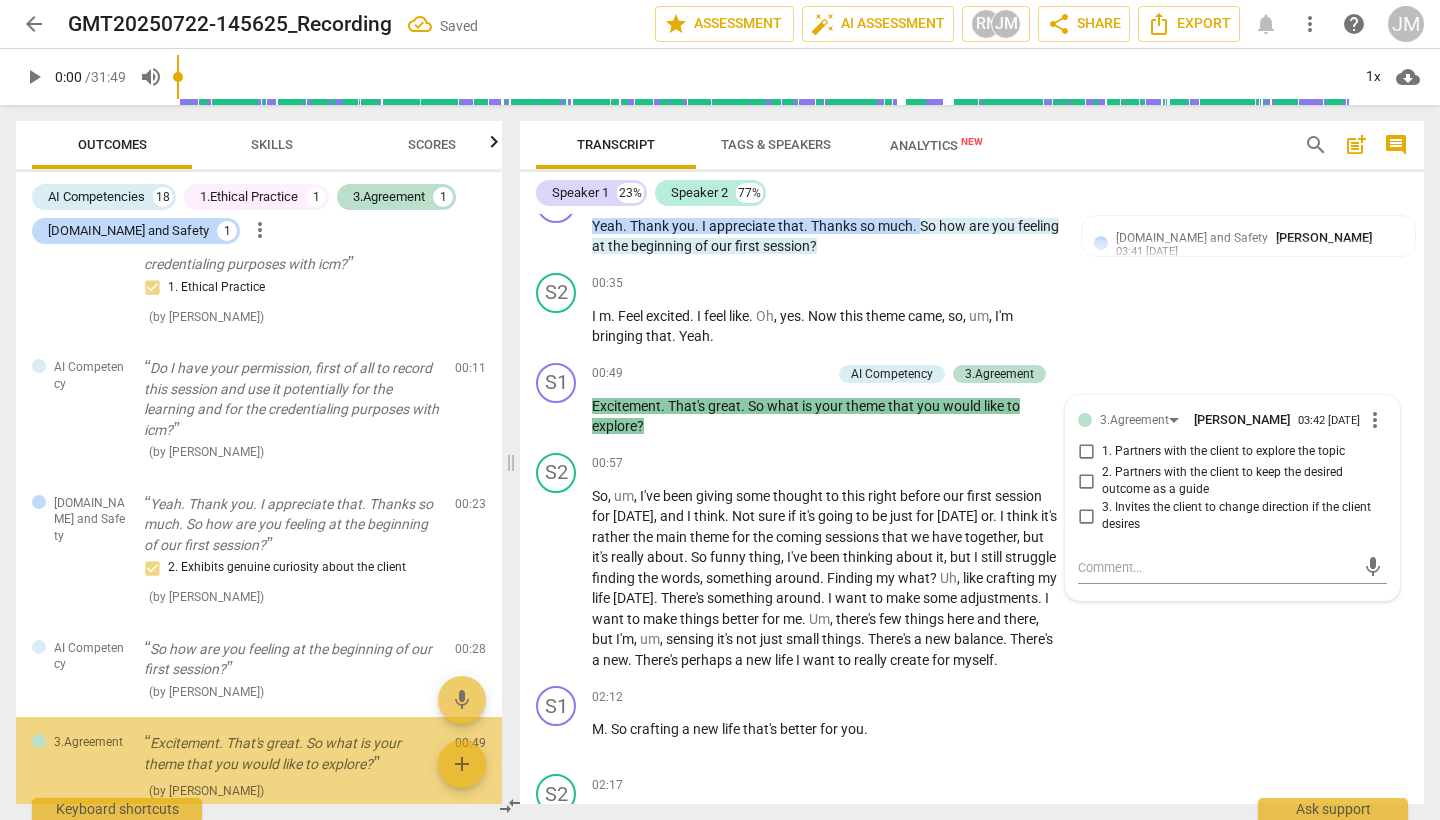 scroll, scrollTop: 327, scrollLeft: 0, axis: vertical 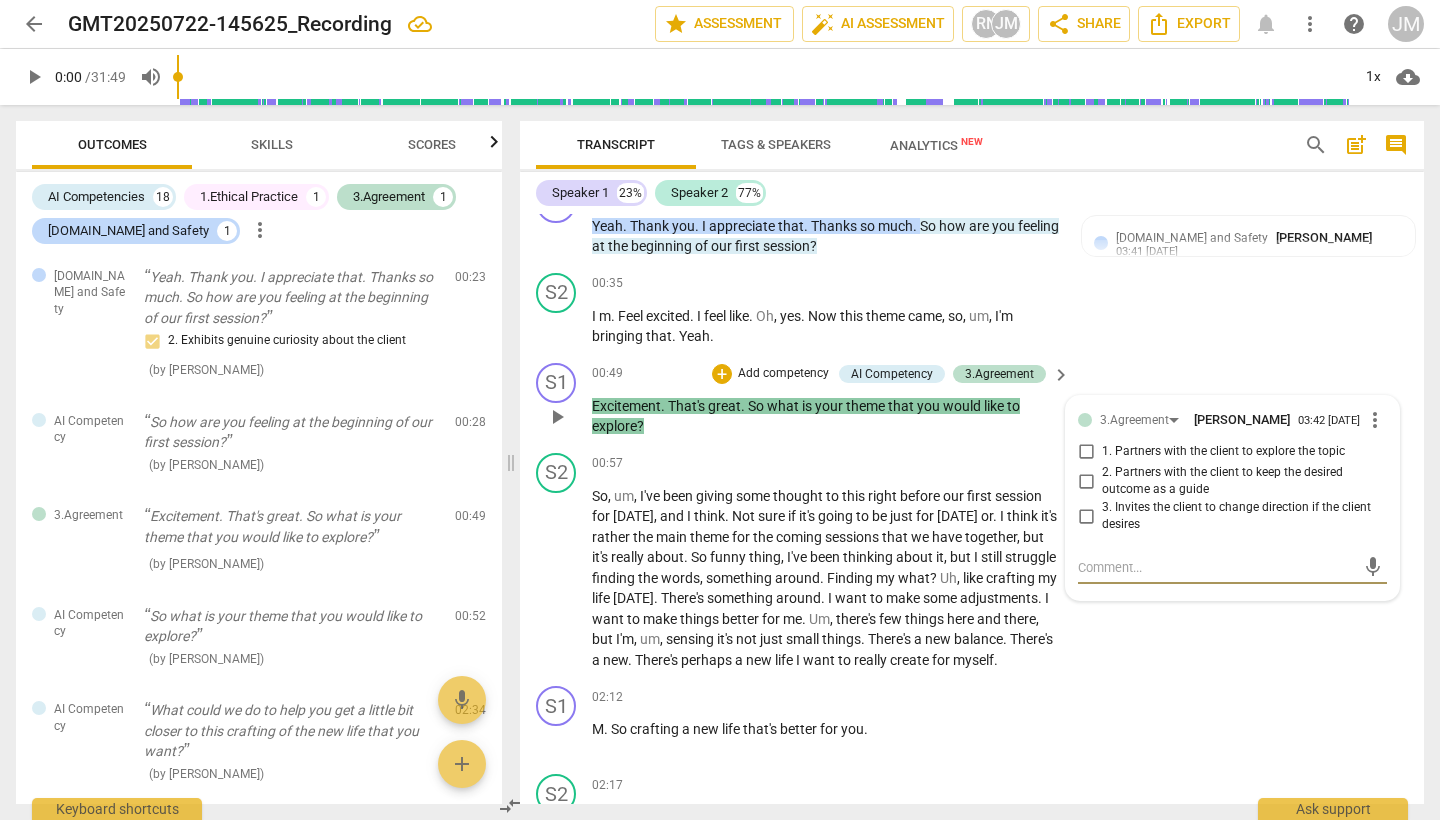 click on "1. Partners with the client to explore the topic" at bounding box center [1086, 452] 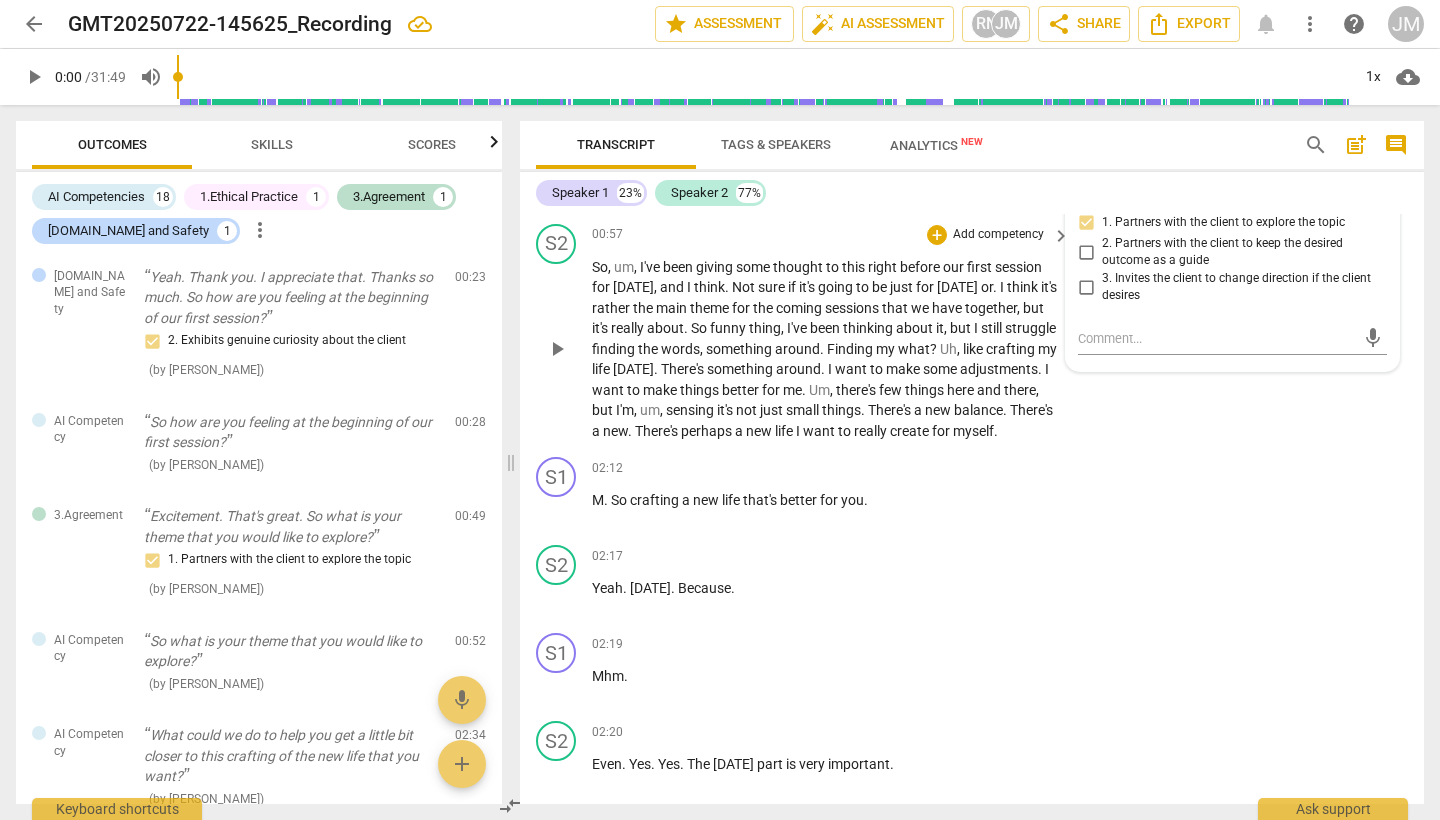 scroll, scrollTop: 468, scrollLeft: 0, axis: vertical 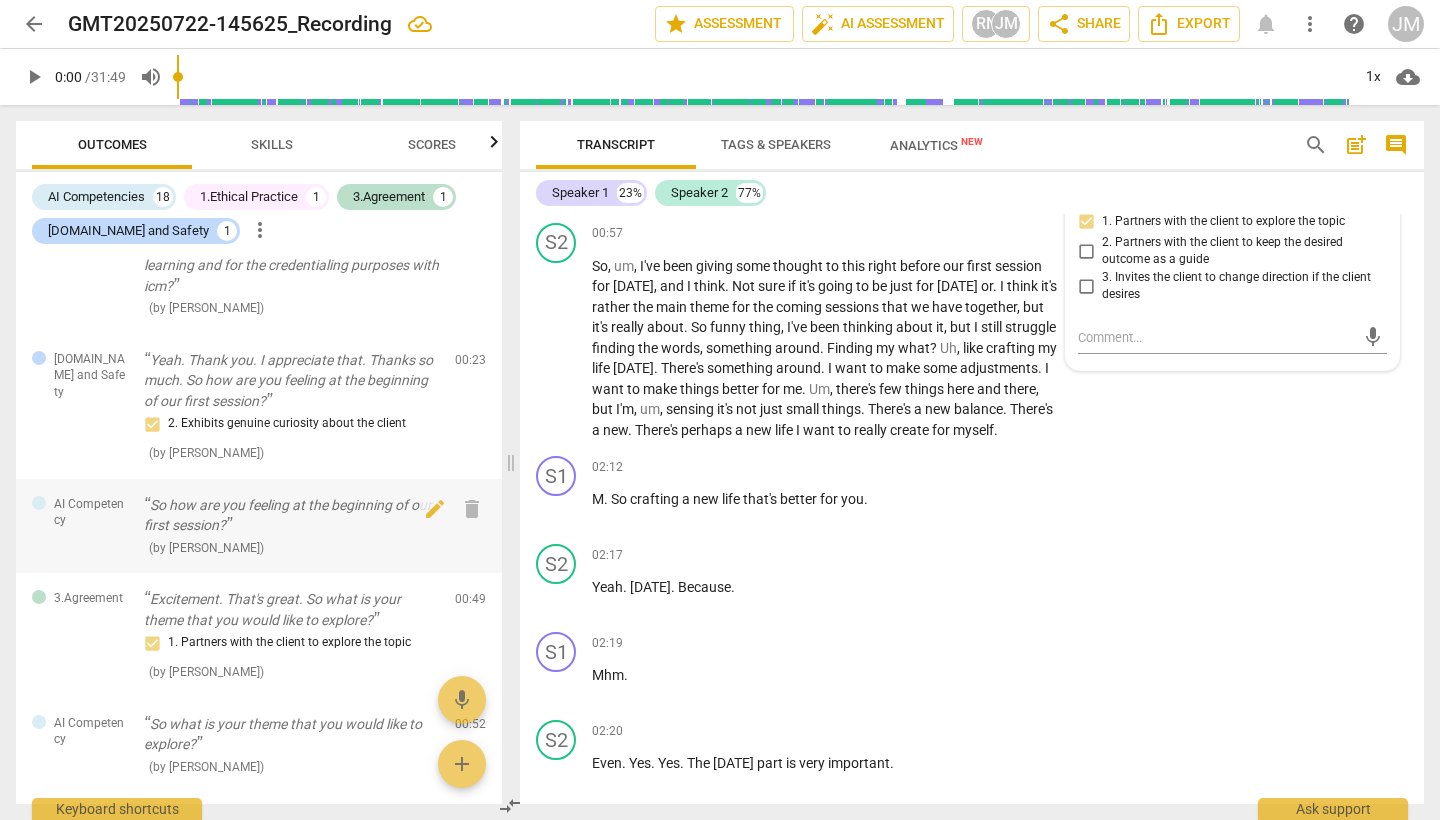 click on "So how are you feeling at the beginning of our first session?" at bounding box center [291, 515] 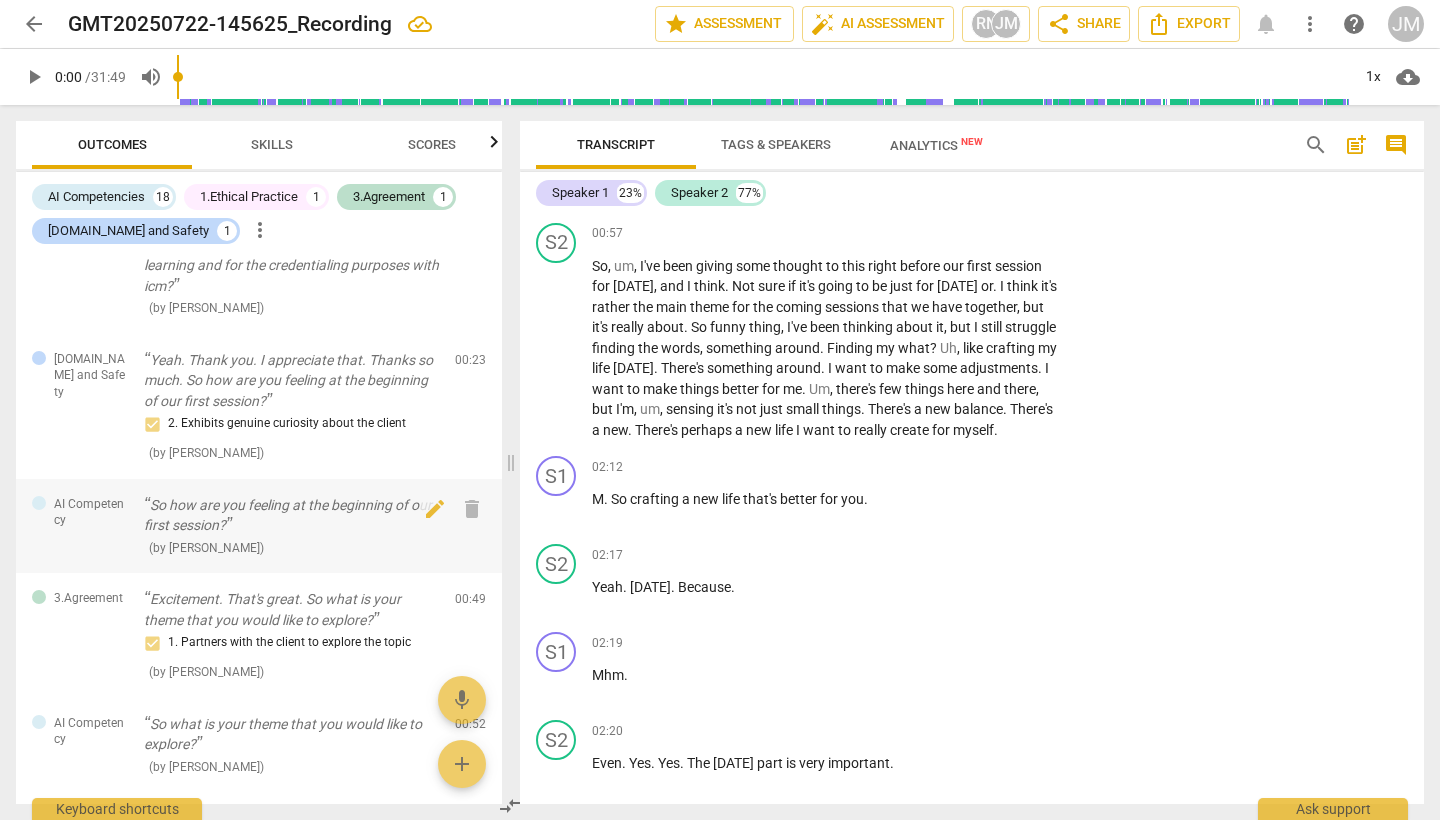 scroll, scrollTop: 15, scrollLeft: 0, axis: vertical 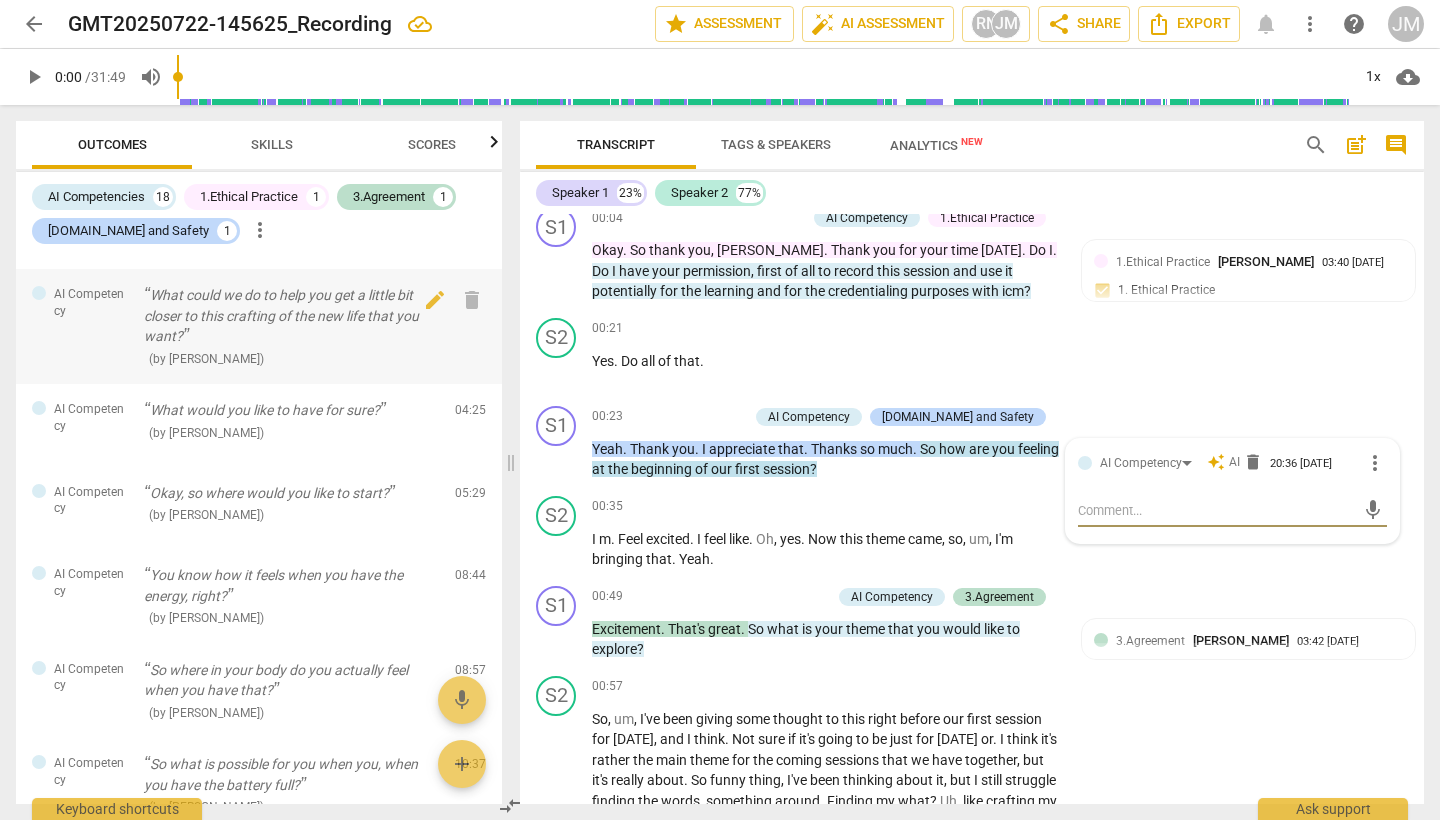 click on "What could we do to help you get a little bit closer to this crafting of the new life that you want?" at bounding box center (291, 316) 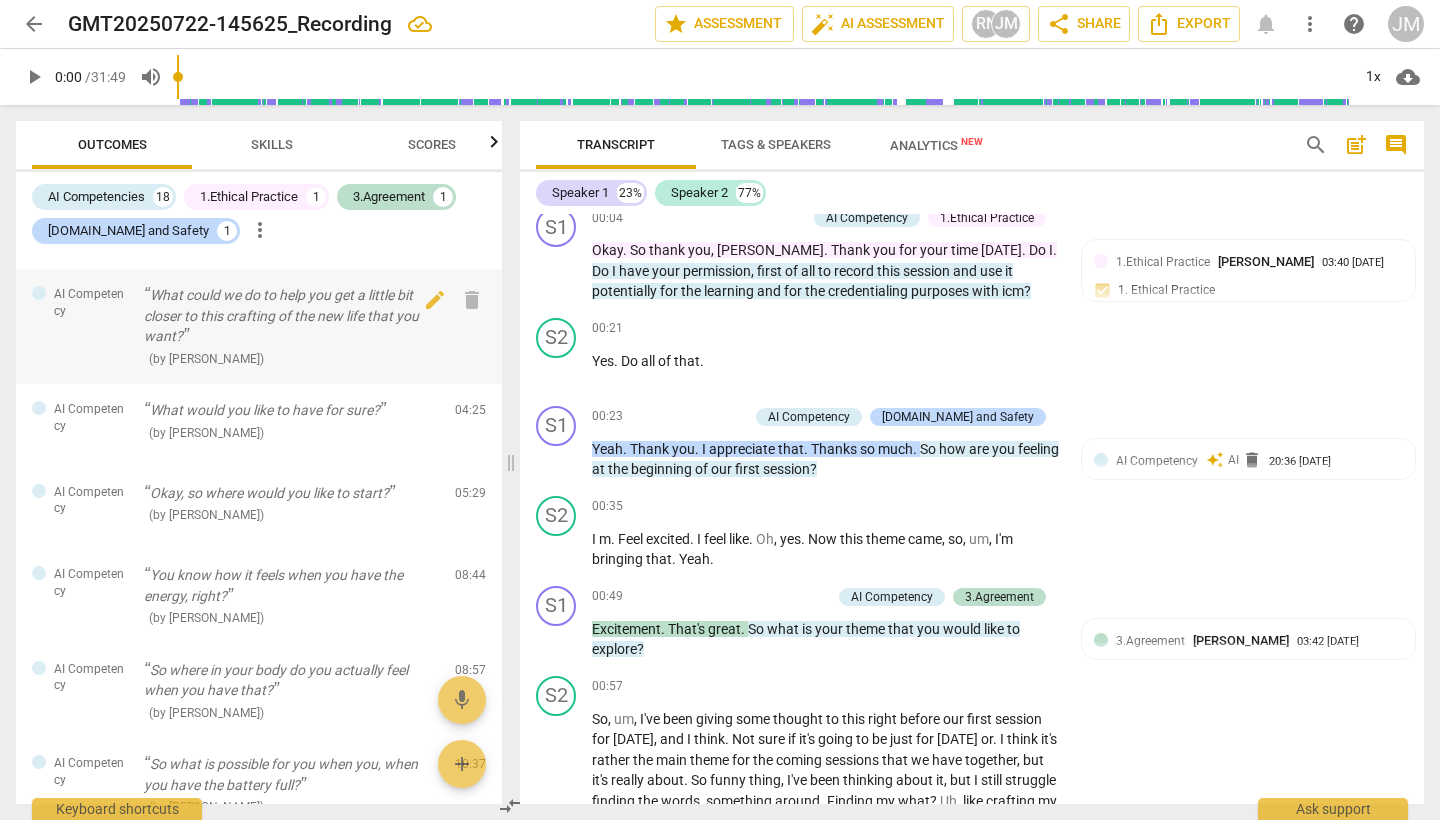 scroll, scrollTop: 883, scrollLeft: 0, axis: vertical 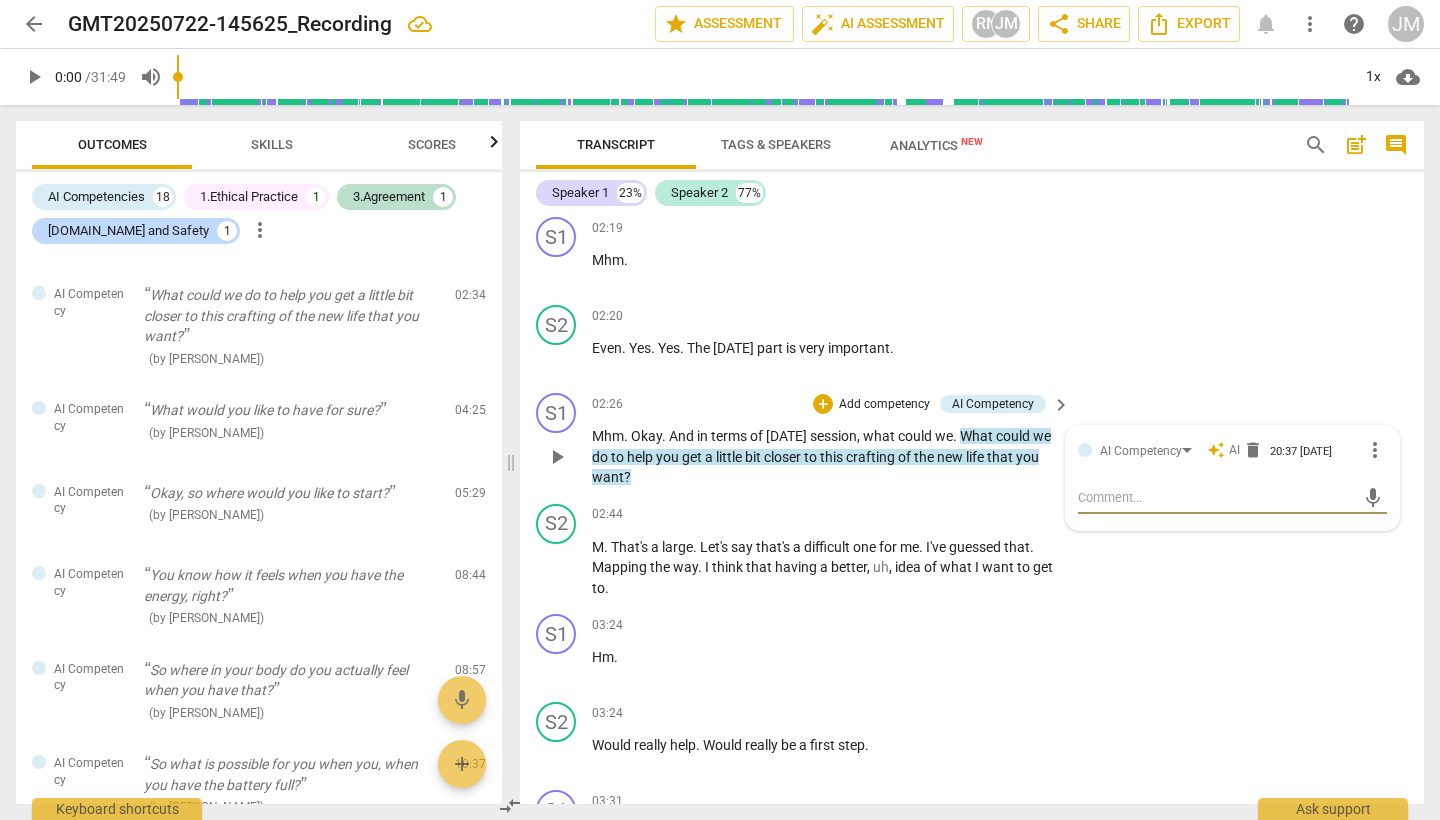 click on "Add competency" at bounding box center (884, 405) 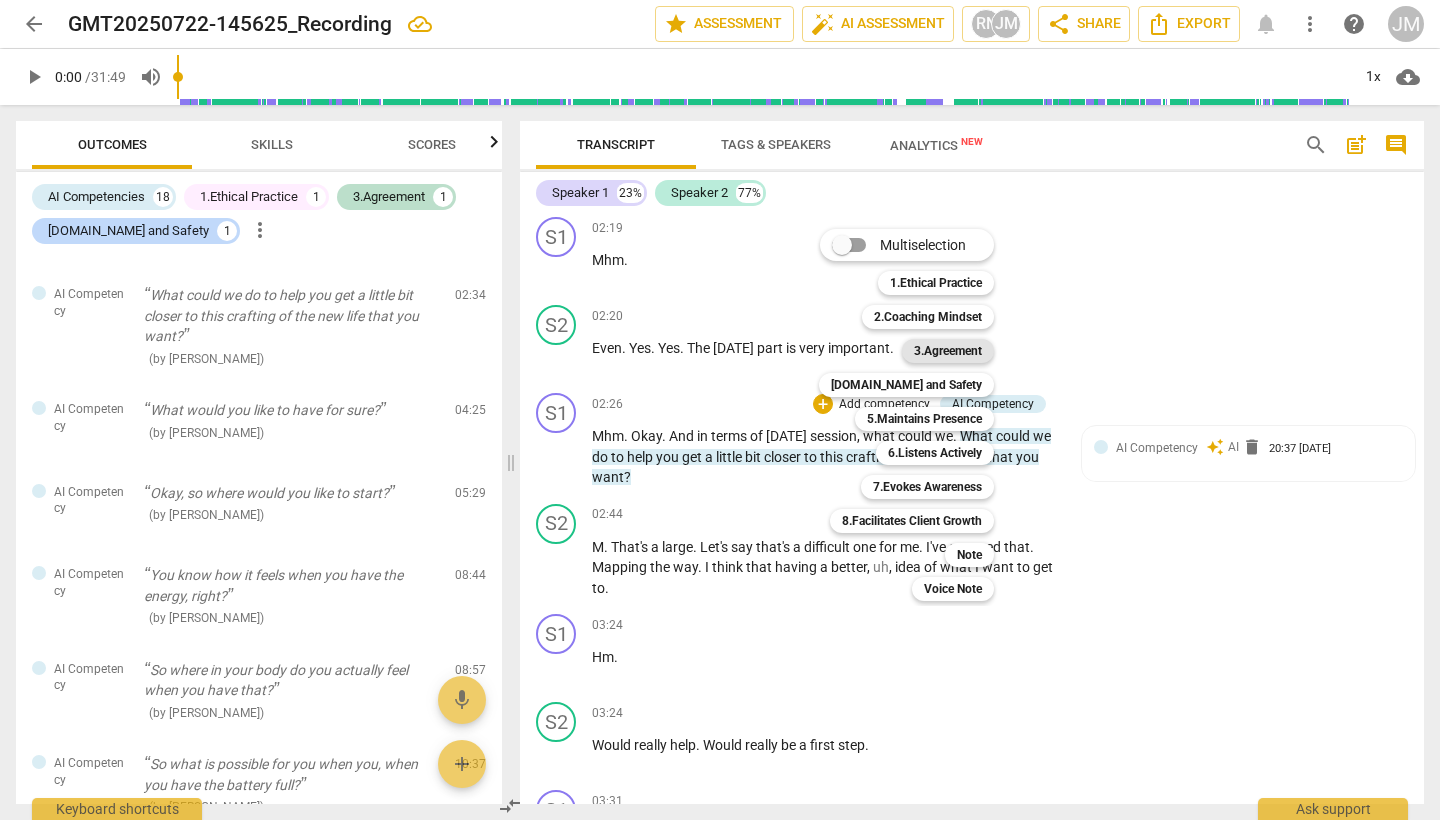 click on "3.Agreement" at bounding box center (948, 351) 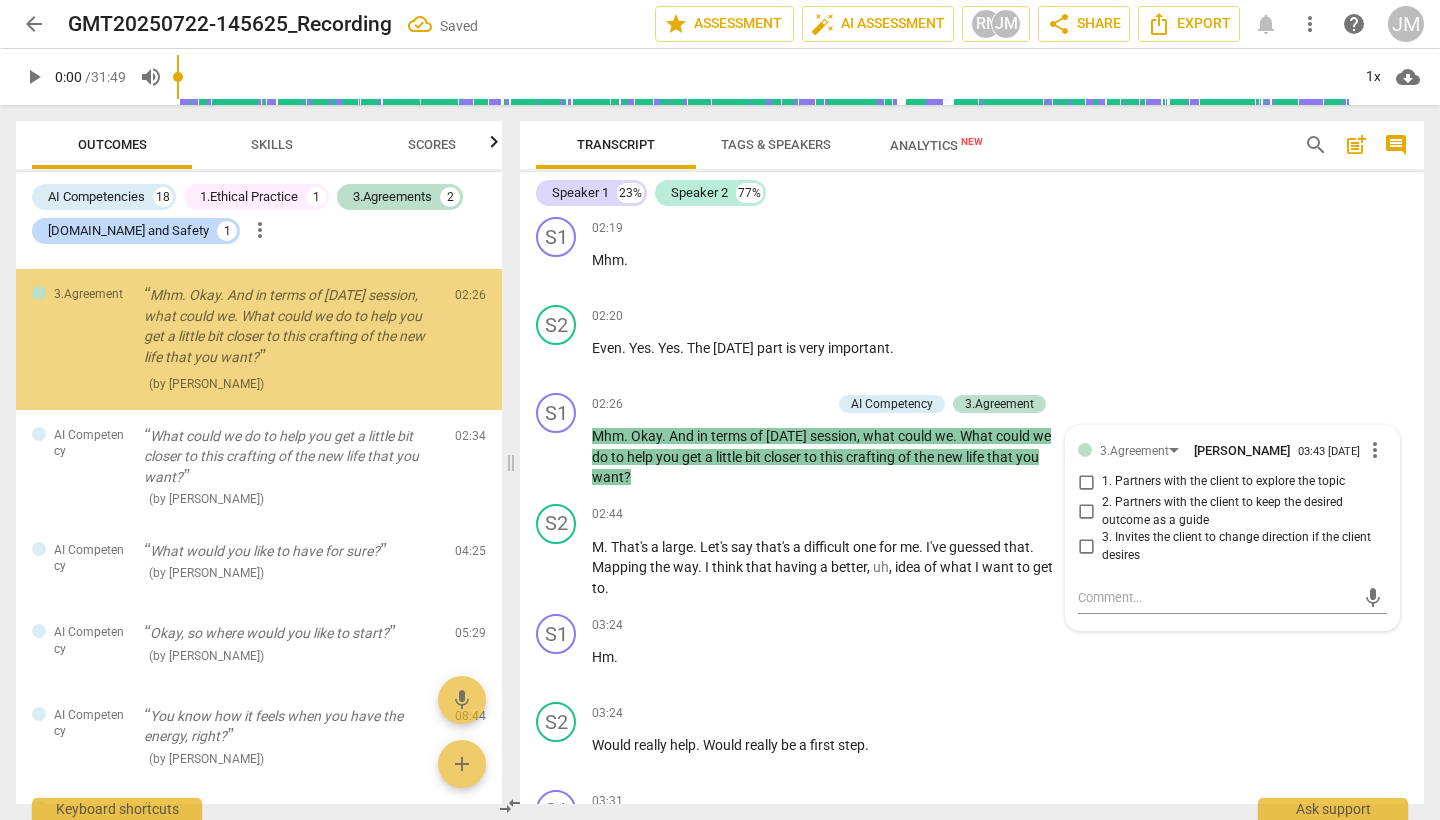 scroll, scrollTop: 563, scrollLeft: 0, axis: vertical 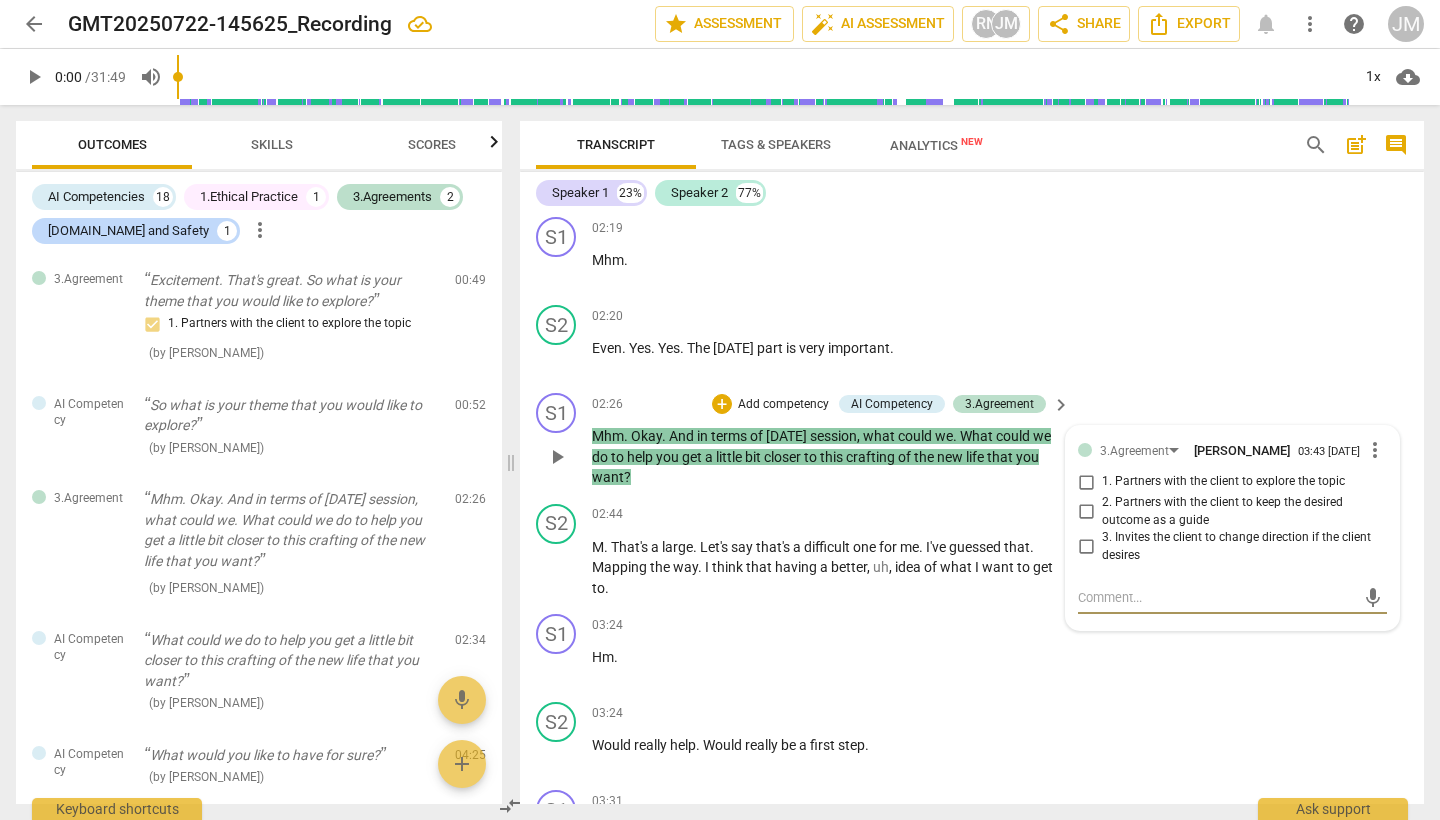 click on "2. Partners with the client to keep the desired outcome as a guide" at bounding box center [1086, 512] 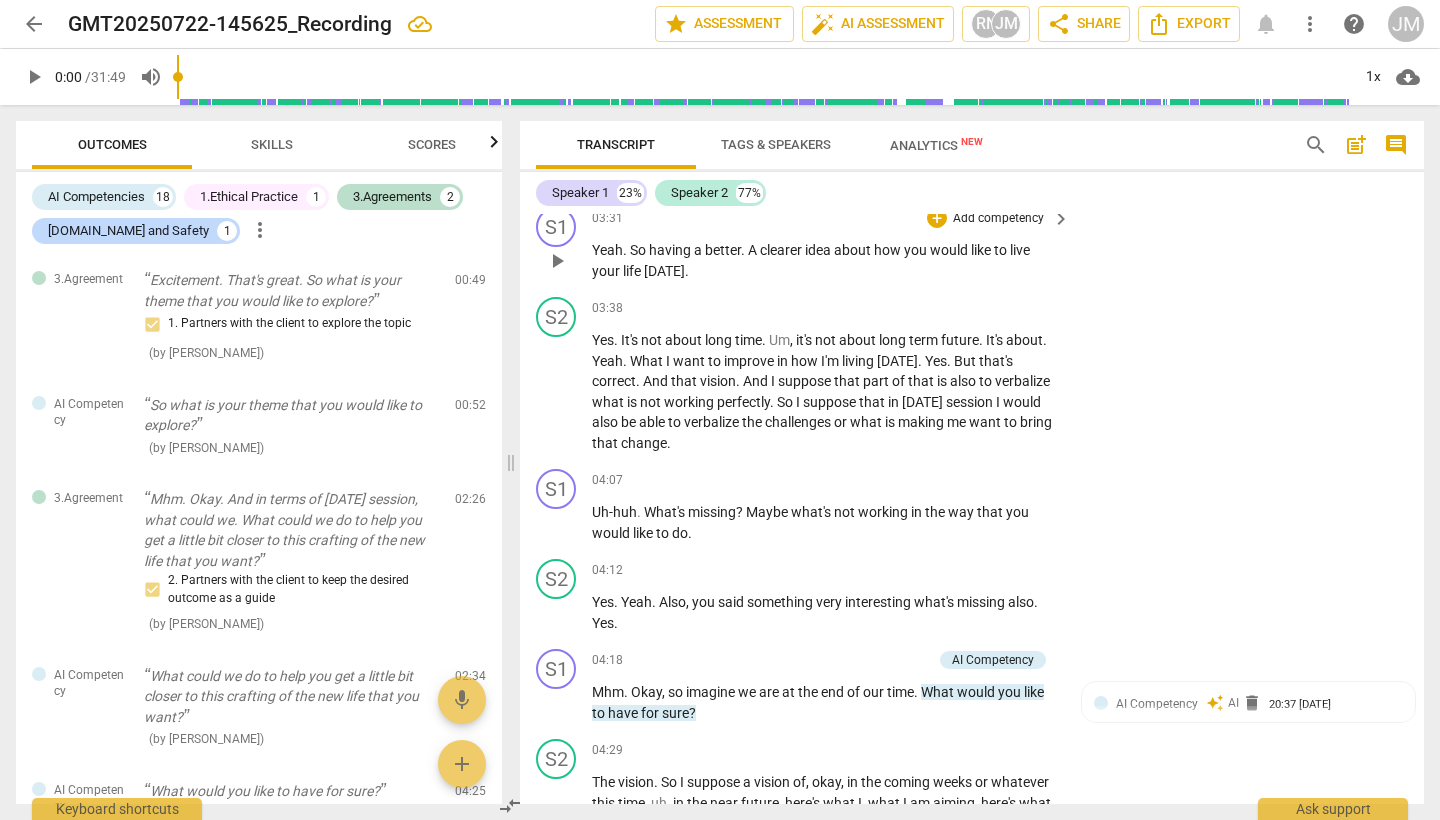 scroll, scrollTop: 1468, scrollLeft: 0, axis: vertical 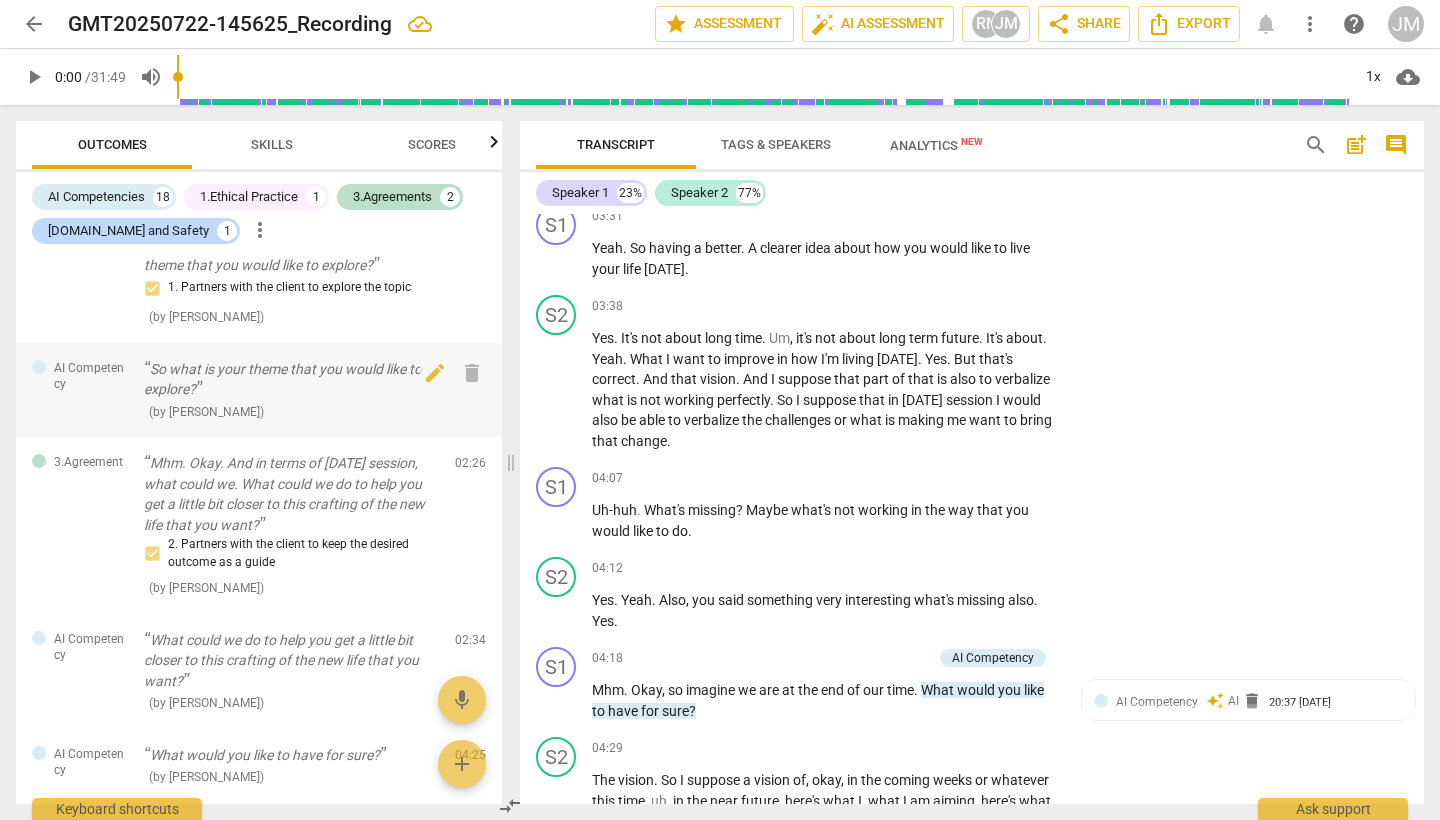 click on "So what is your theme that you would like to explore?" at bounding box center (291, 379) 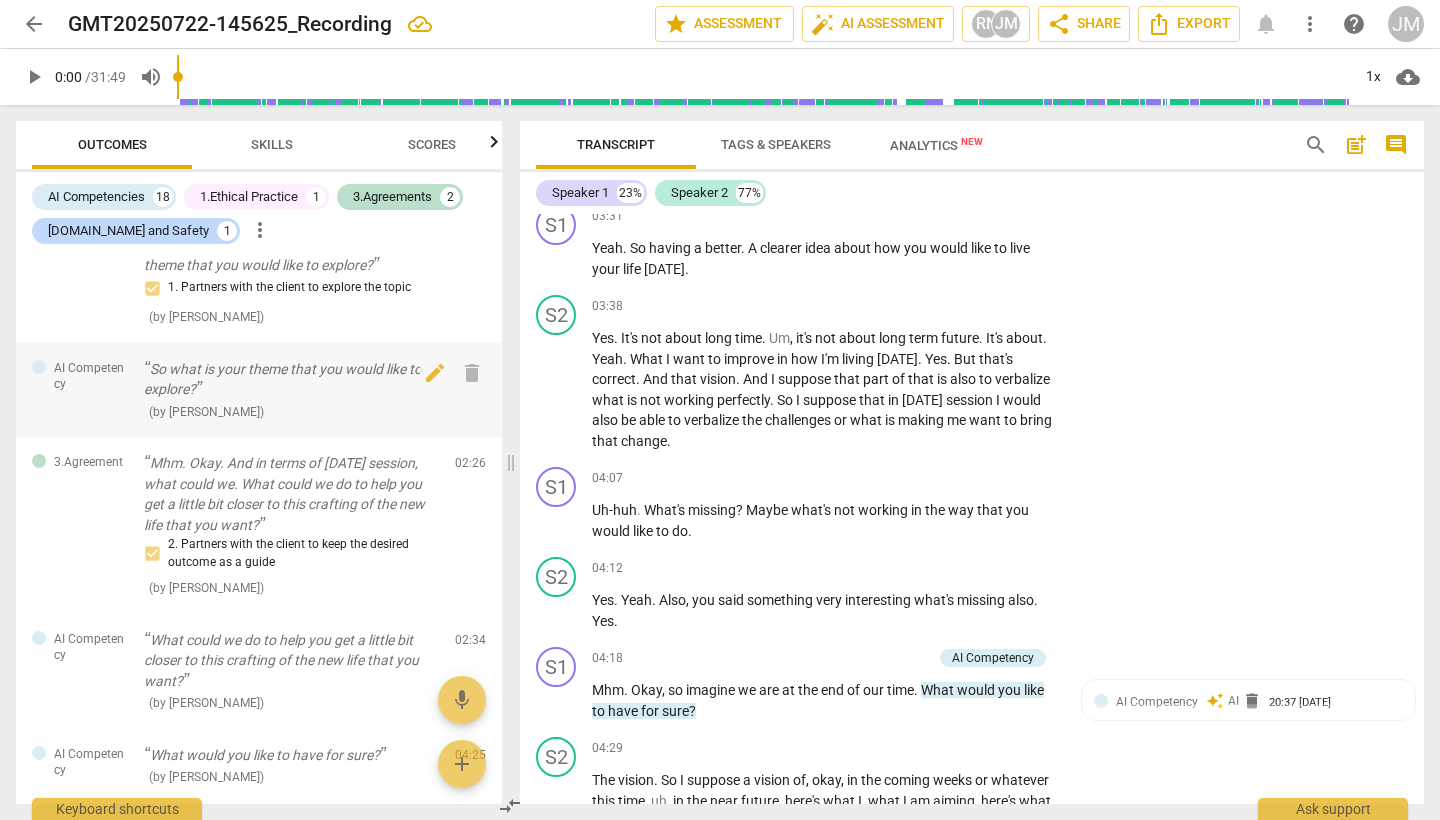 scroll, scrollTop: 193, scrollLeft: 0, axis: vertical 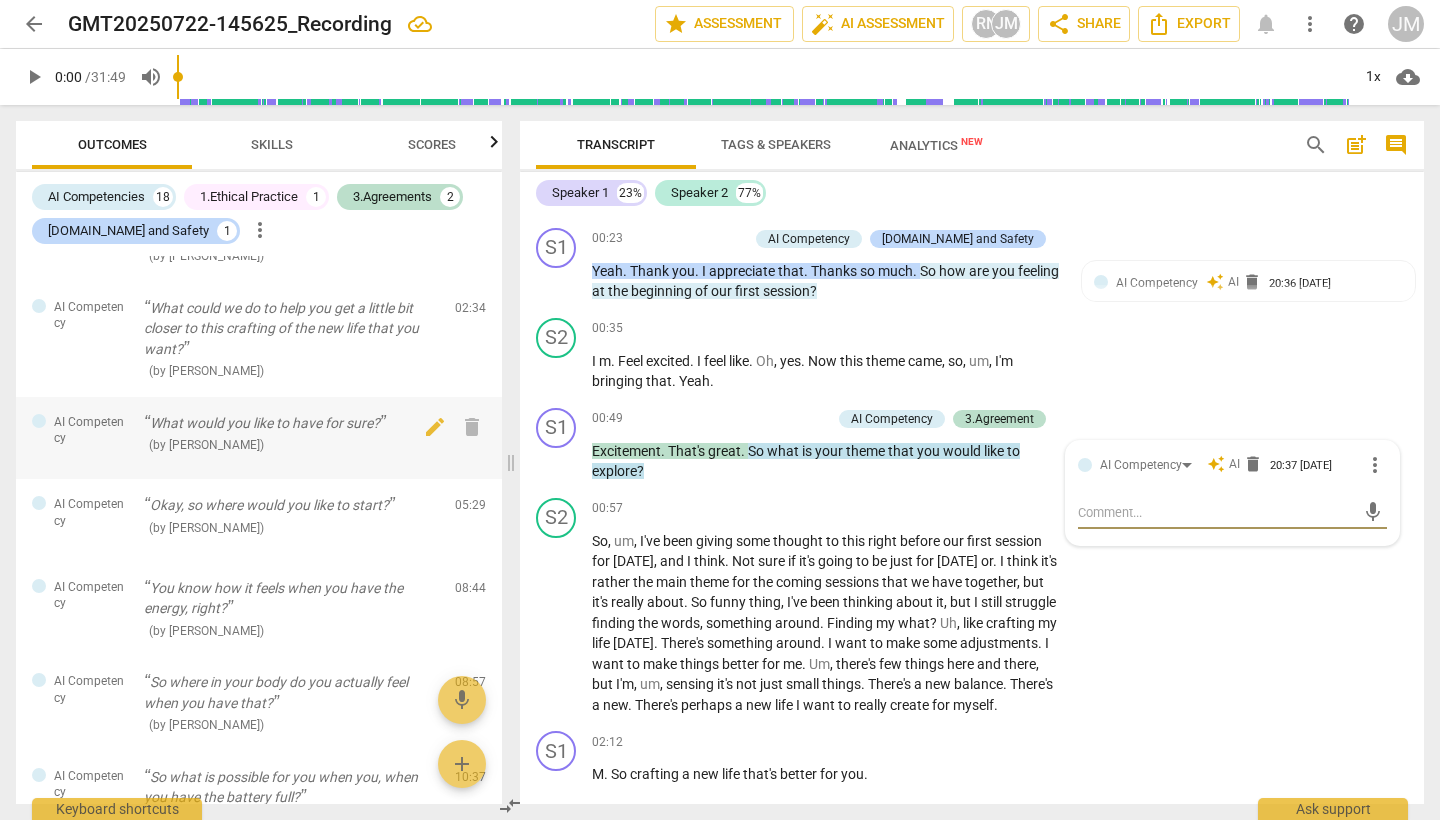 click on "( by [PERSON_NAME] )" at bounding box center [291, 444] 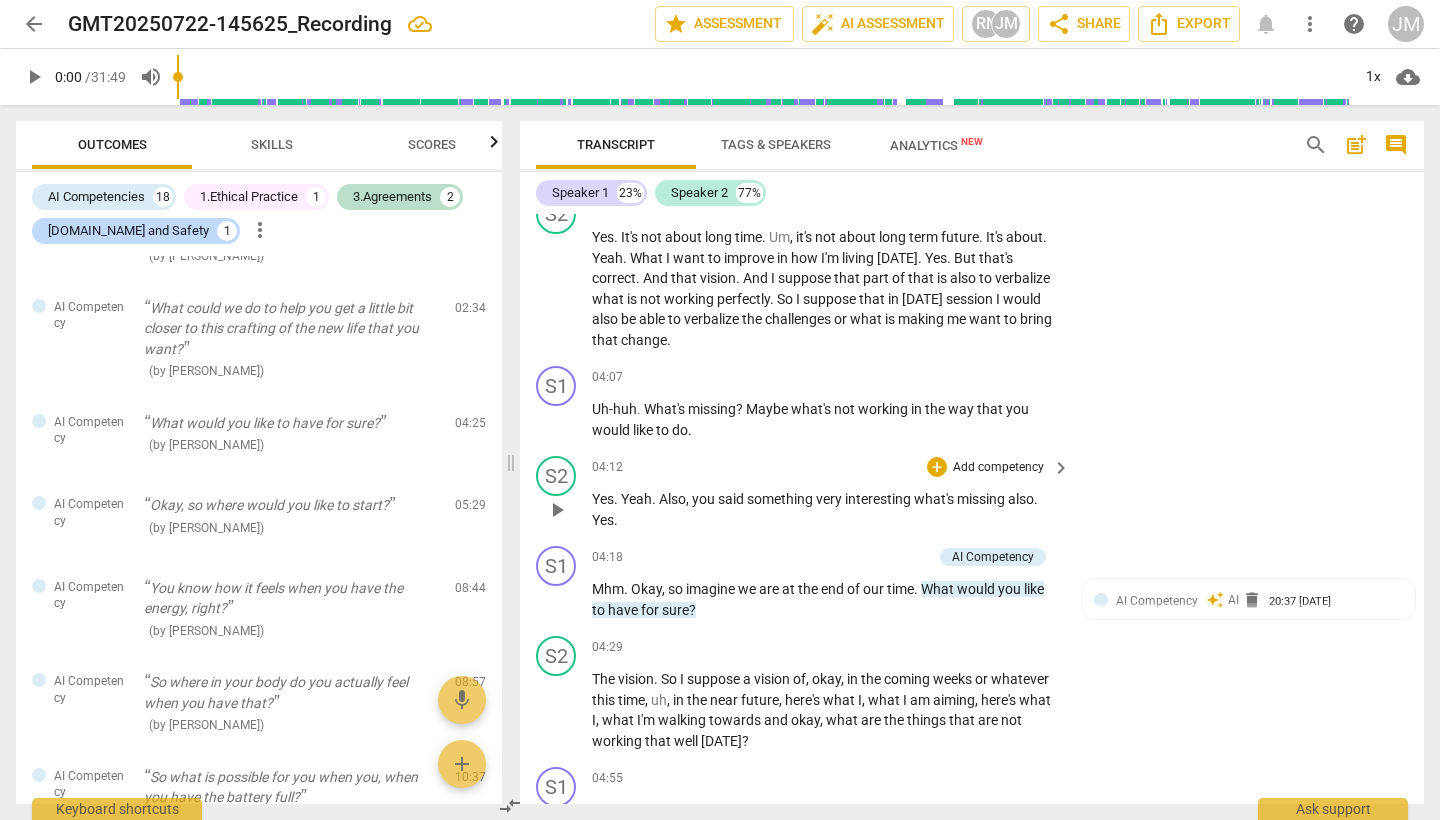 scroll, scrollTop: 1555, scrollLeft: 0, axis: vertical 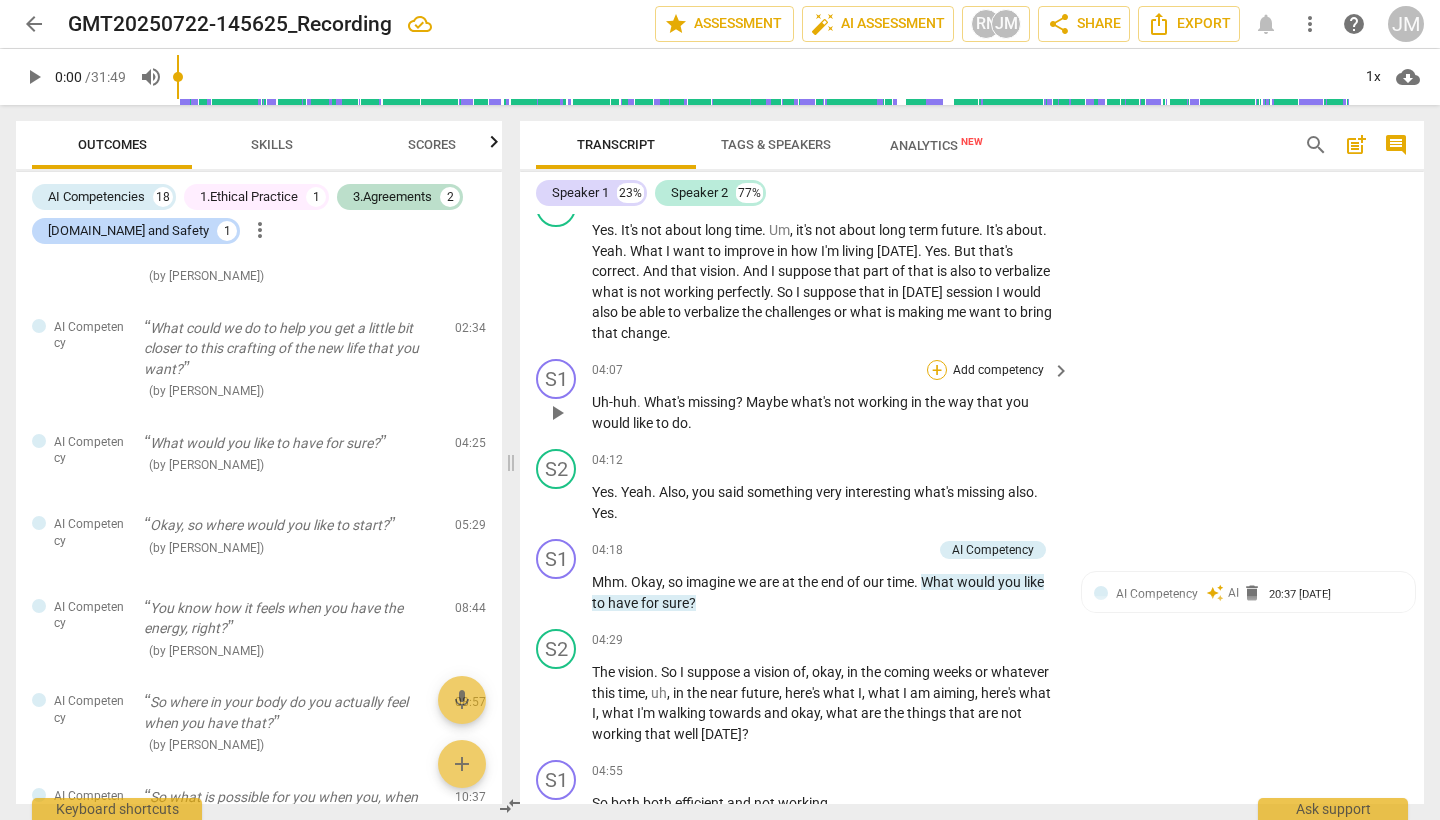 click on "+" at bounding box center [937, 370] 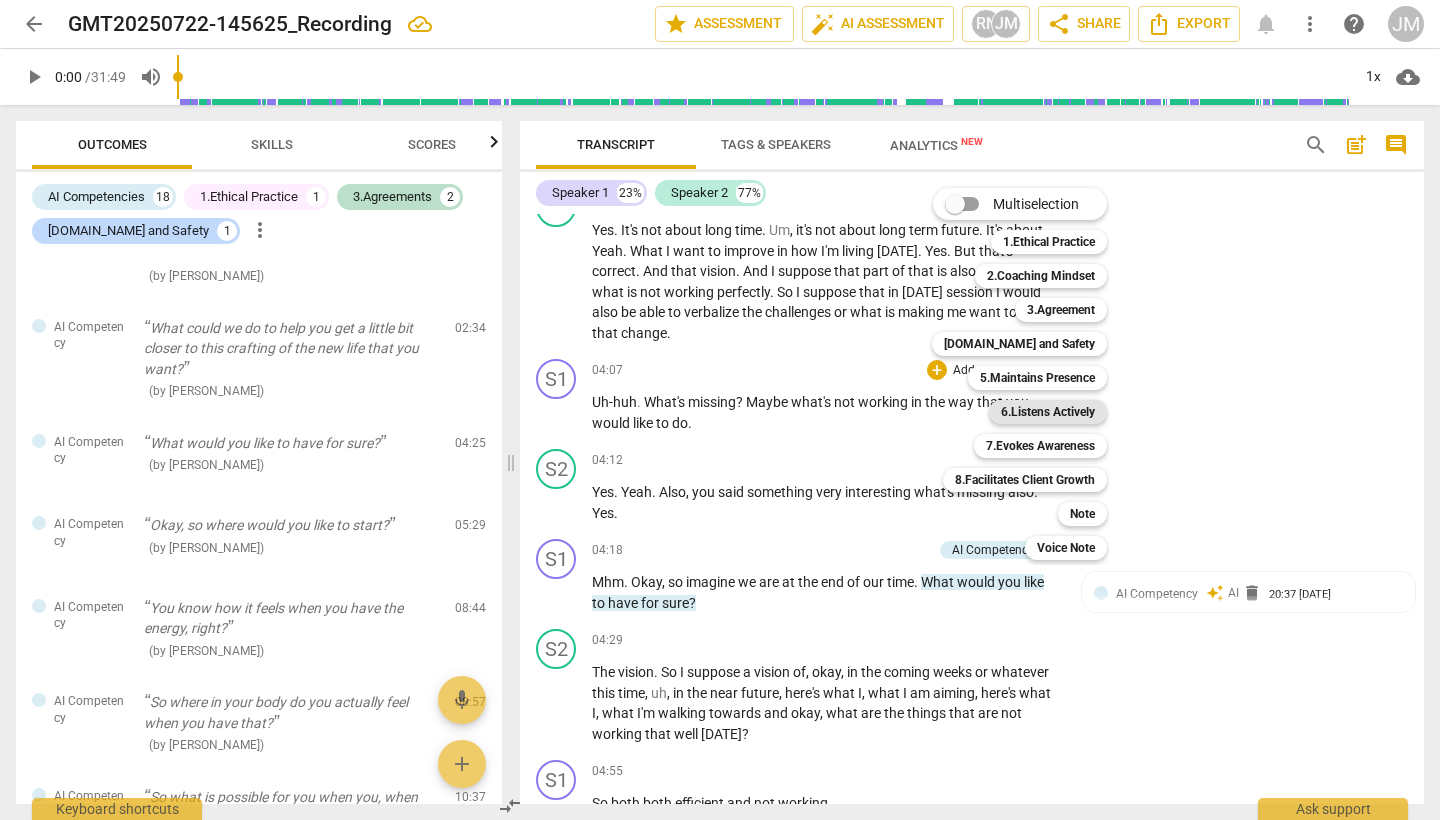 click on "6.Listens Actively" at bounding box center [1048, 412] 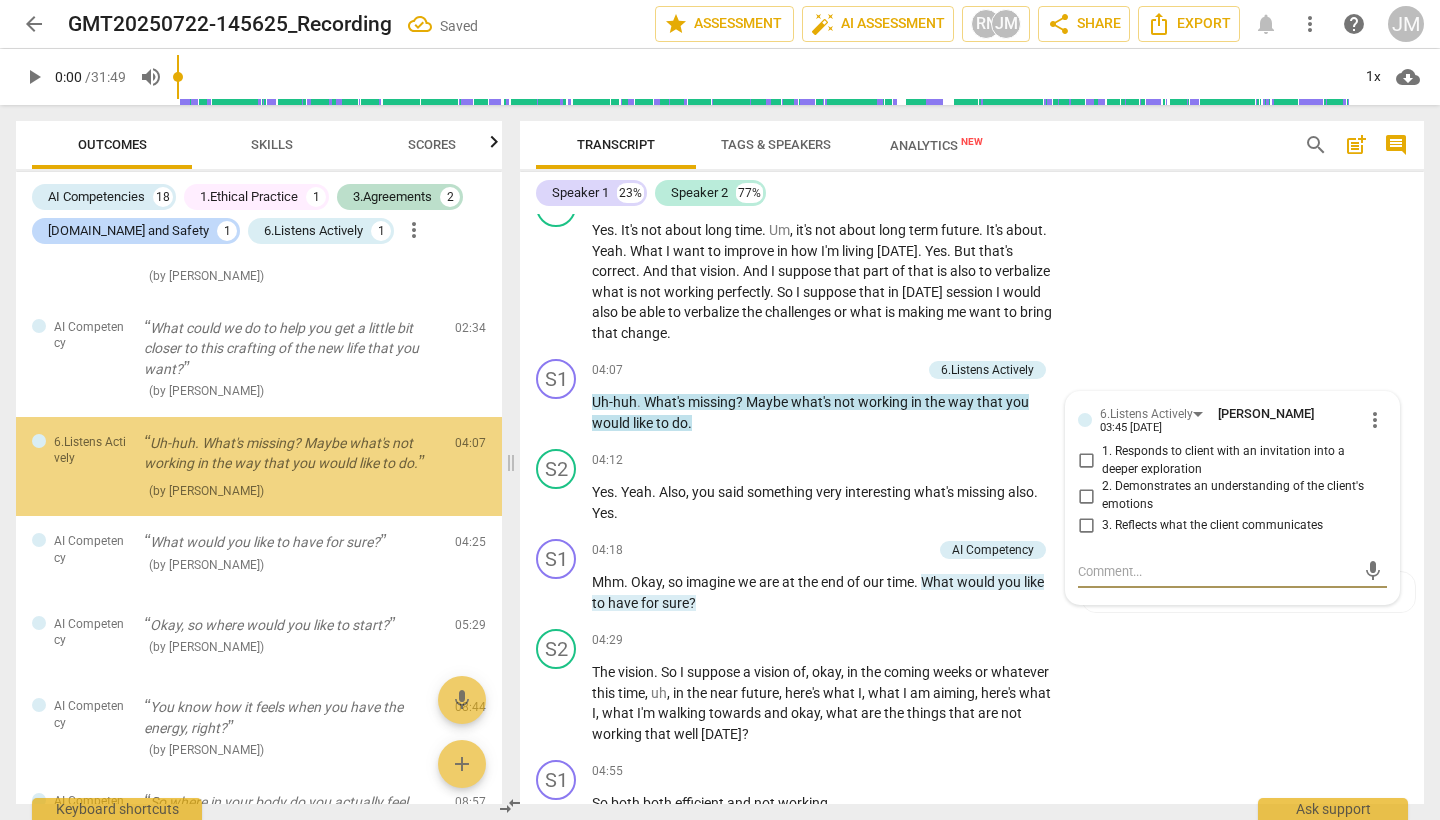 scroll, scrollTop: 829, scrollLeft: 0, axis: vertical 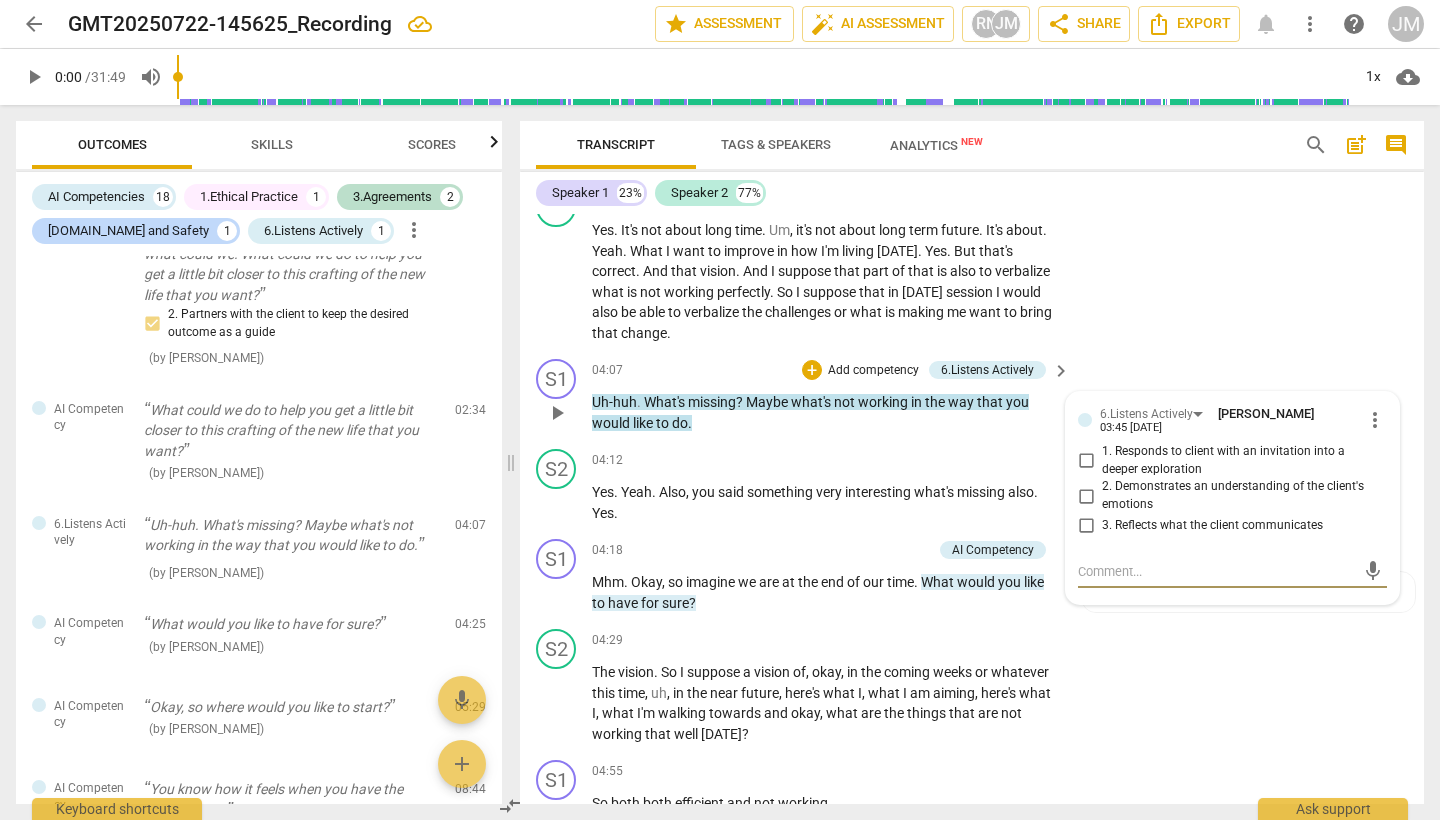 click on "1. Responds to client with an invitation into a deeper exploration" at bounding box center [1086, 461] 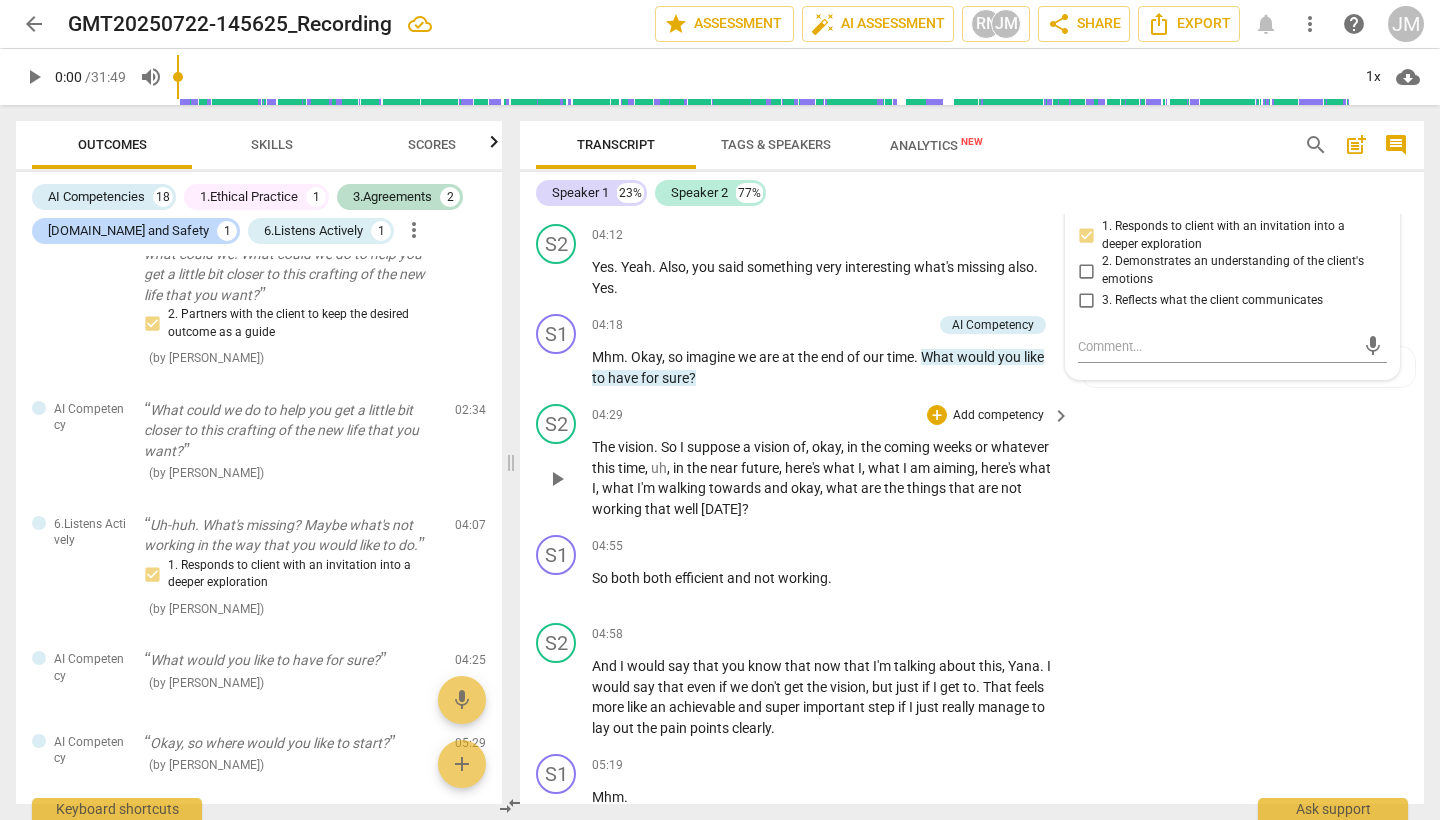 scroll, scrollTop: 1802, scrollLeft: 0, axis: vertical 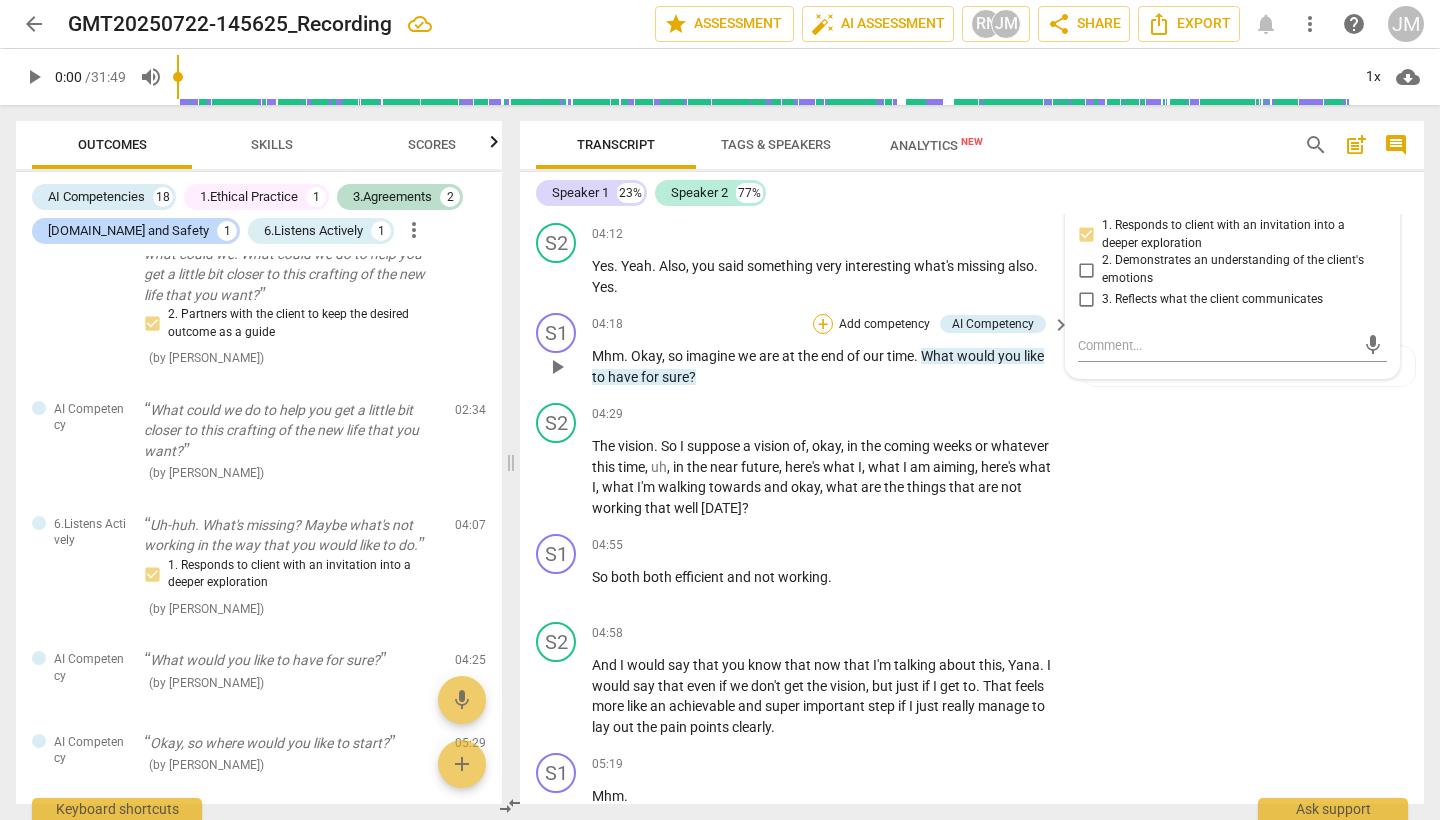click on "+" at bounding box center [823, 324] 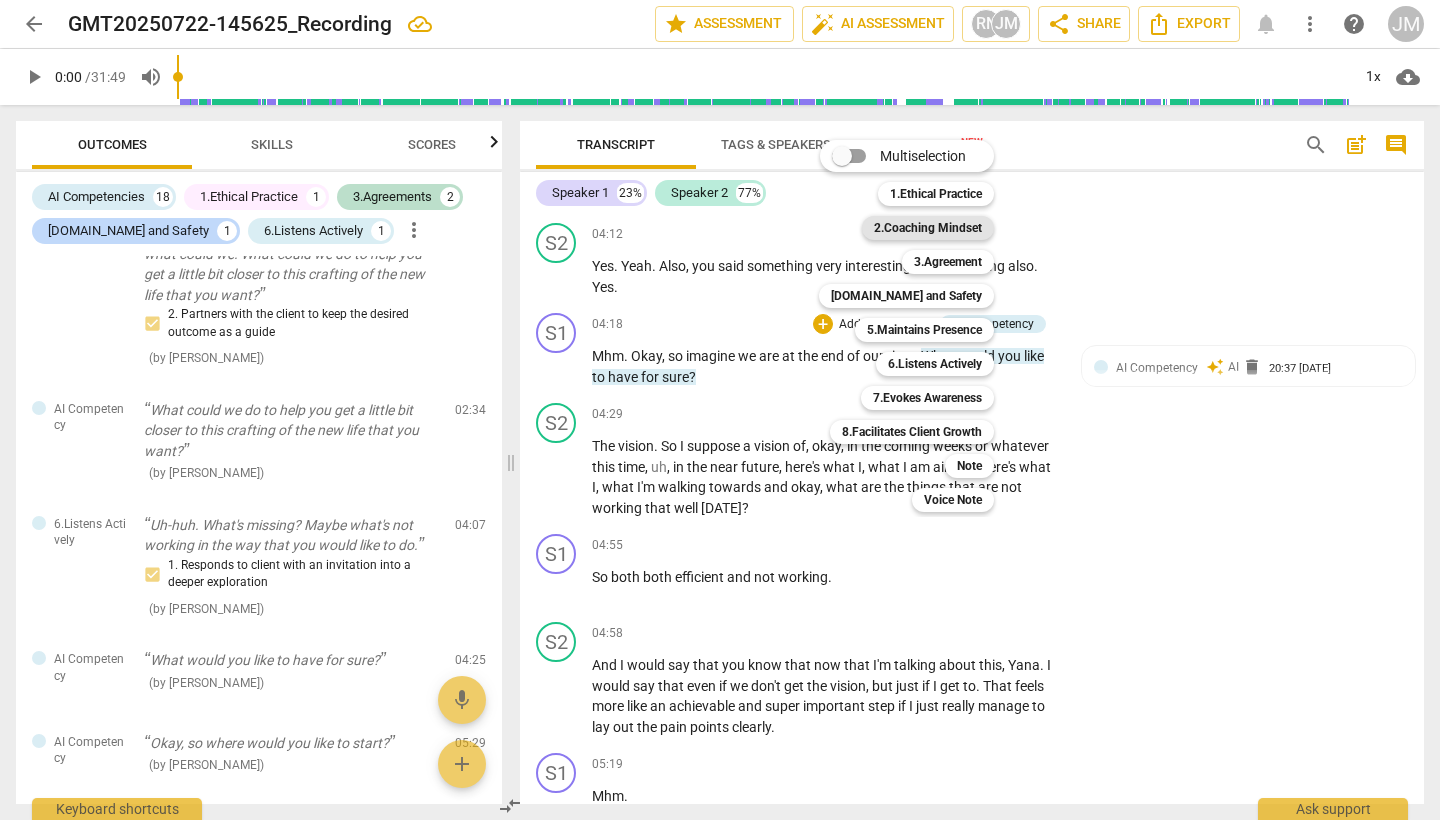 click on "2.Coaching Mindset" at bounding box center [928, 228] 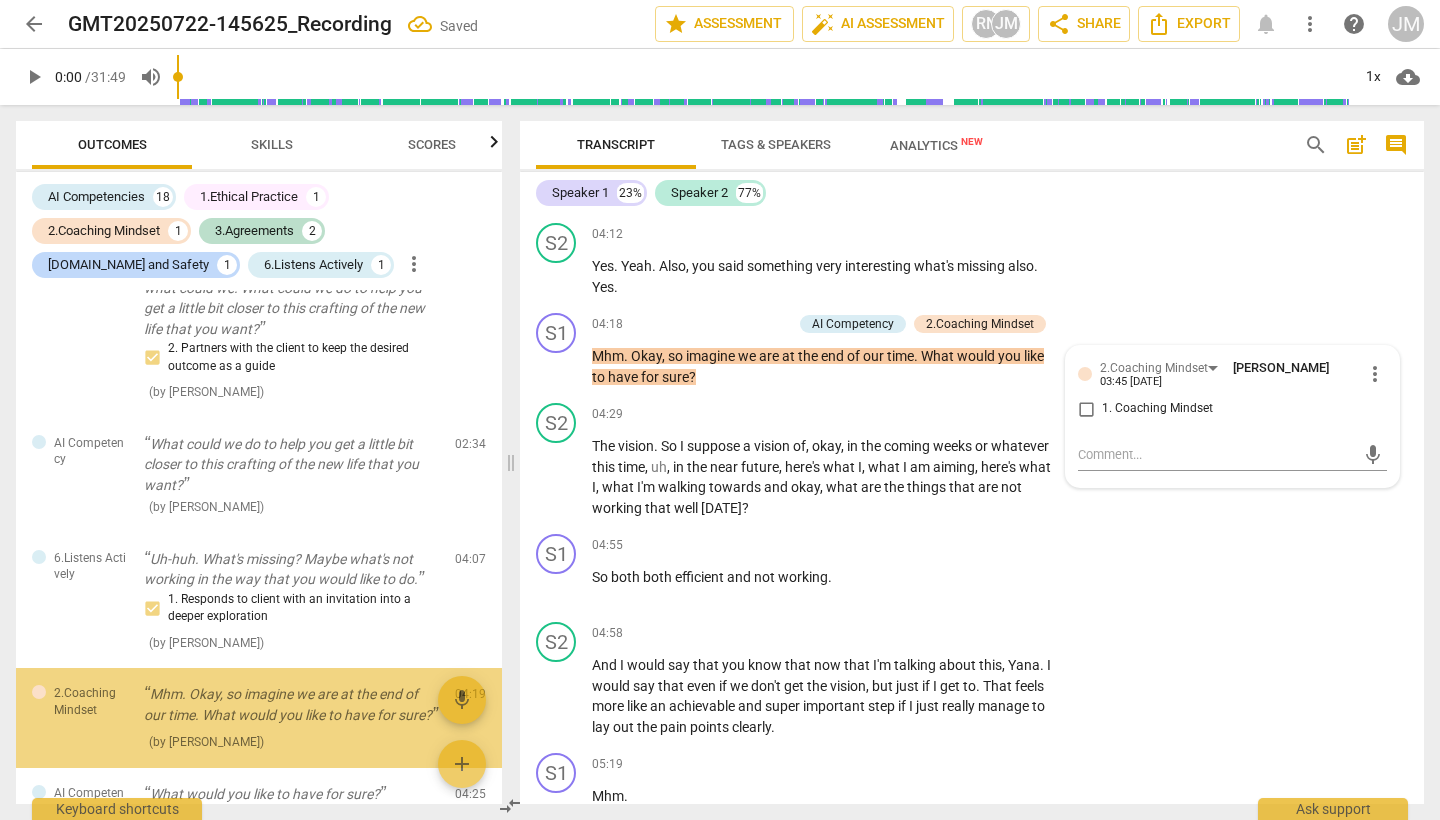 scroll, scrollTop: 989, scrollLeft: 0, axis: vertical 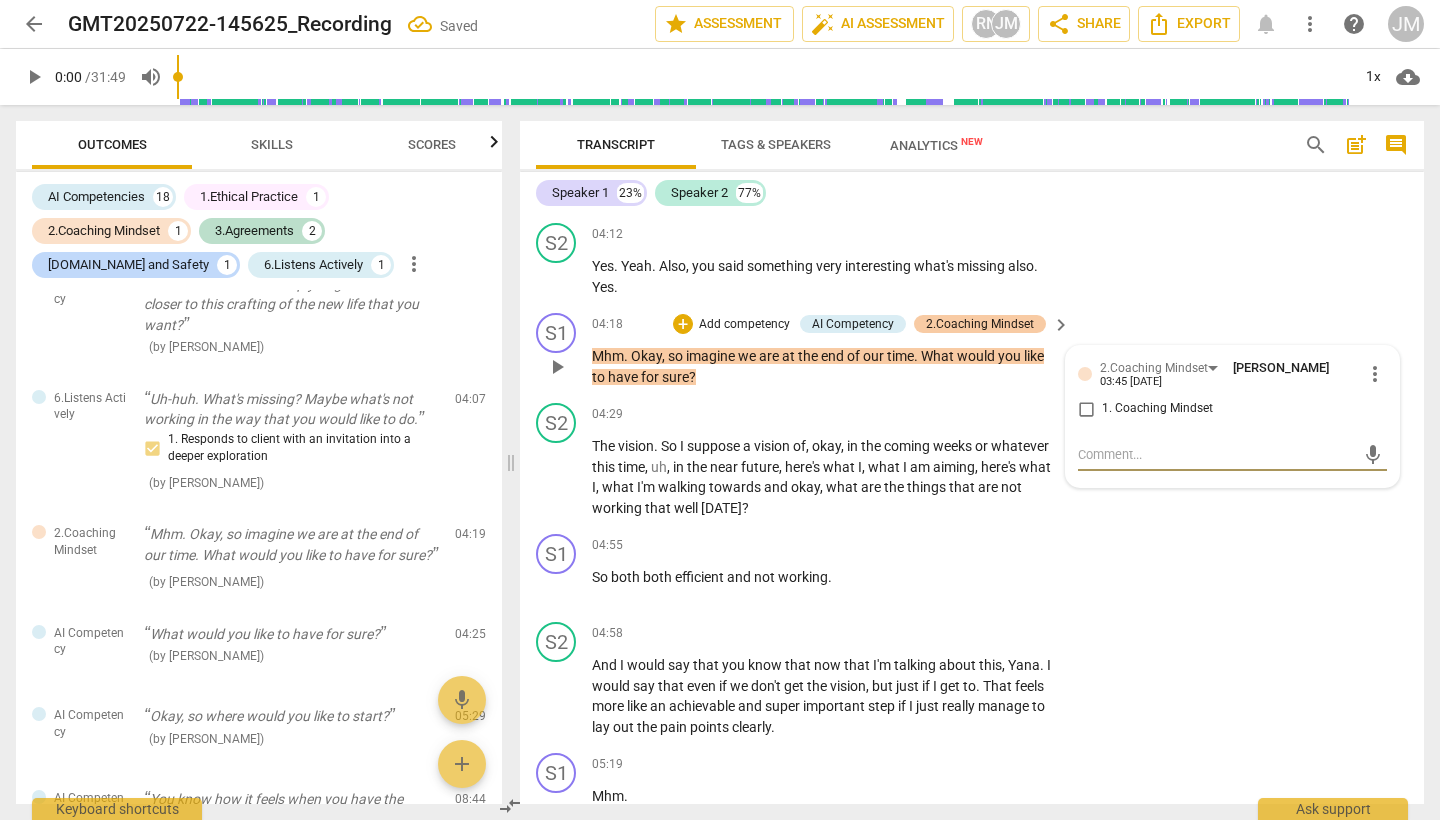 click on "2.Coaching Mindset" at bounding box center (980, 324) 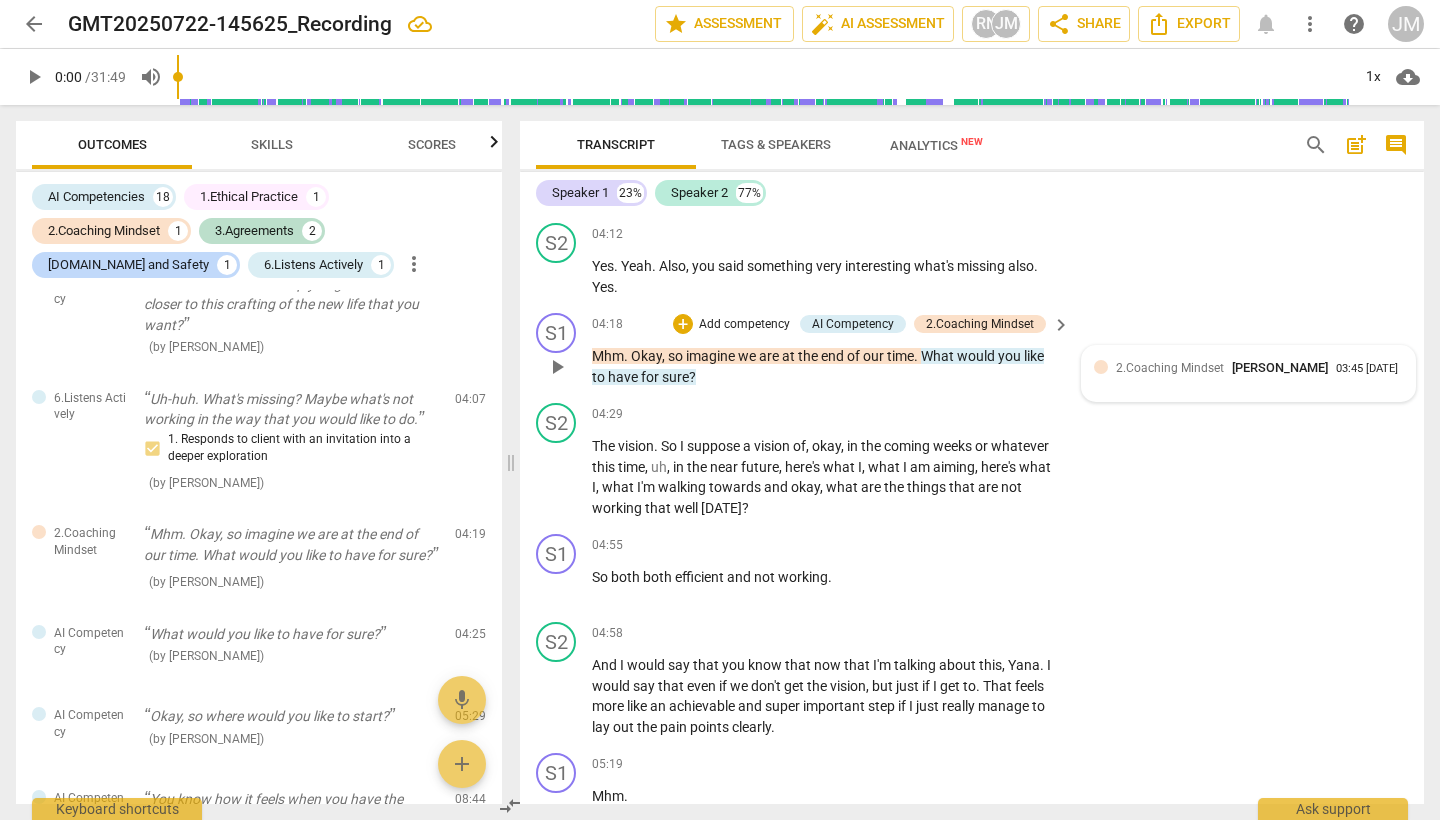 click on "2.Coaching Mindset" at bounding box center [1170, 368] 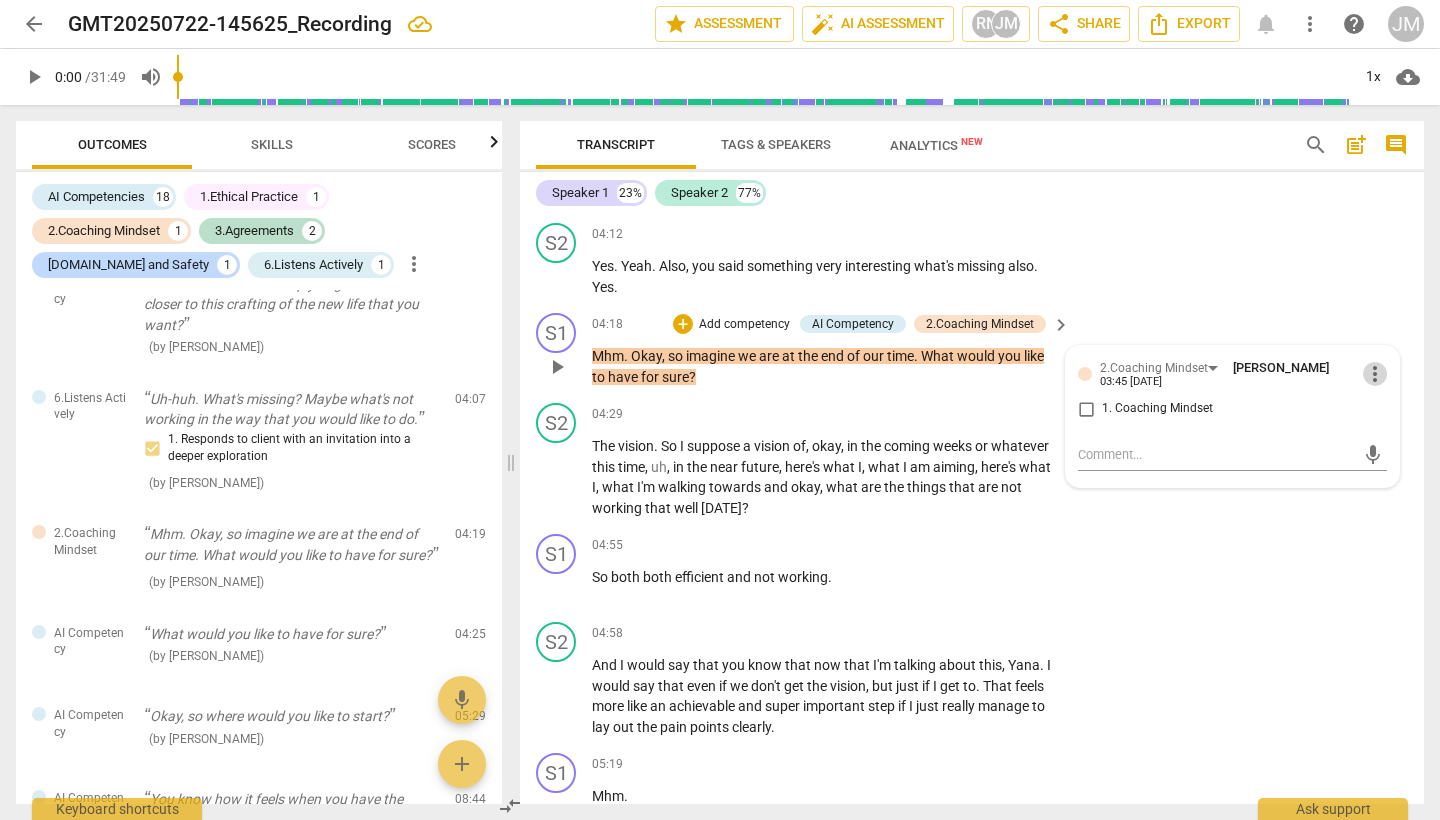 click on "more_vert" at bounding box center (1375, 374) 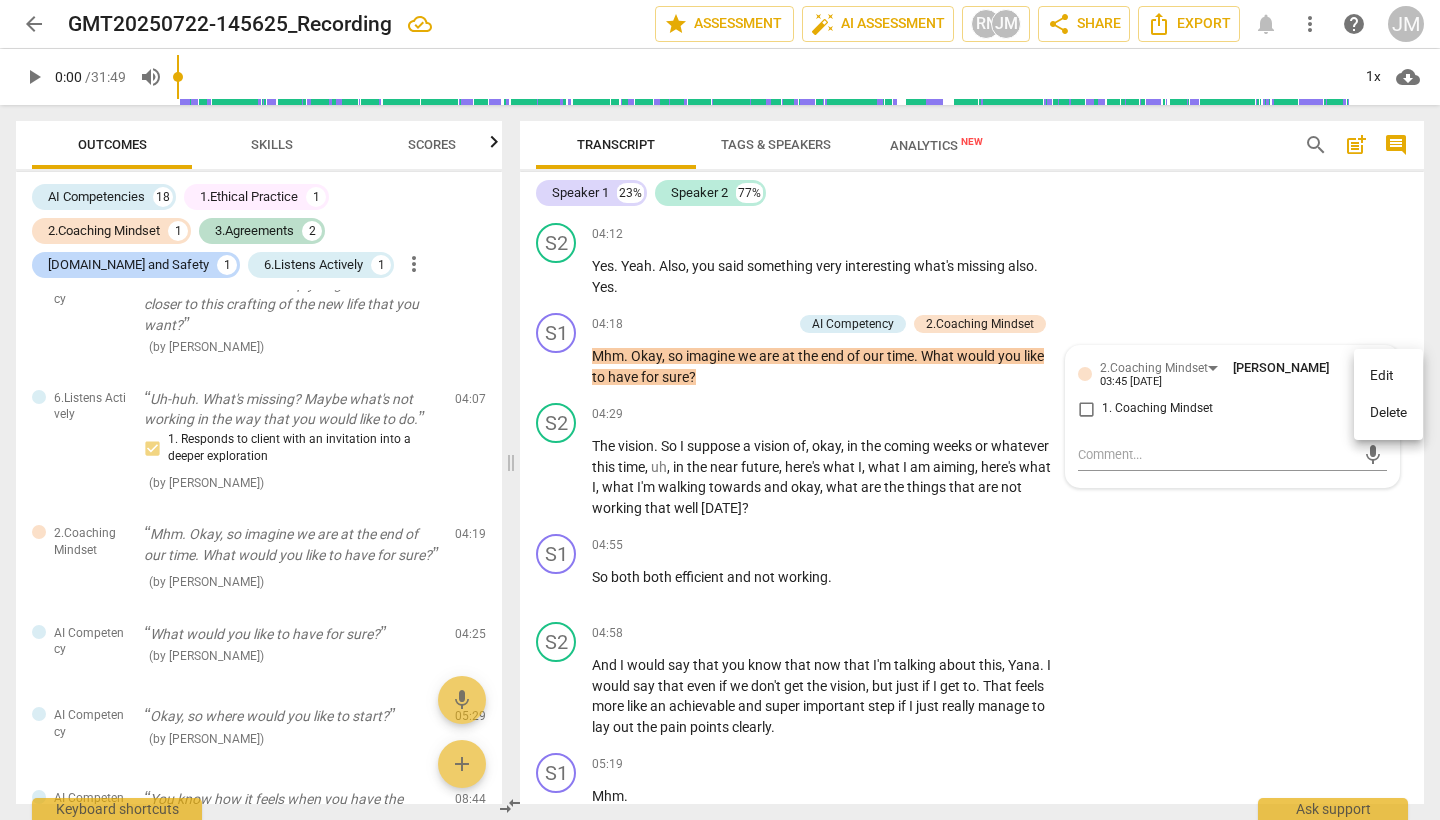 click on "Delete" at bounding box center [1388, 413] 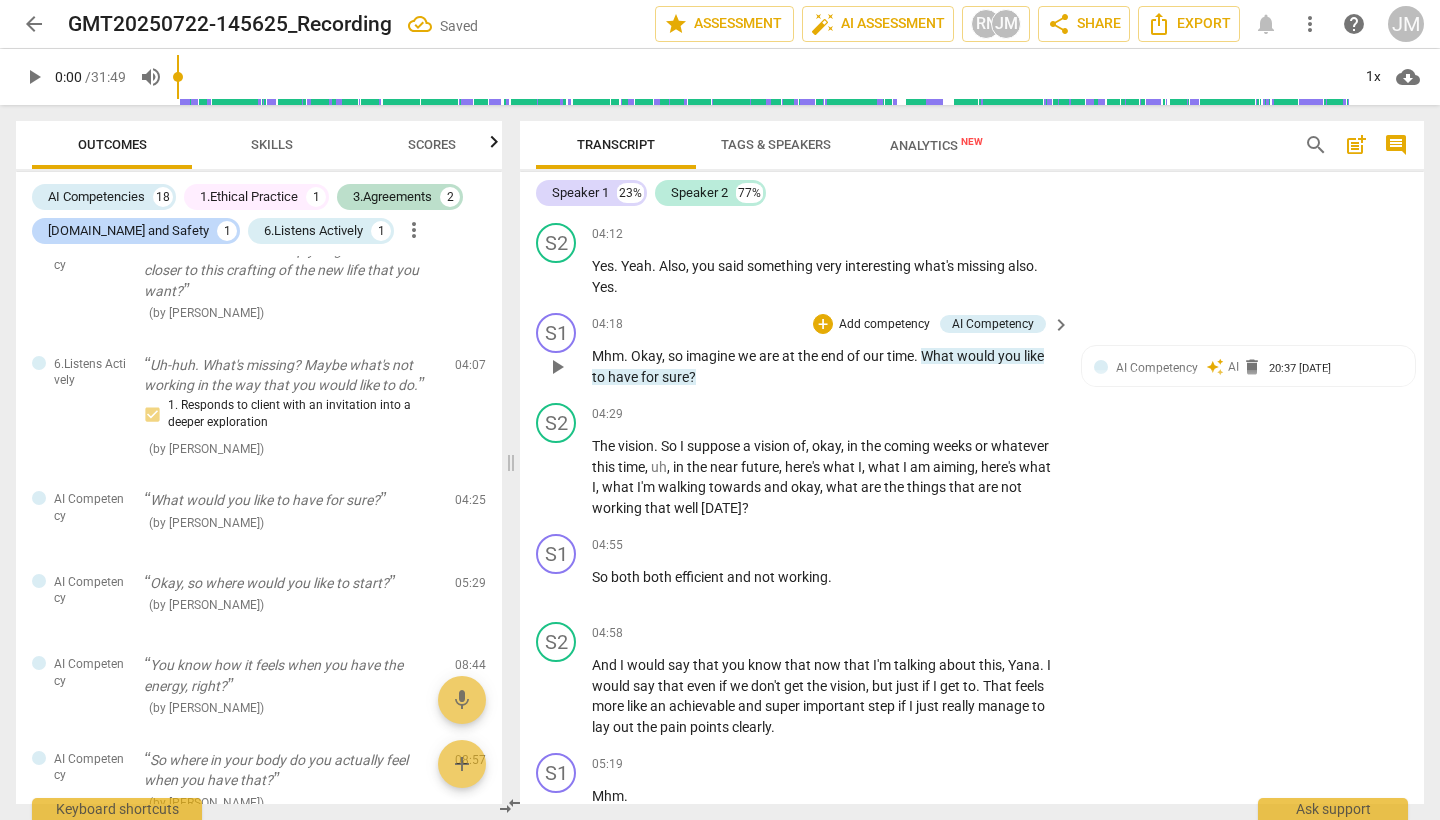 click on "Add competency" at bounding box center (884, 325) 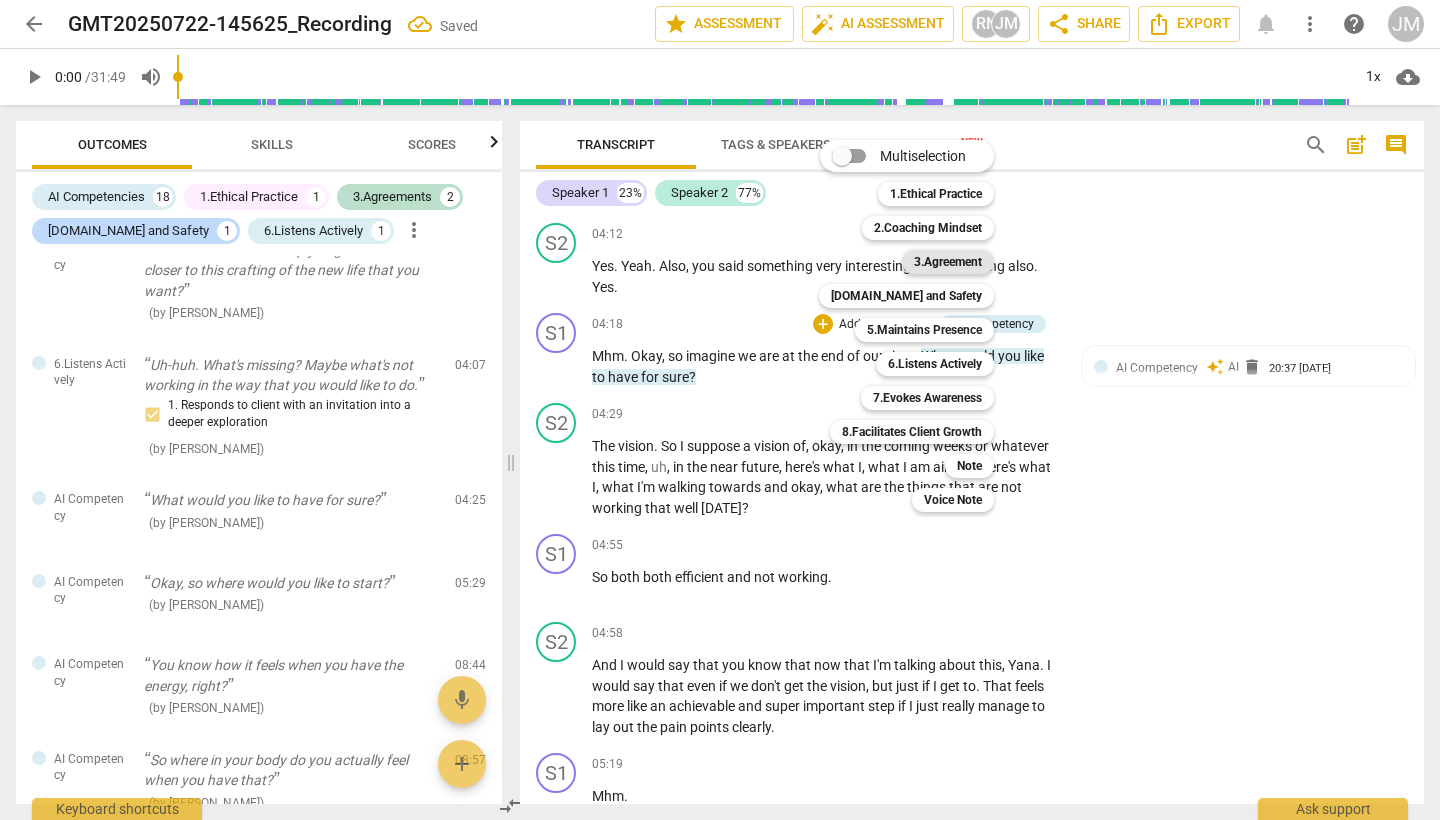 click on "3.Agreement" at bounding box center (948, 262) 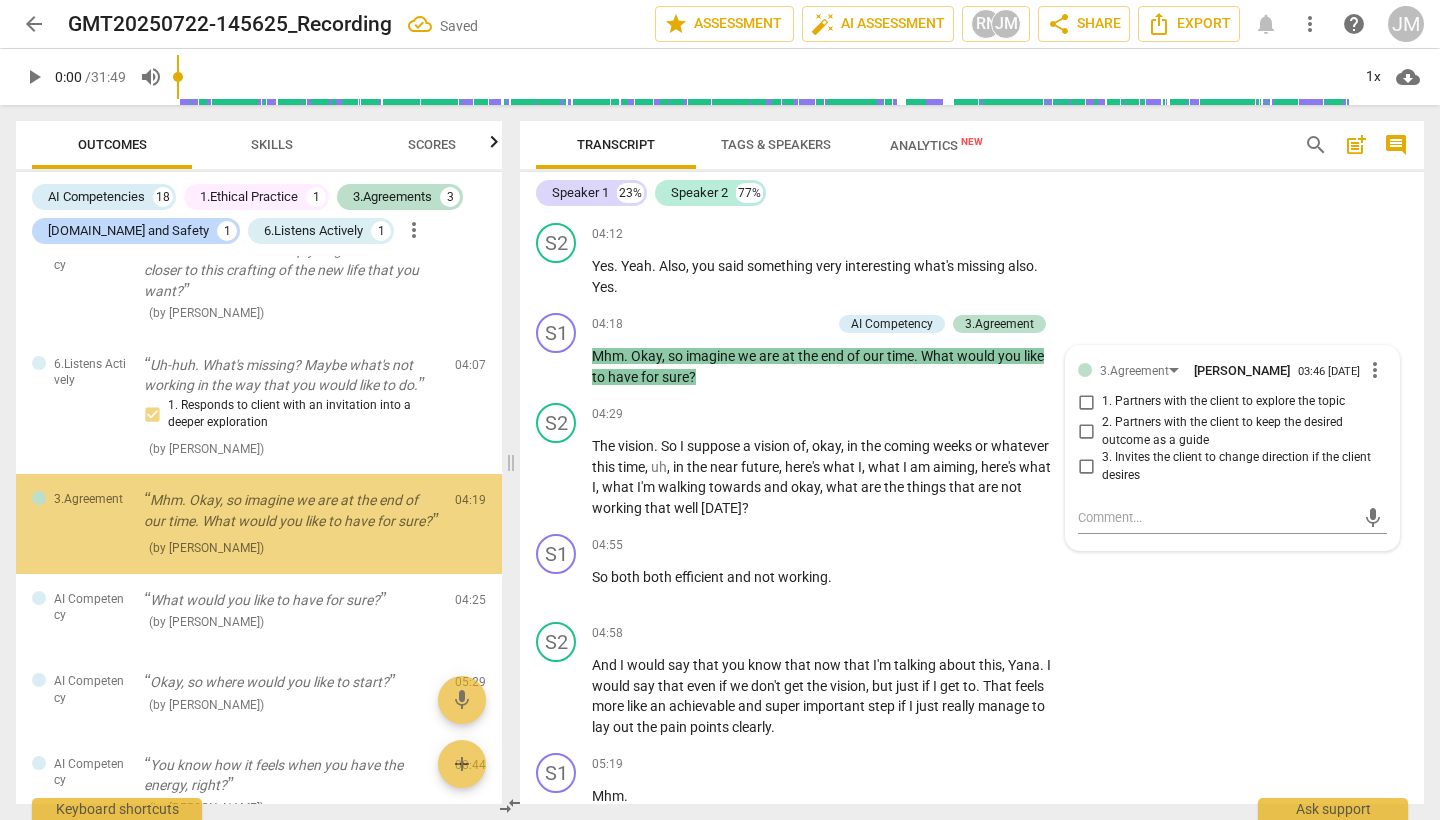 scroll, scrollTop: 972, scrollLeft: 0, axis: vertical 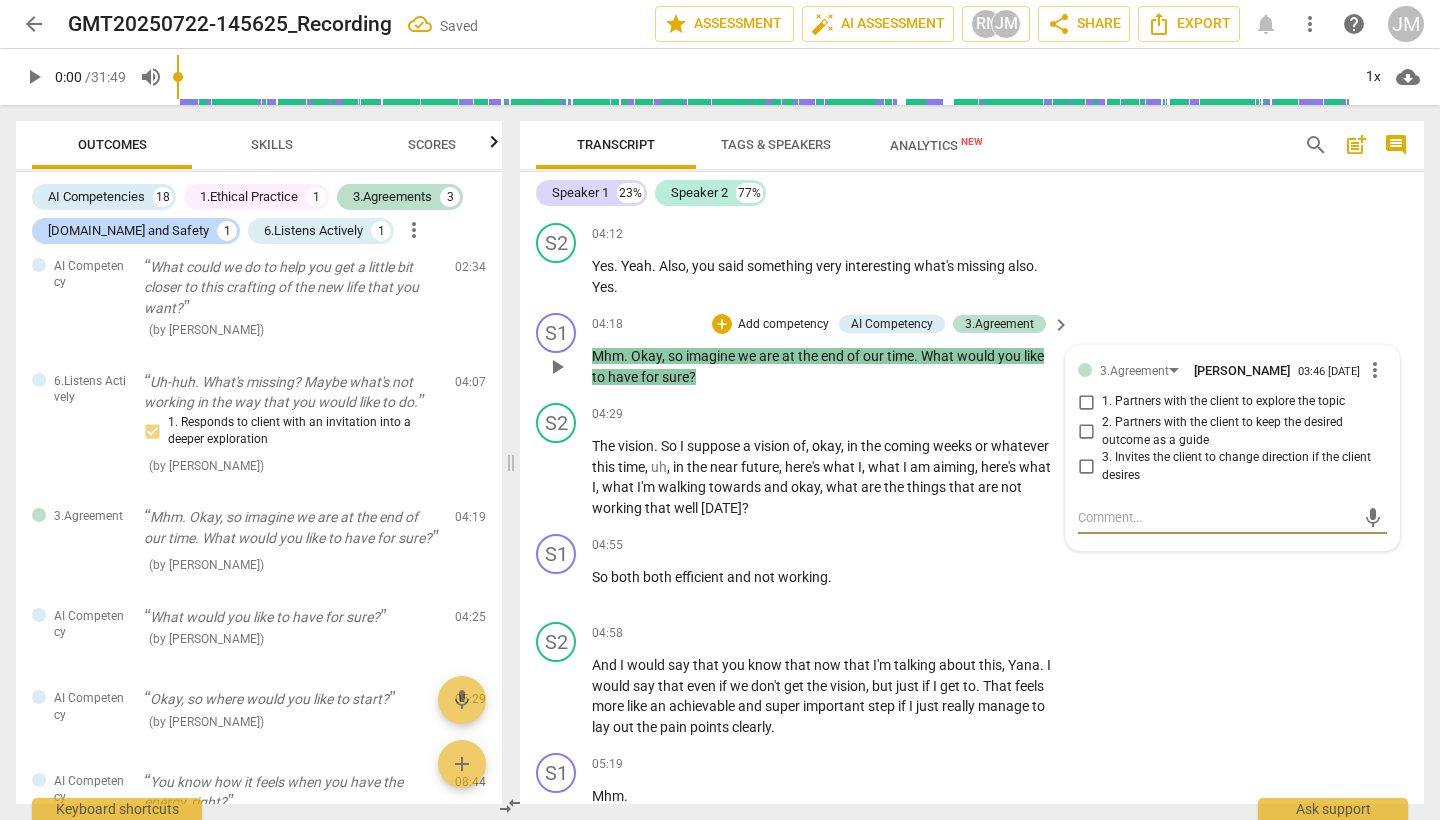 click on "2. Partners with the client to keep the desired outcome as a guide" at bounding box center [1086, 432] 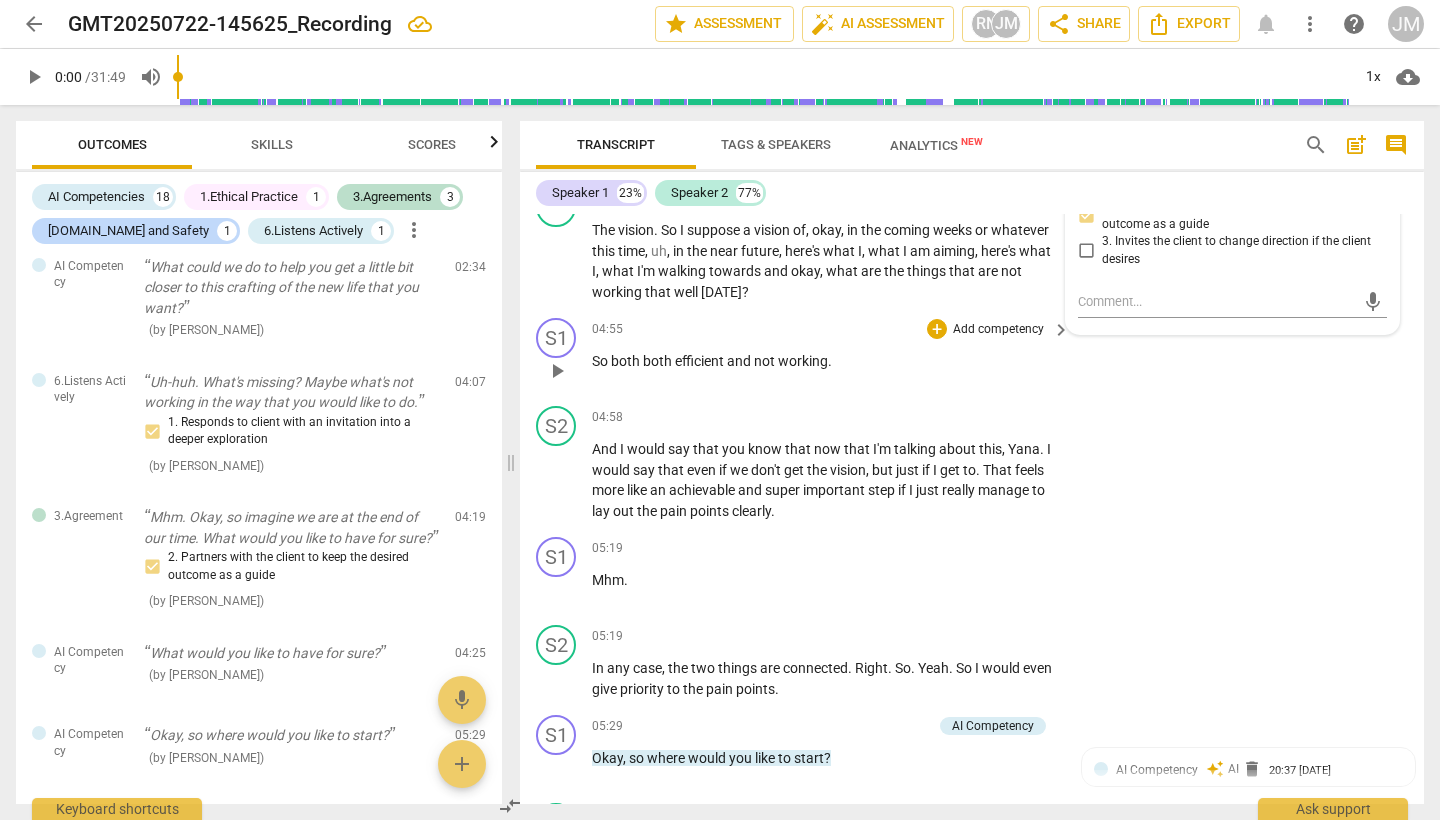 scroll, scrollTop: 2027, scrollLeft: 0, axis: vertical 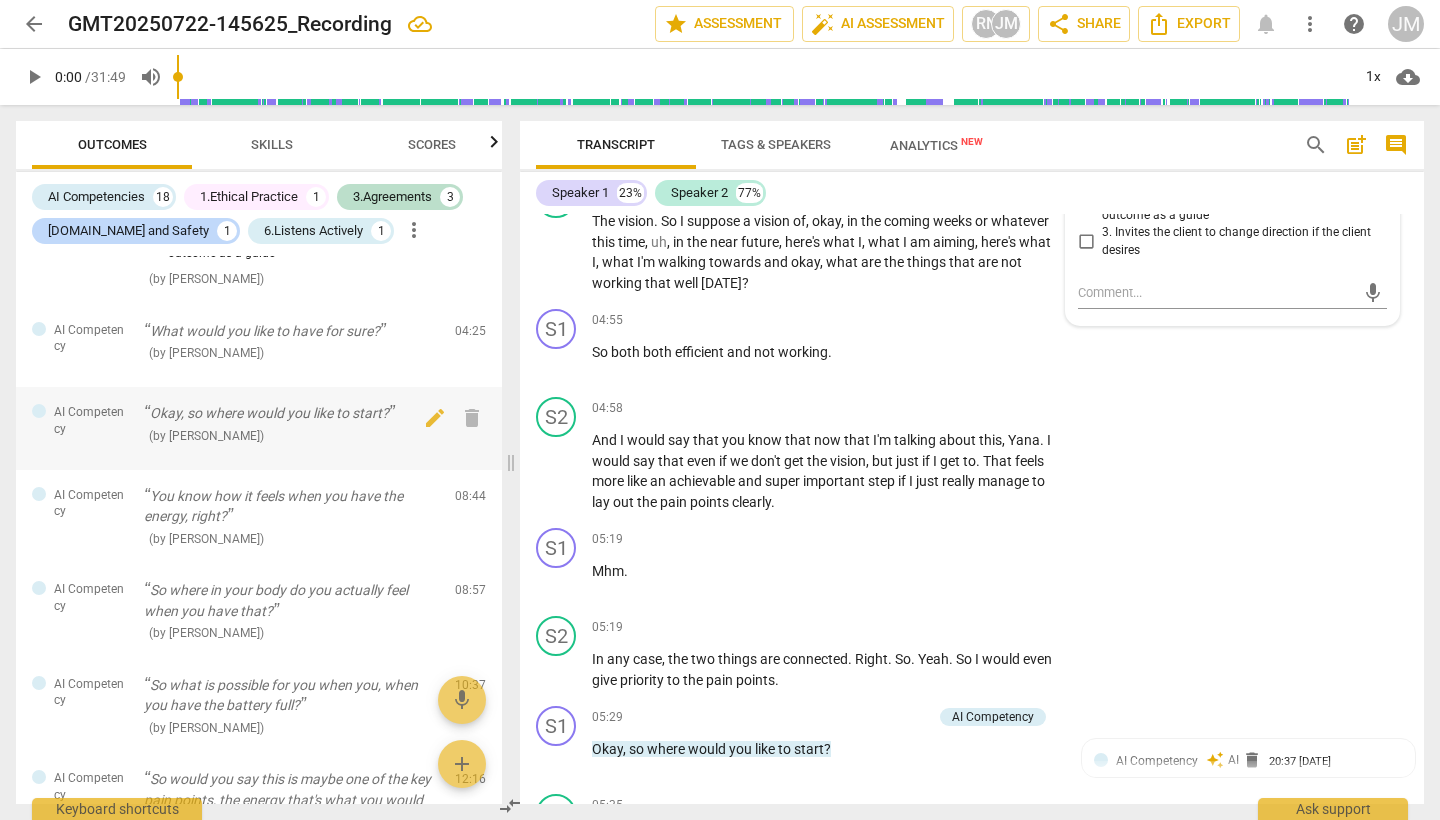click on "Okay, so where would you like to start?" at bounding box center [291, 413] 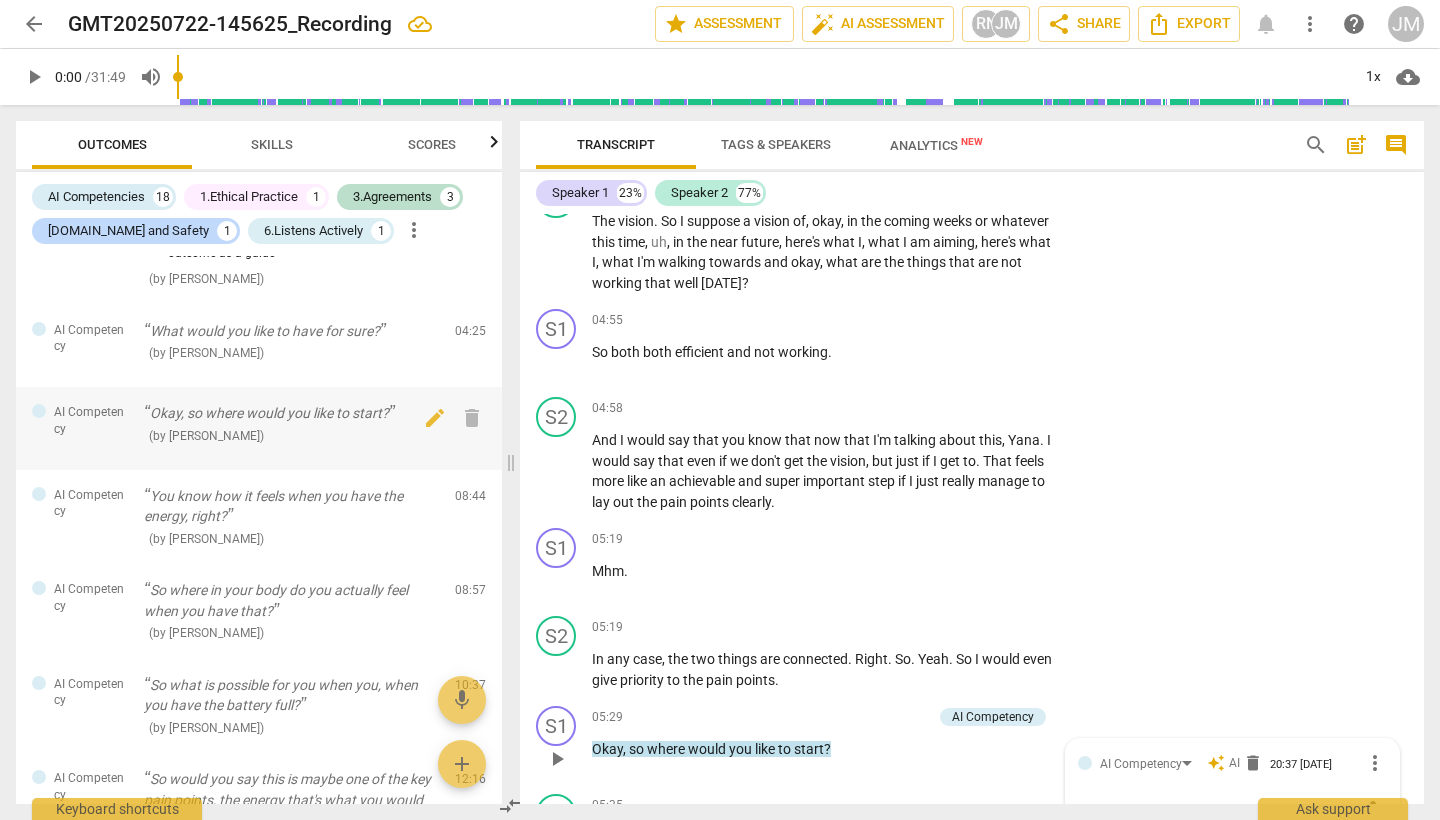 scroll, scrollTop: 2037, scrollLeft: 0, axis: vertical 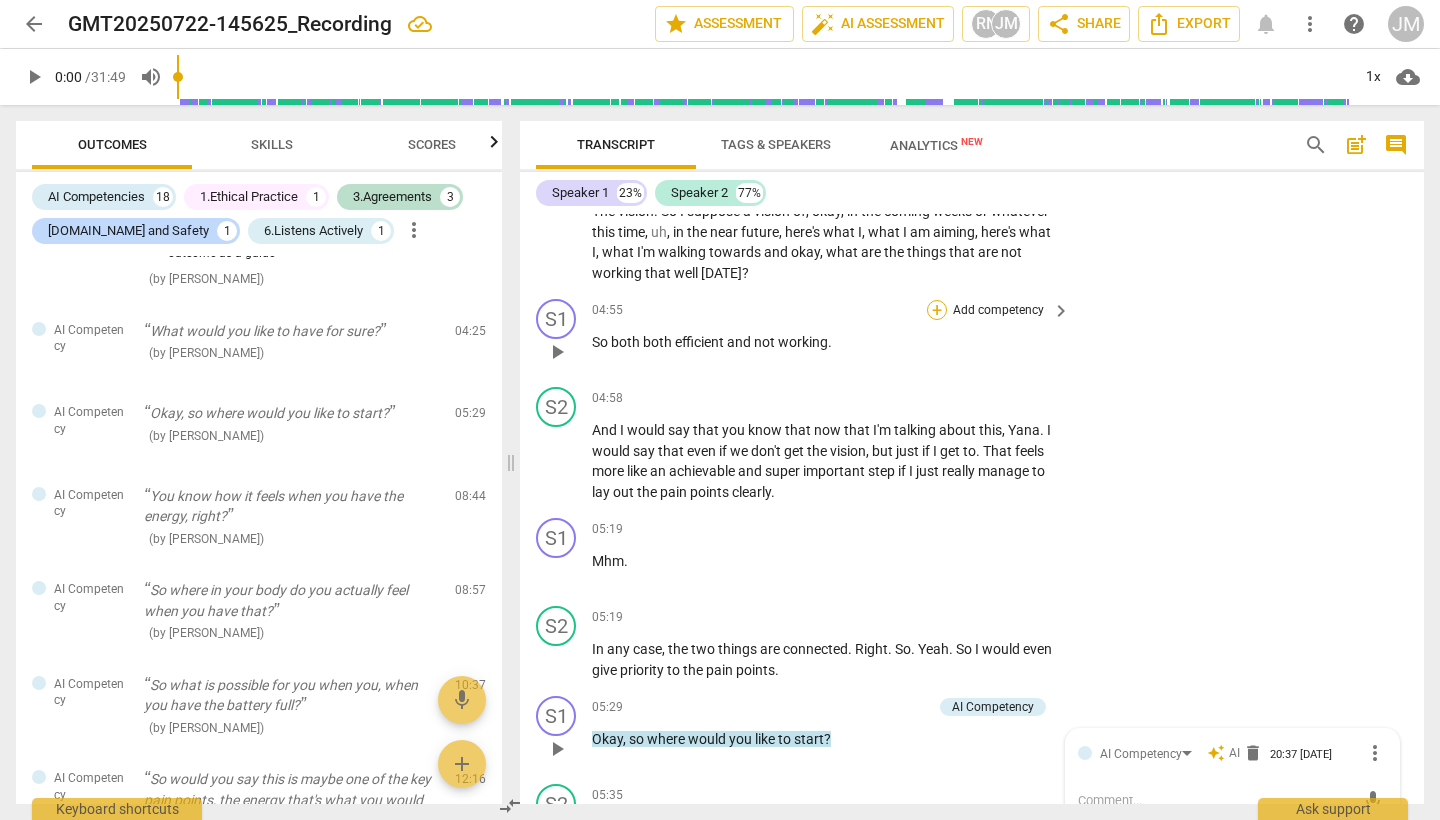 click on "+" at bounding box center (937, 310) 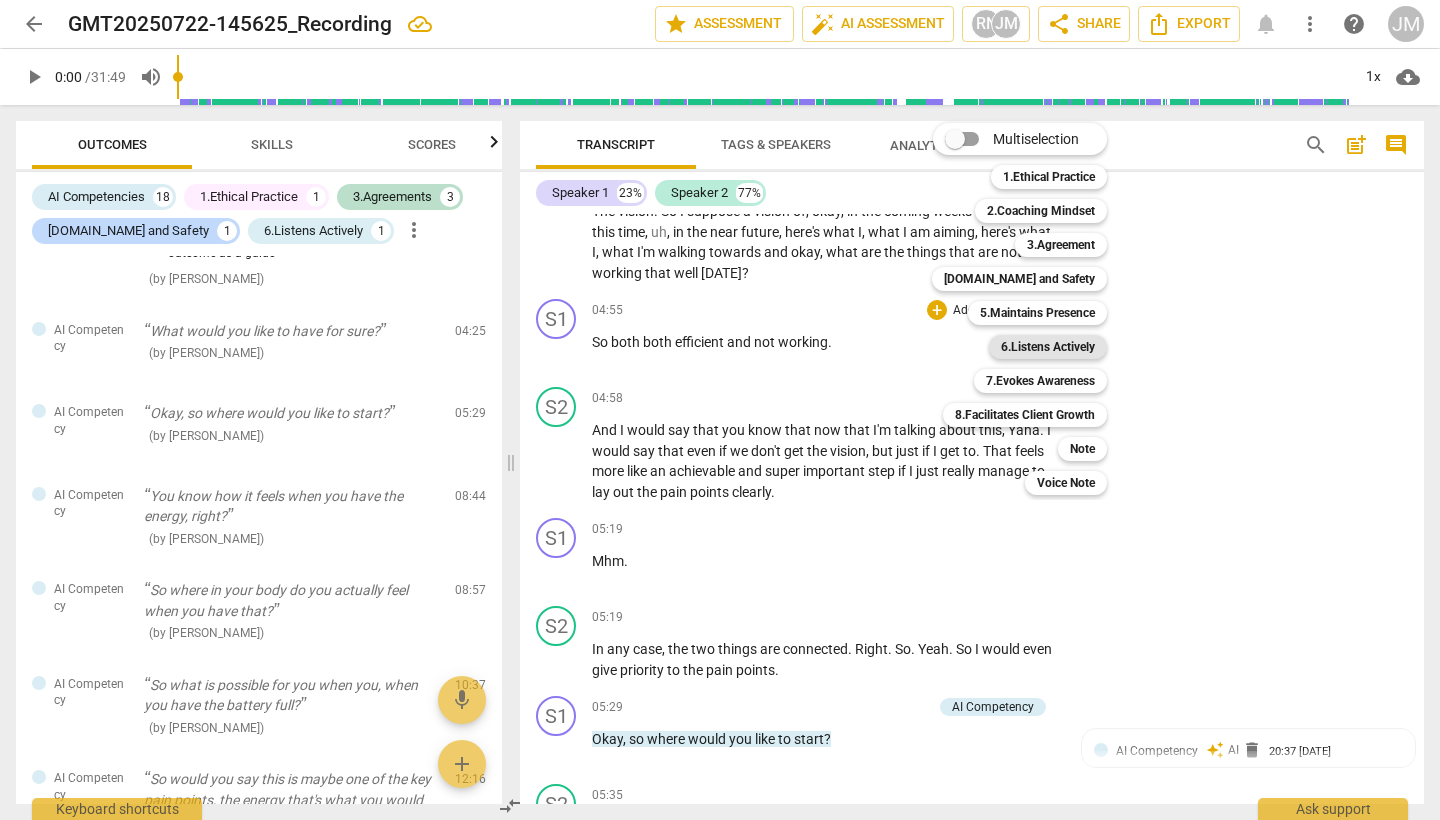 click on "6.Listens Actively" at bounding box center [1048, 347] 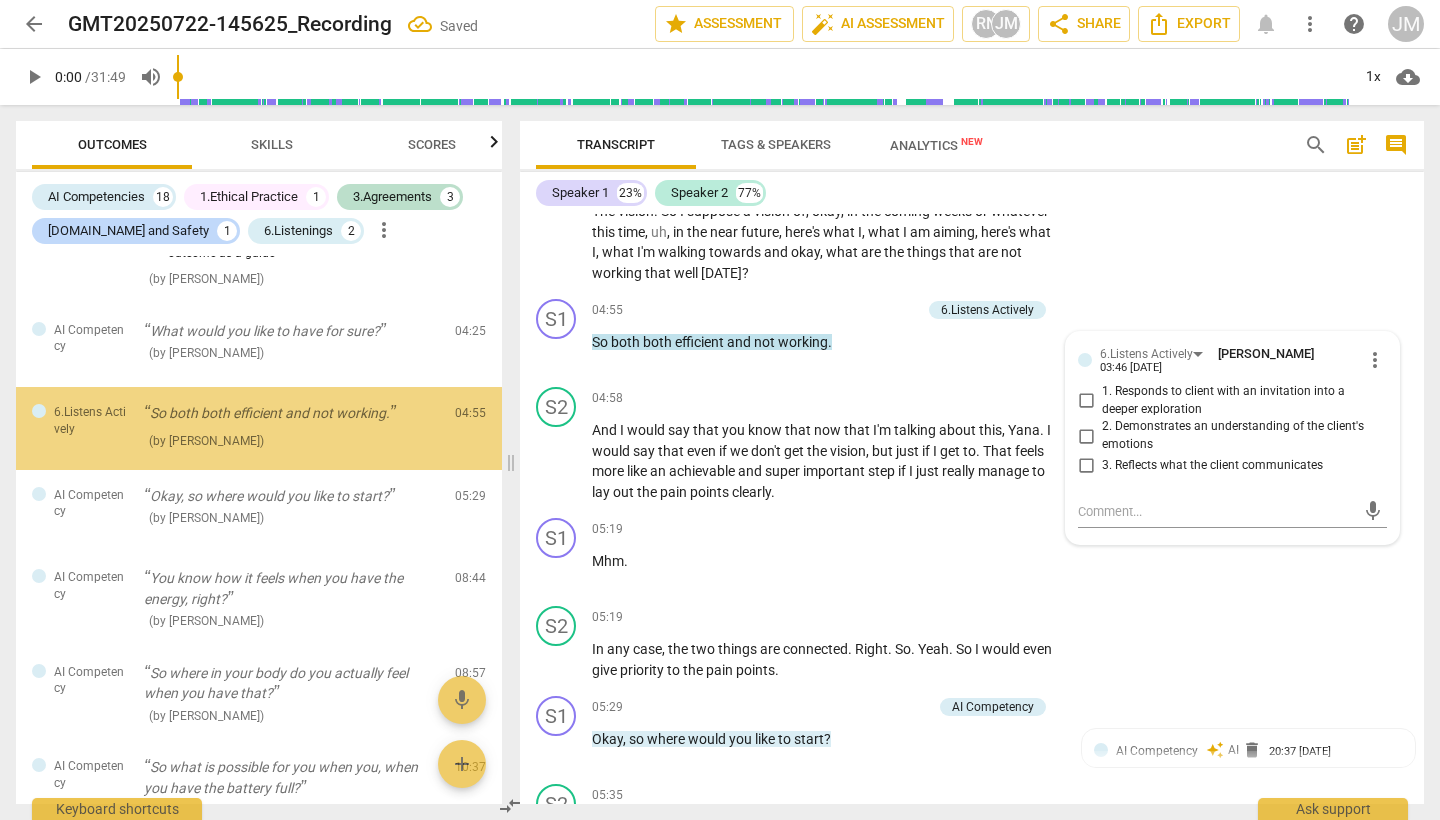 scroll, scrollTop: 1188, scrollLeft: 0, axis: vertical 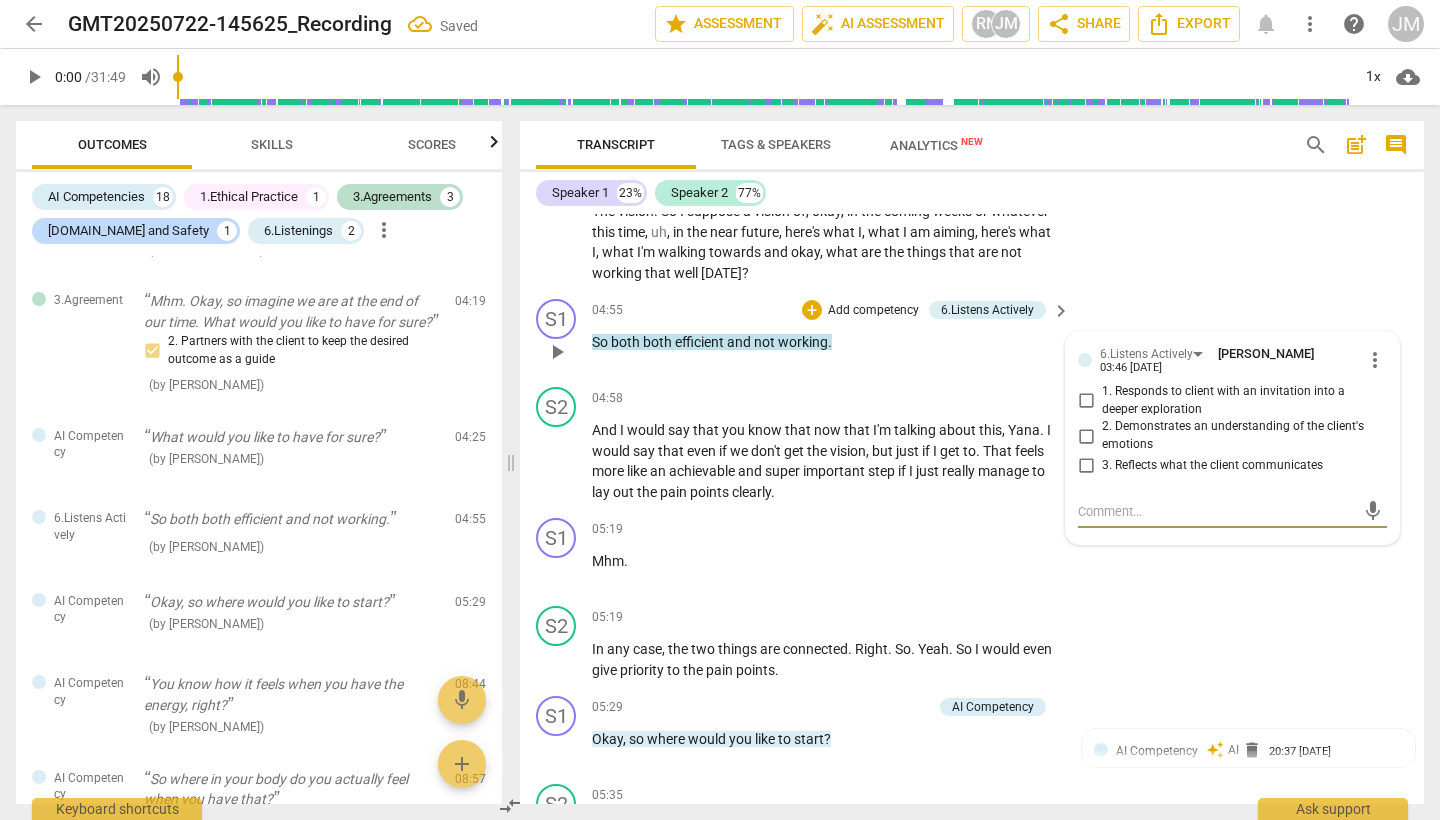 click on "3. Reflects what the client communicates" at bounding box center [1086, 466] 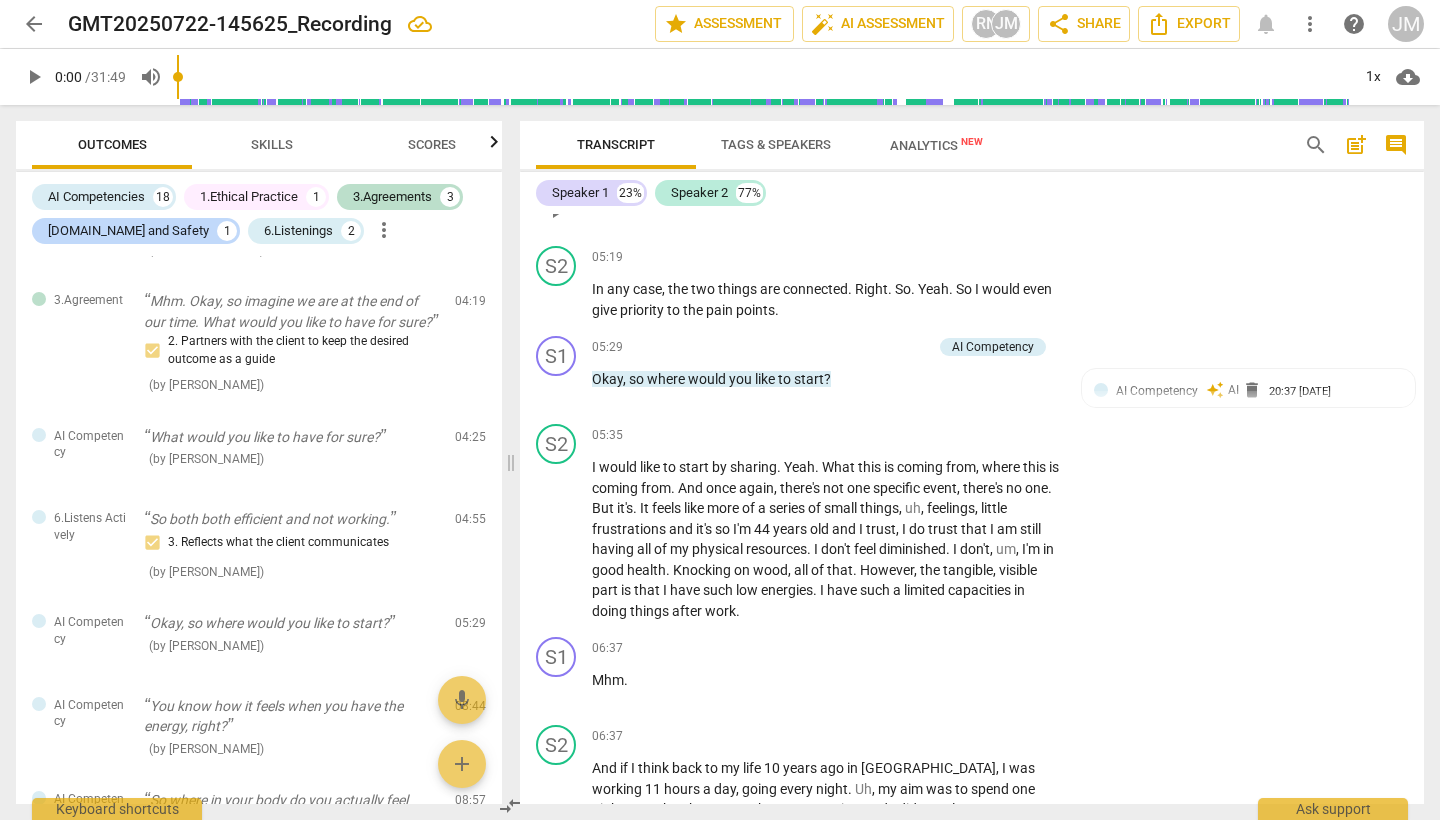 scroll, scrollTop: 2401, scrollLeft: 0, axis: vertical 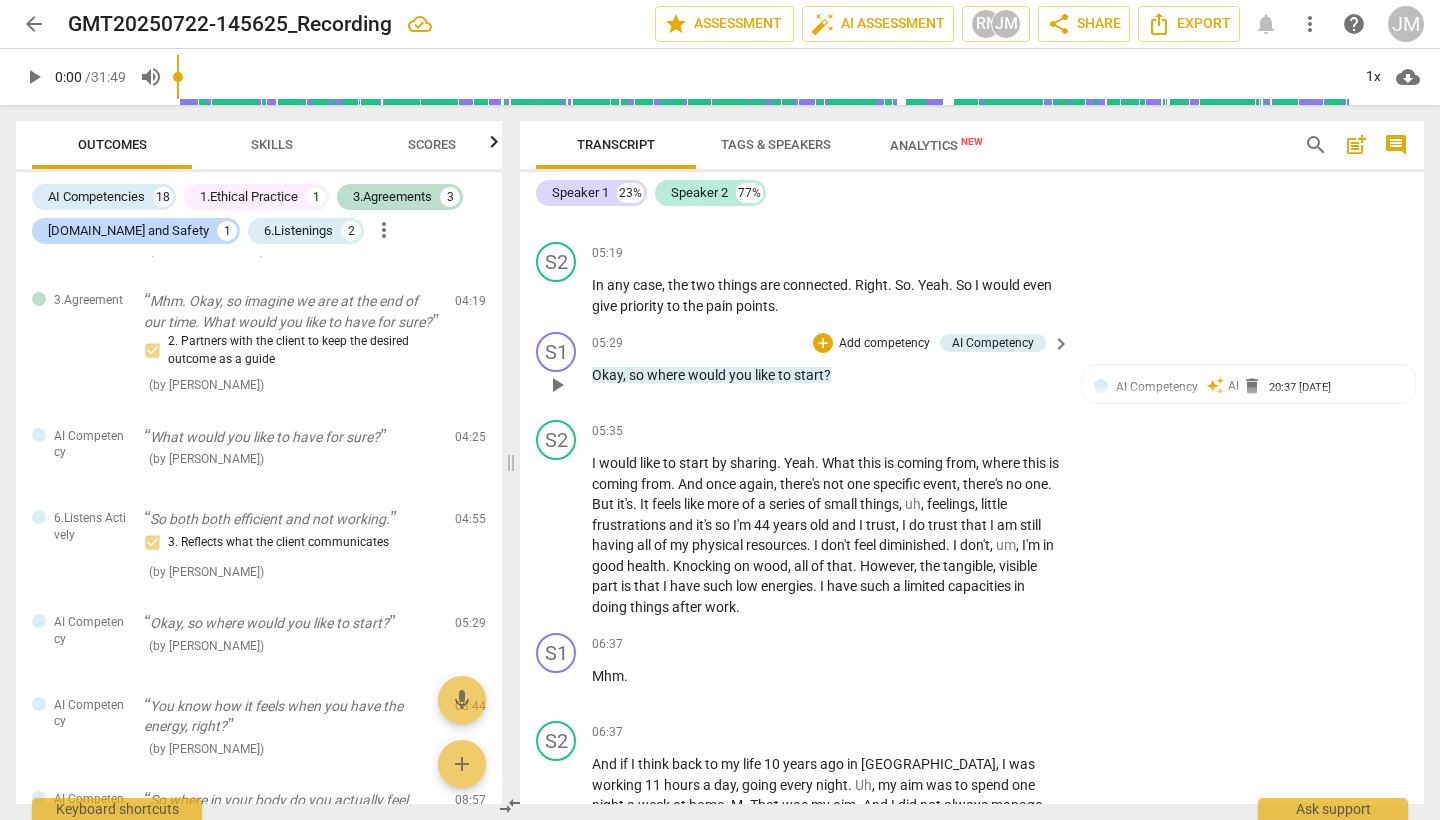 click on "Add competency" at bounding box center (884, 344) 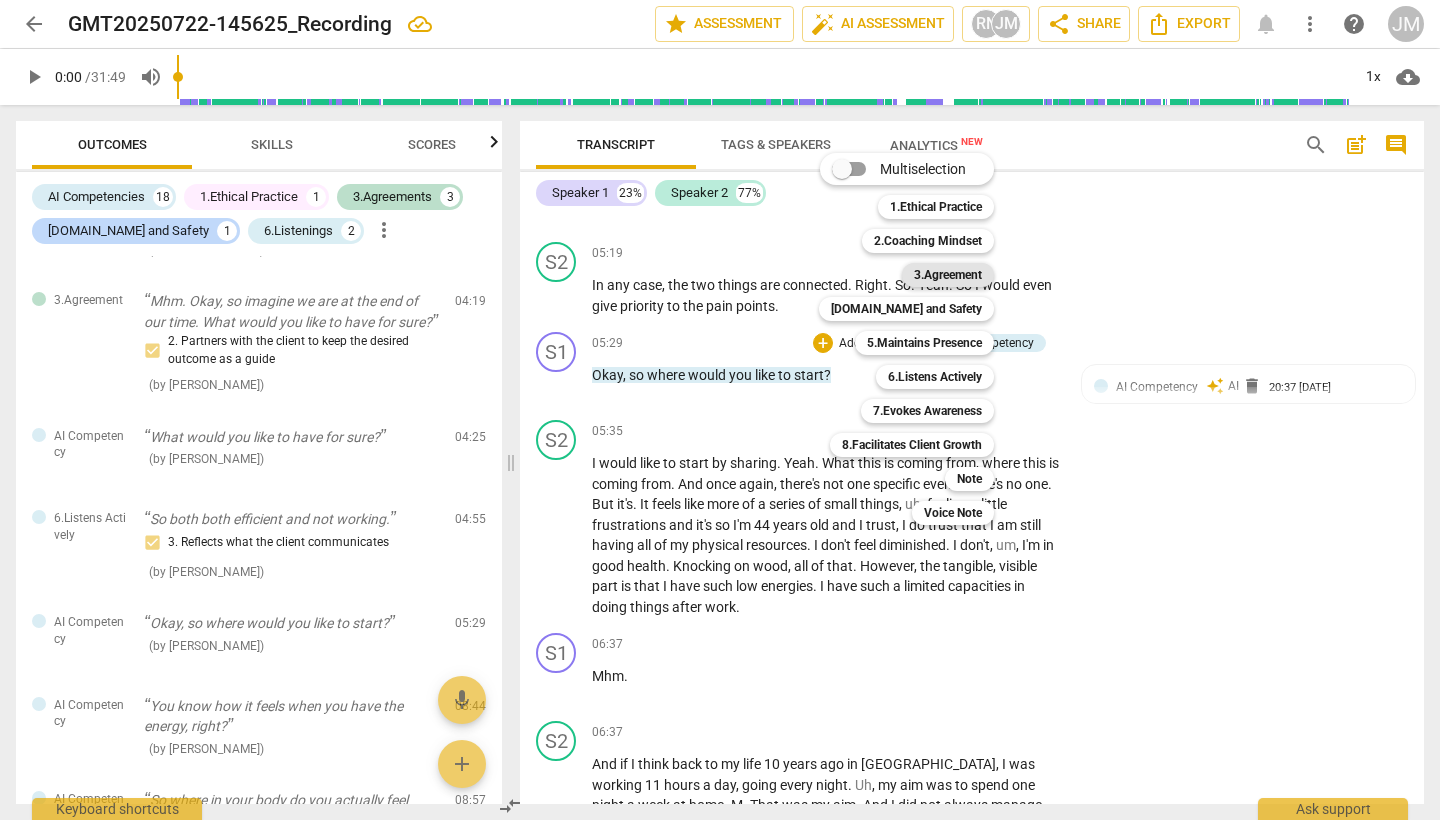 click on "3.Agreement" at bounding box center (948, 275) 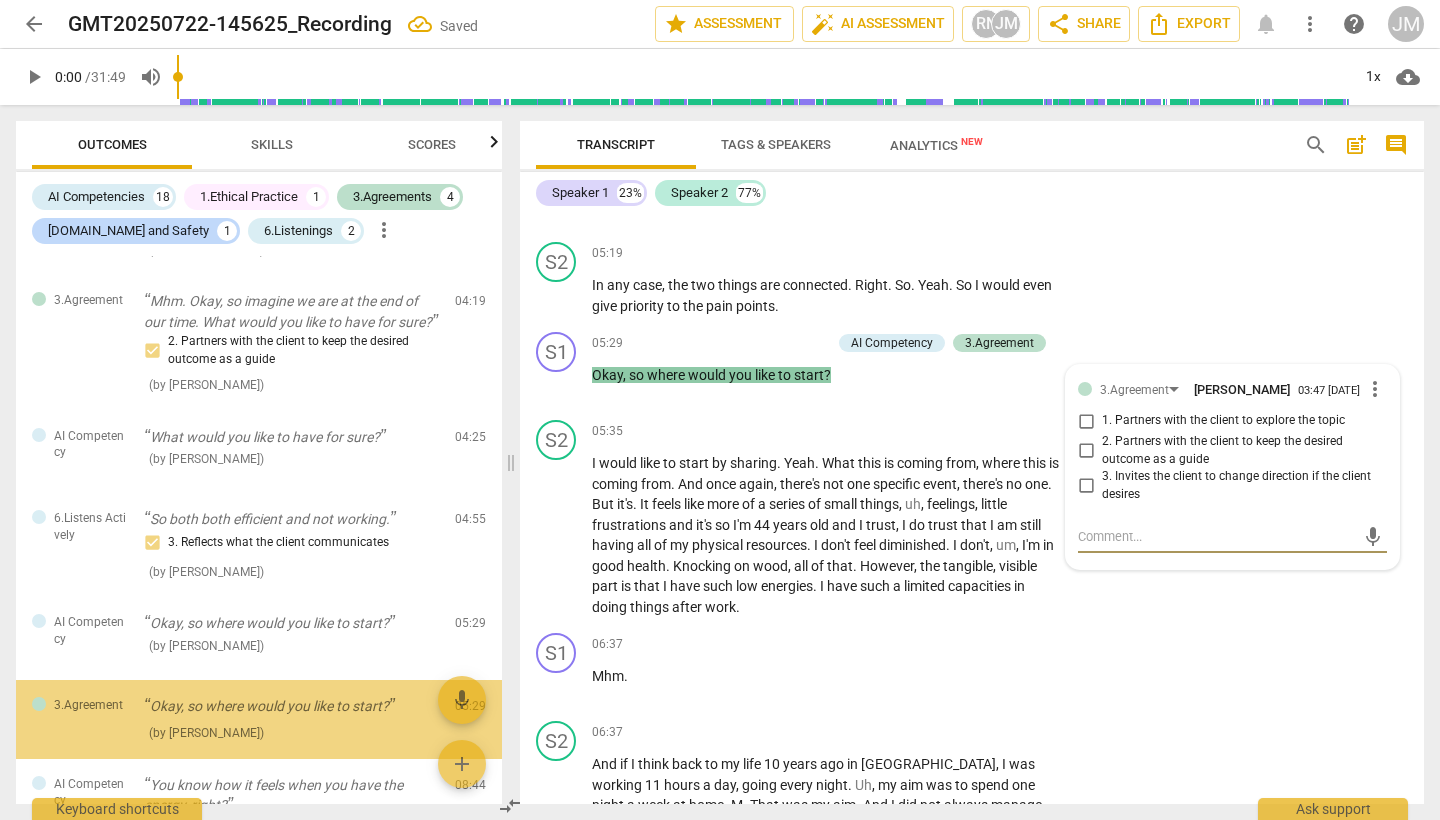 scroll, scrollTop: 1370, scrollLeft: 0, axis: vertical 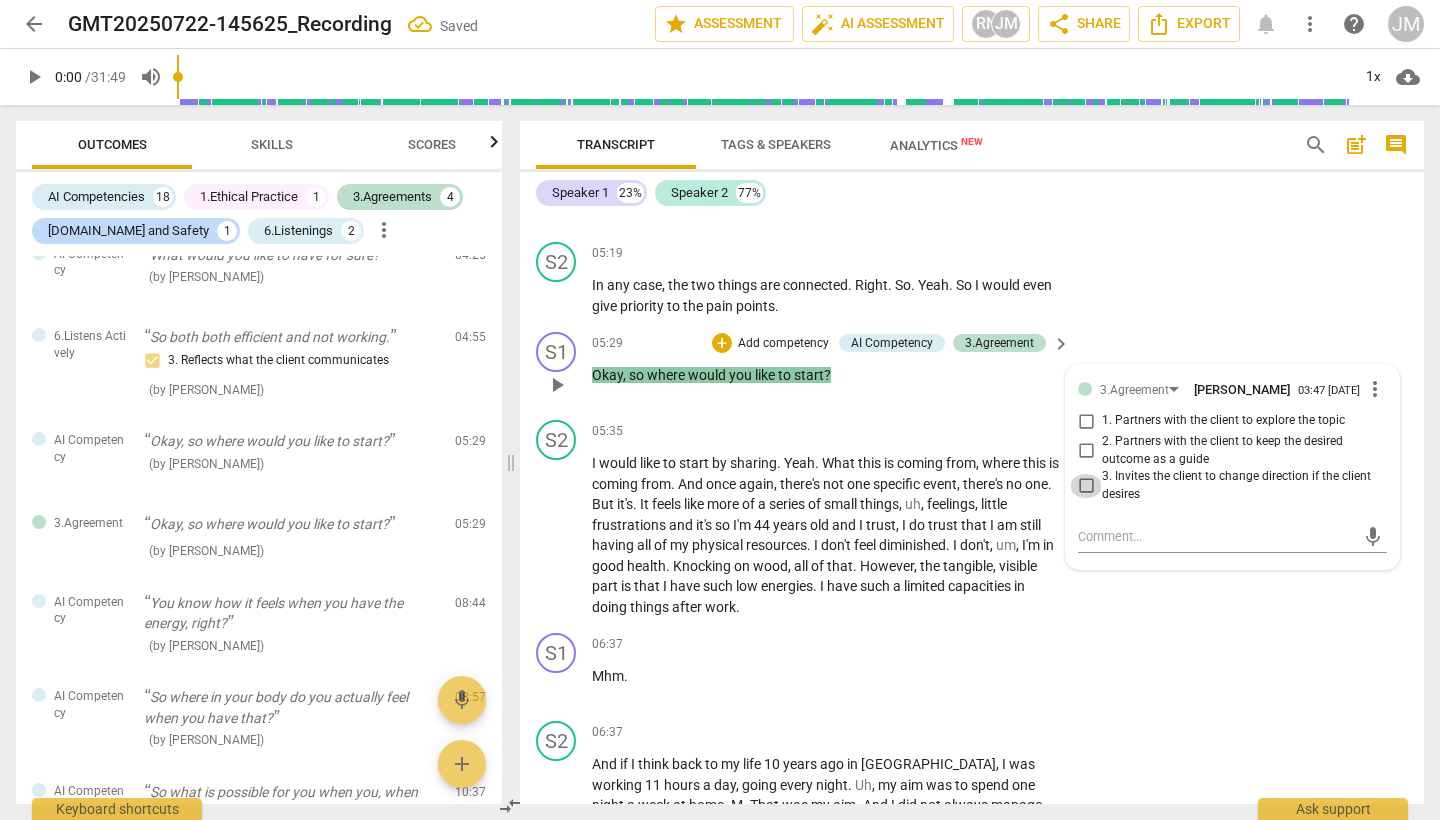 click on "3. Invites the client to change direction if the client desires" at bounding box center [1086, 486] 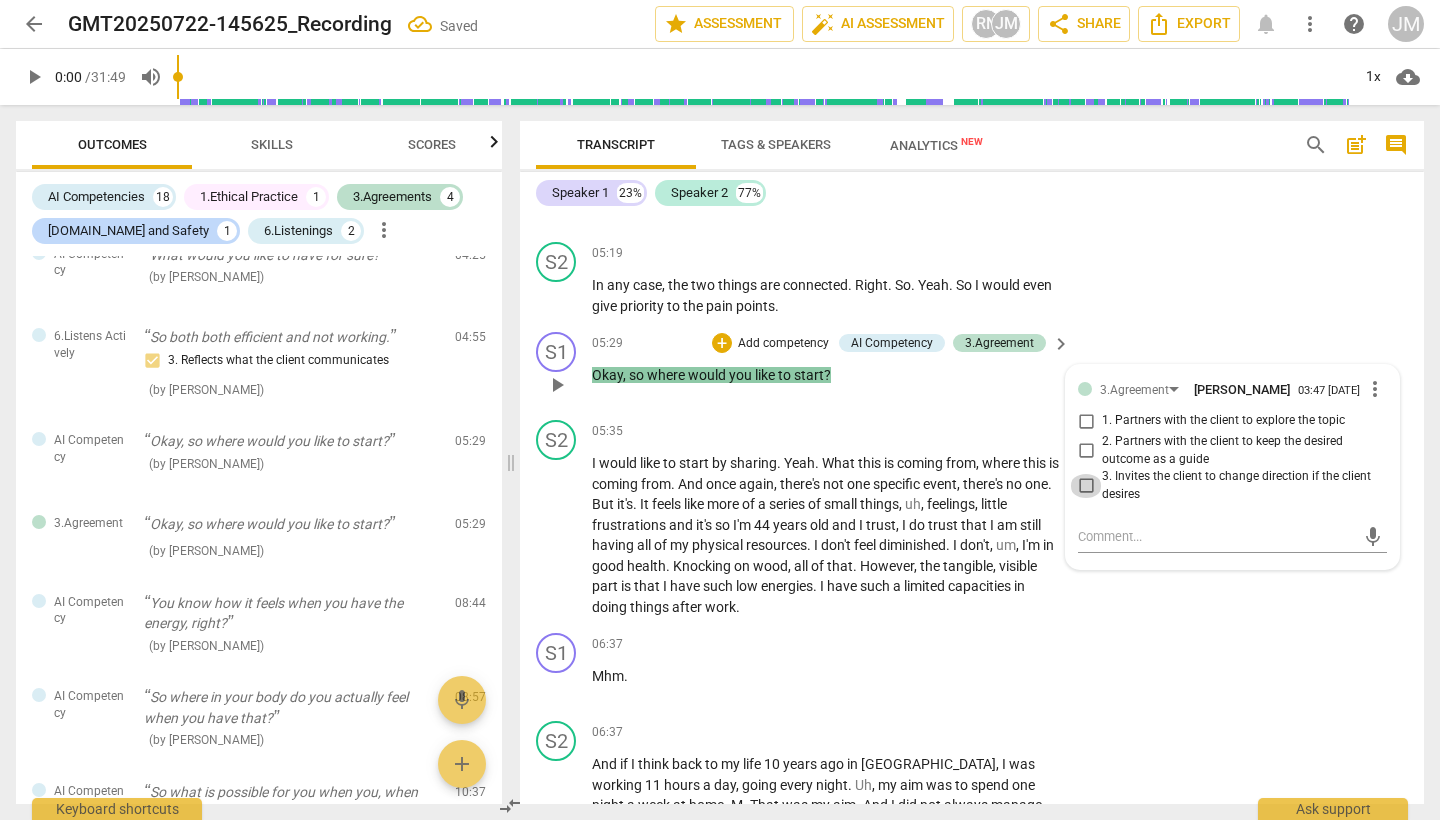 checkbox on "true" 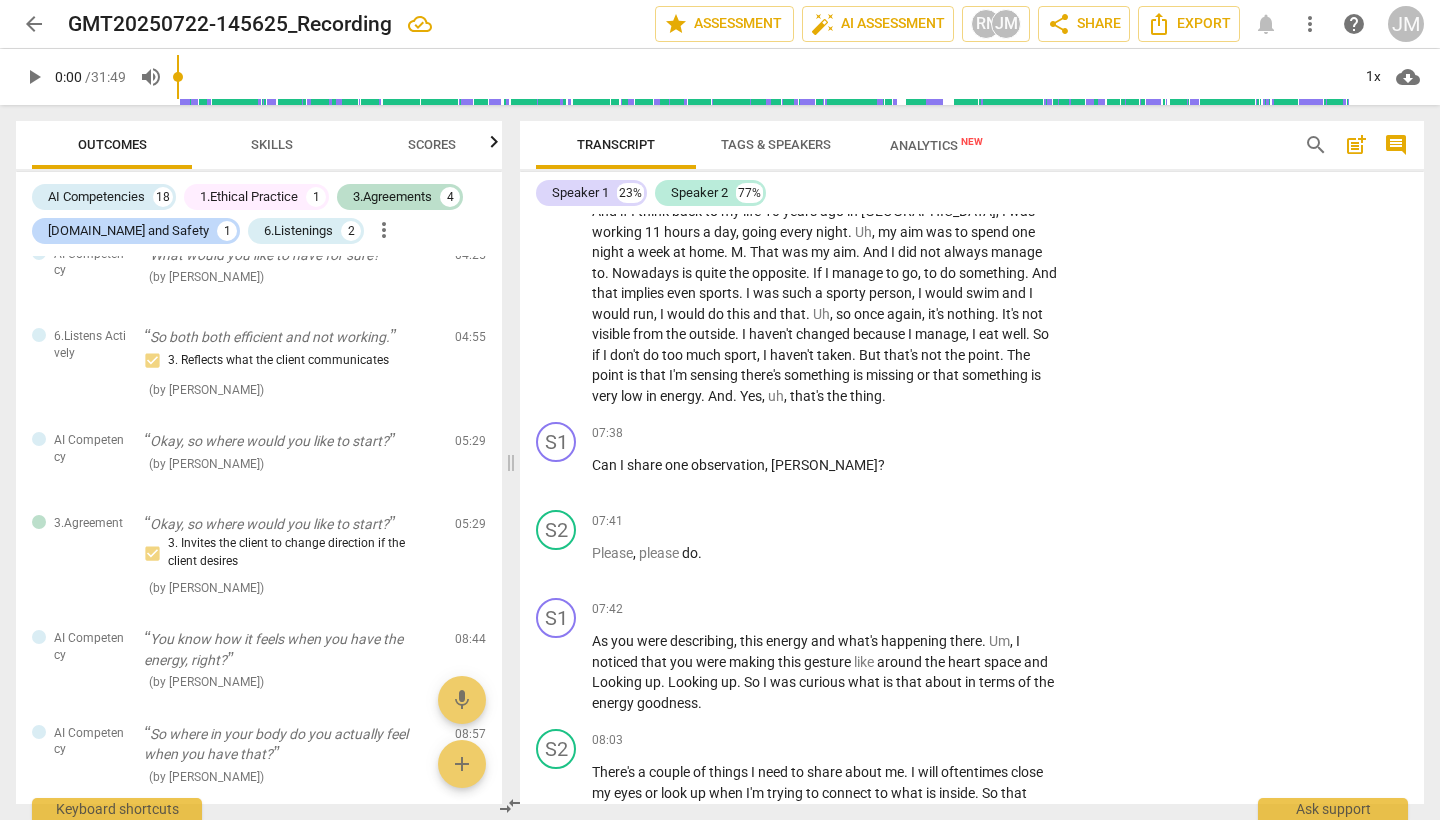 scroll, scrollTop: 2956, scrollLeft: 0, axis: vertical 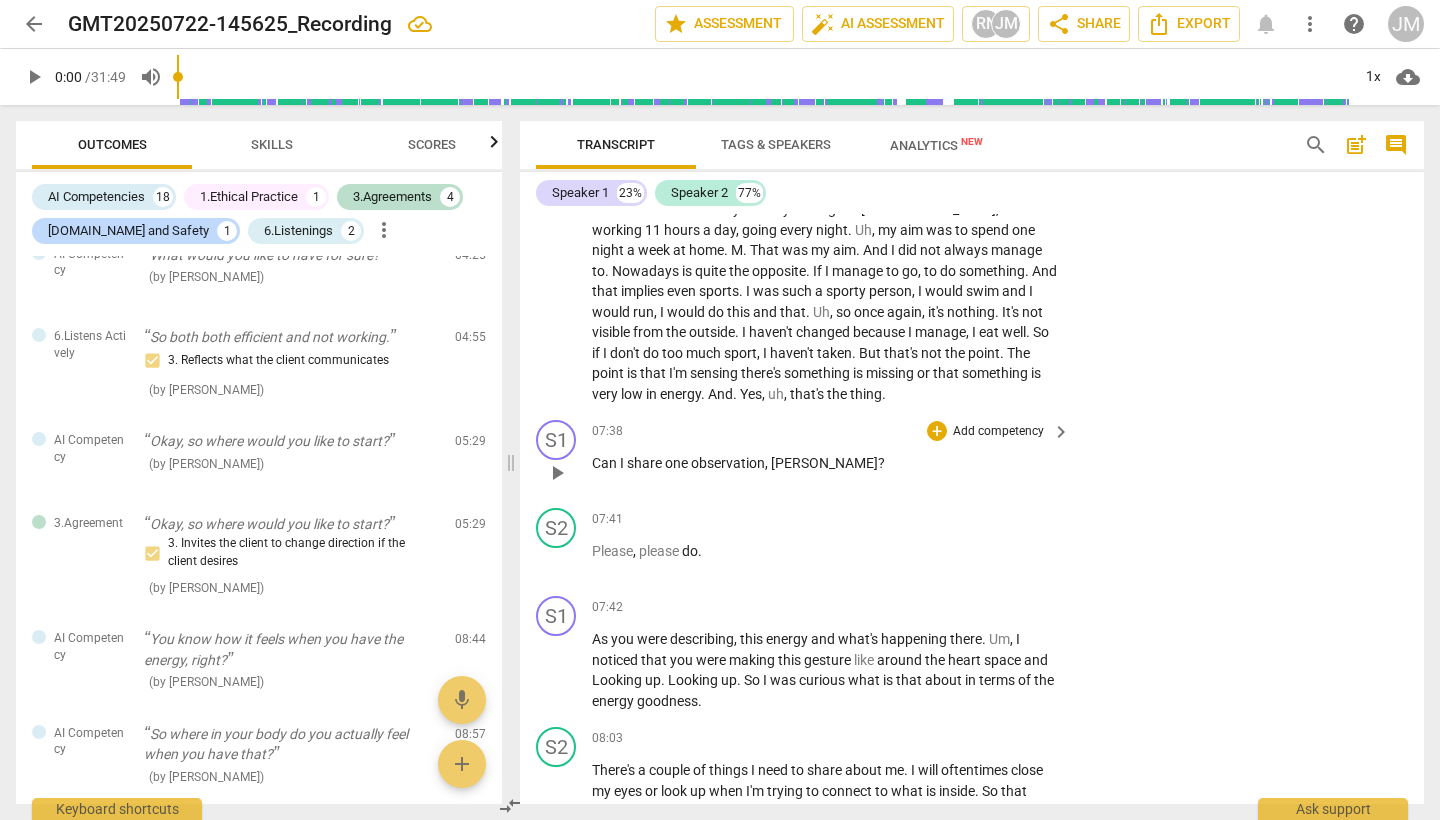 click on "[PERSON_NAME]" at bounding box center [824, 463] 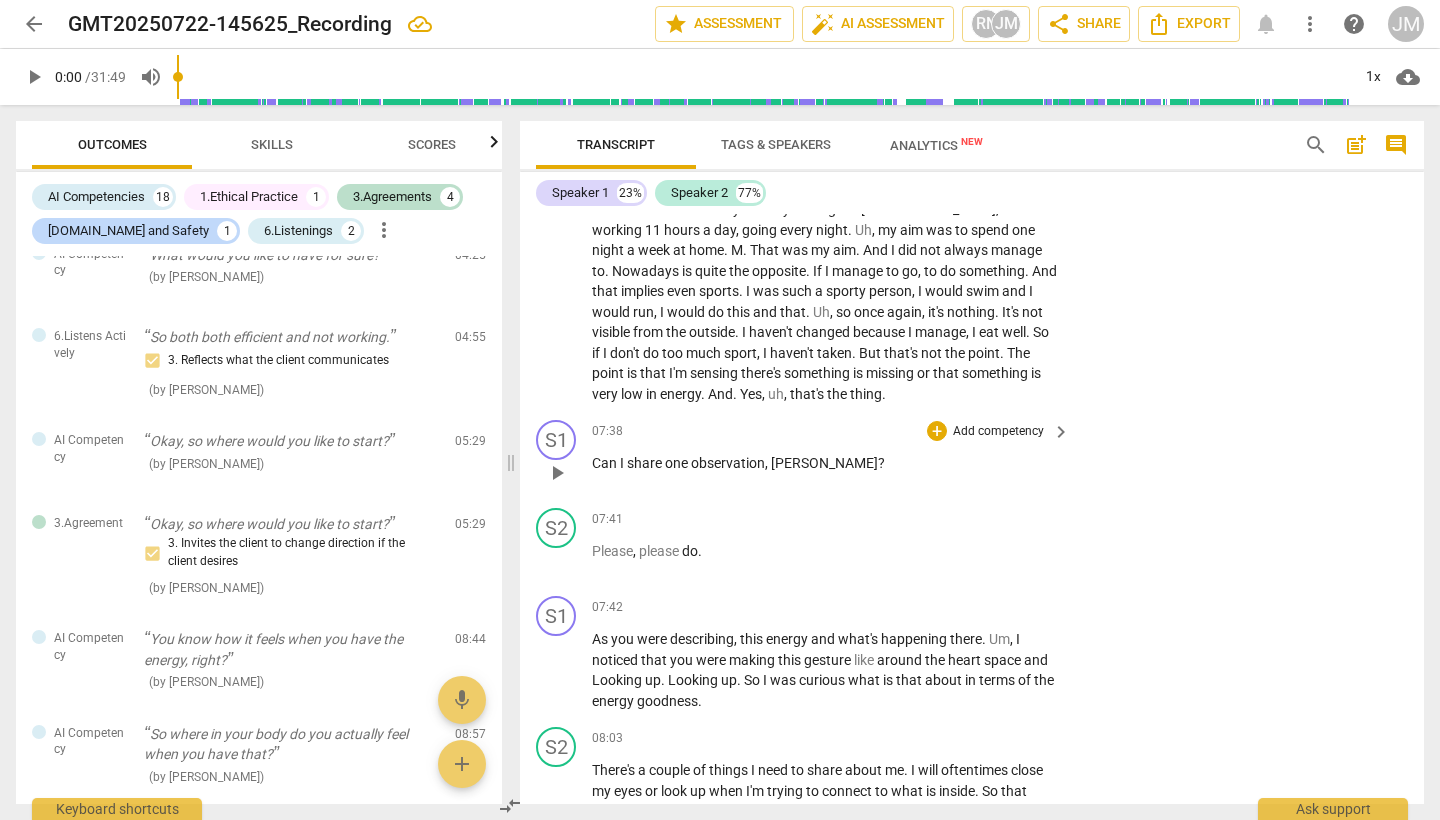 type 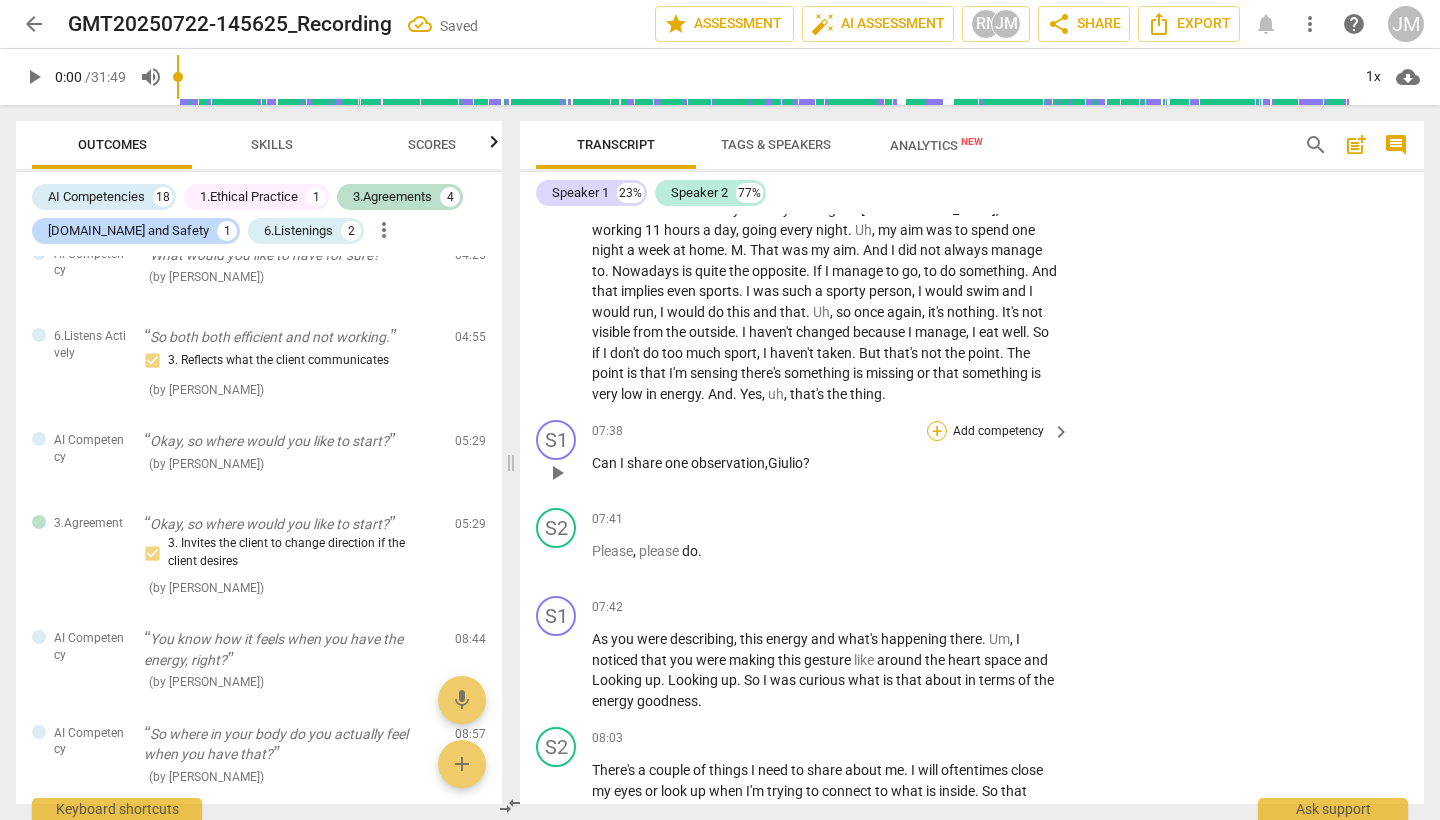 click on "+" at bounding box center [937, 431] 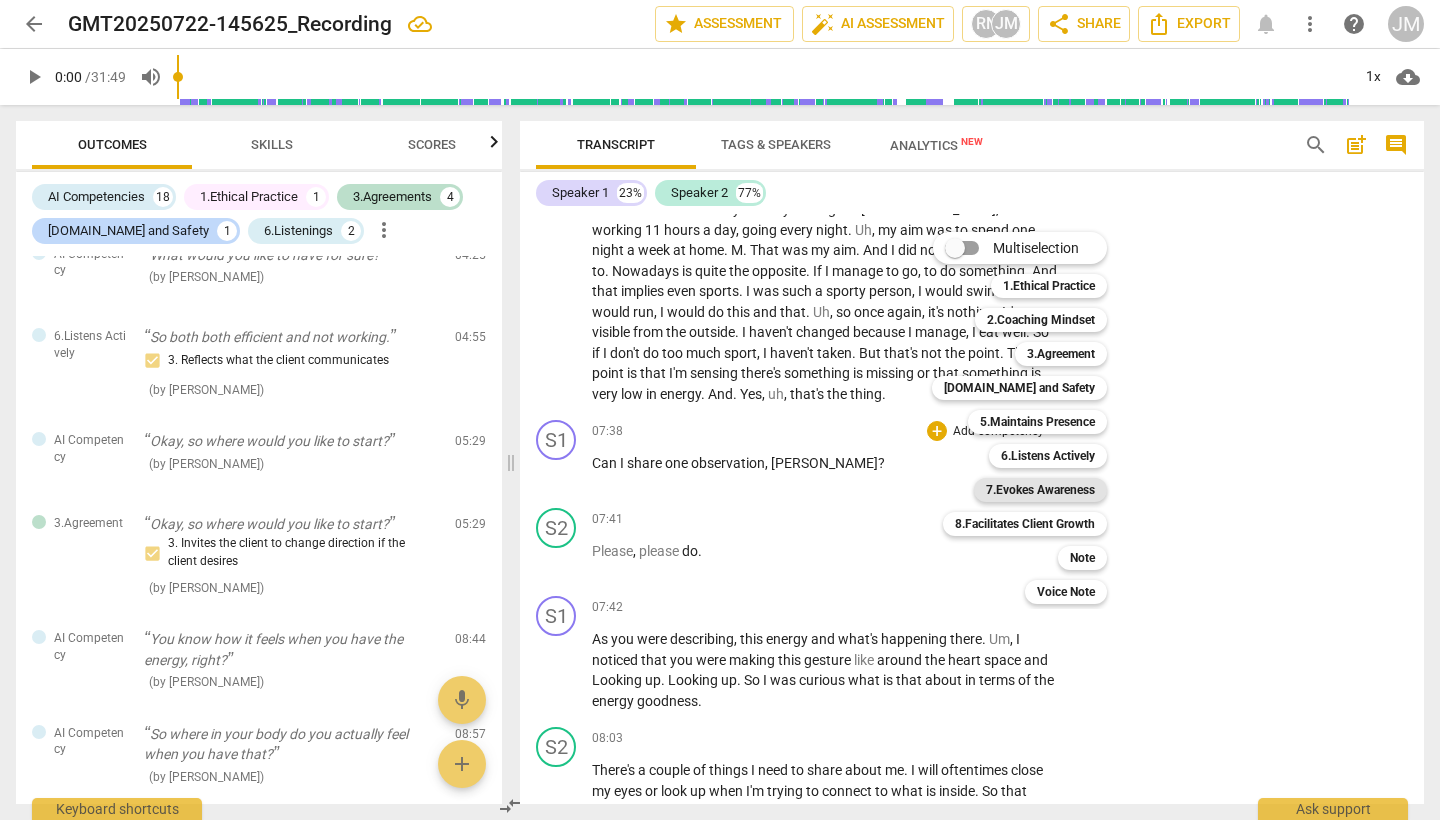 click on "7.Evokes Awareness" at bounding box center (1040, 490) 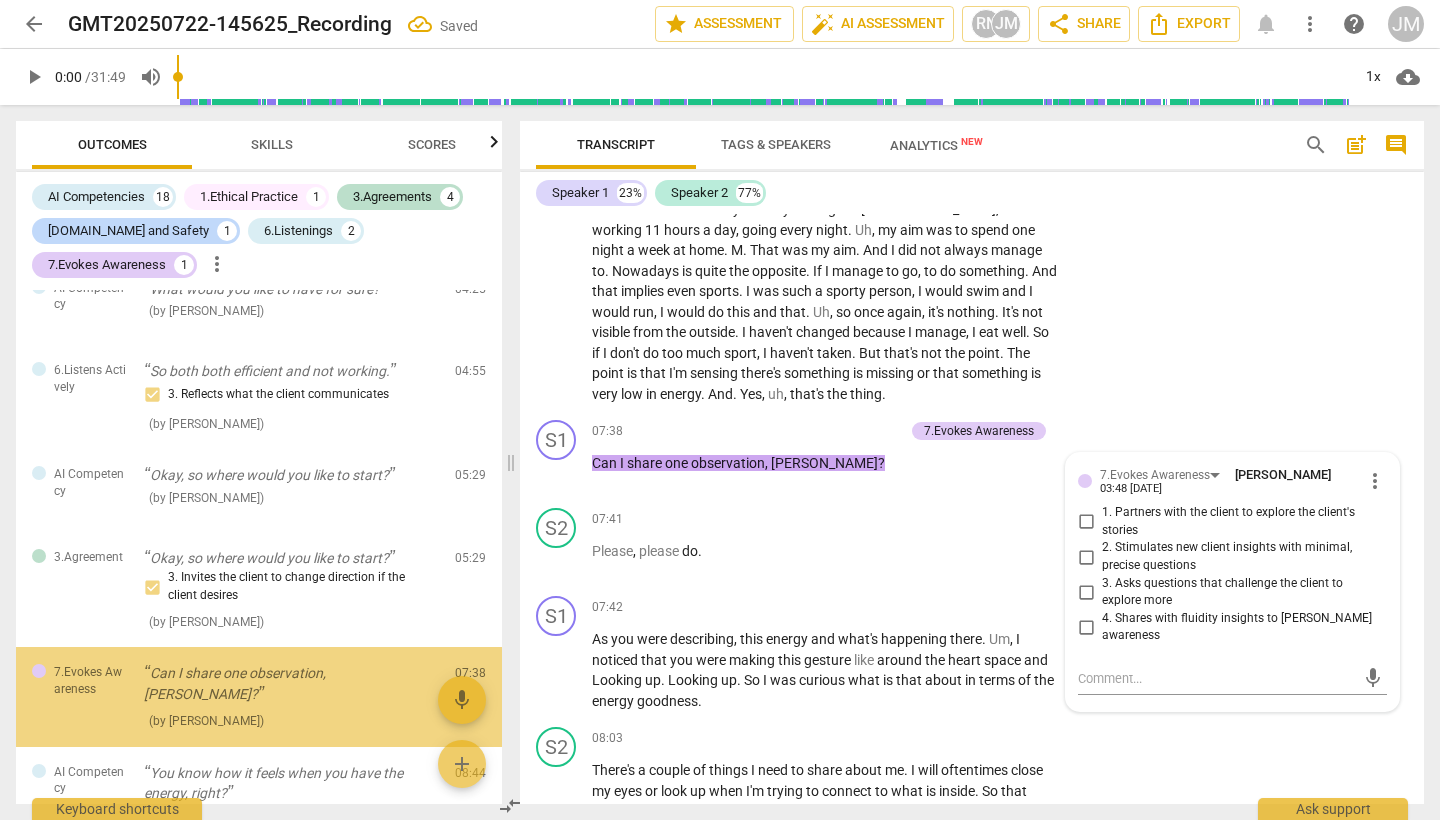 scroll, scrollTop: 1501, scrollLeft: 0, axis: vertical 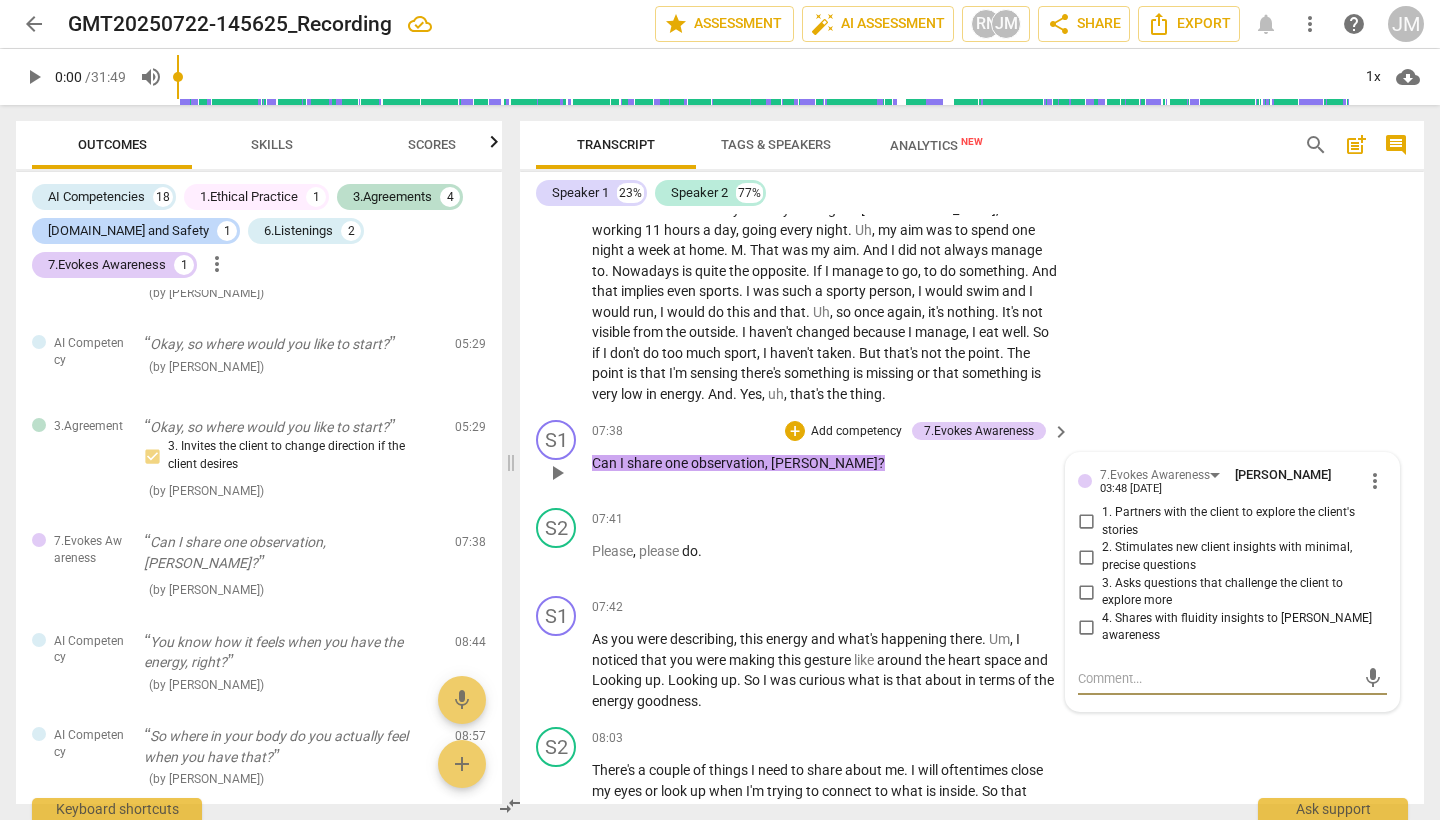 click on "1. Partners with the client to explore the client's stories" at bounding box center [1086, 522] 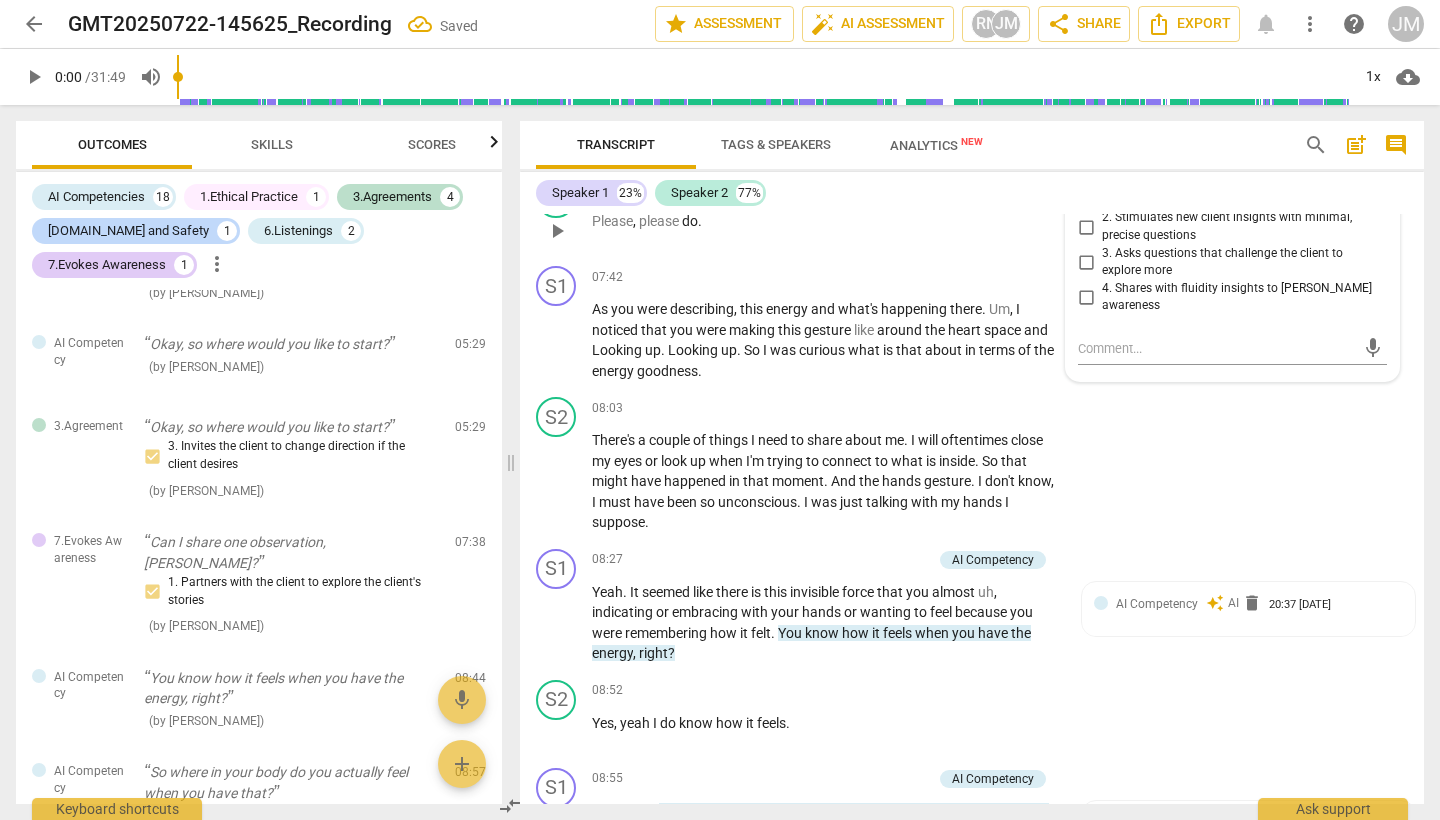 scroll, scrollTop: 3288, scrollLeft: 0, axis: vertical 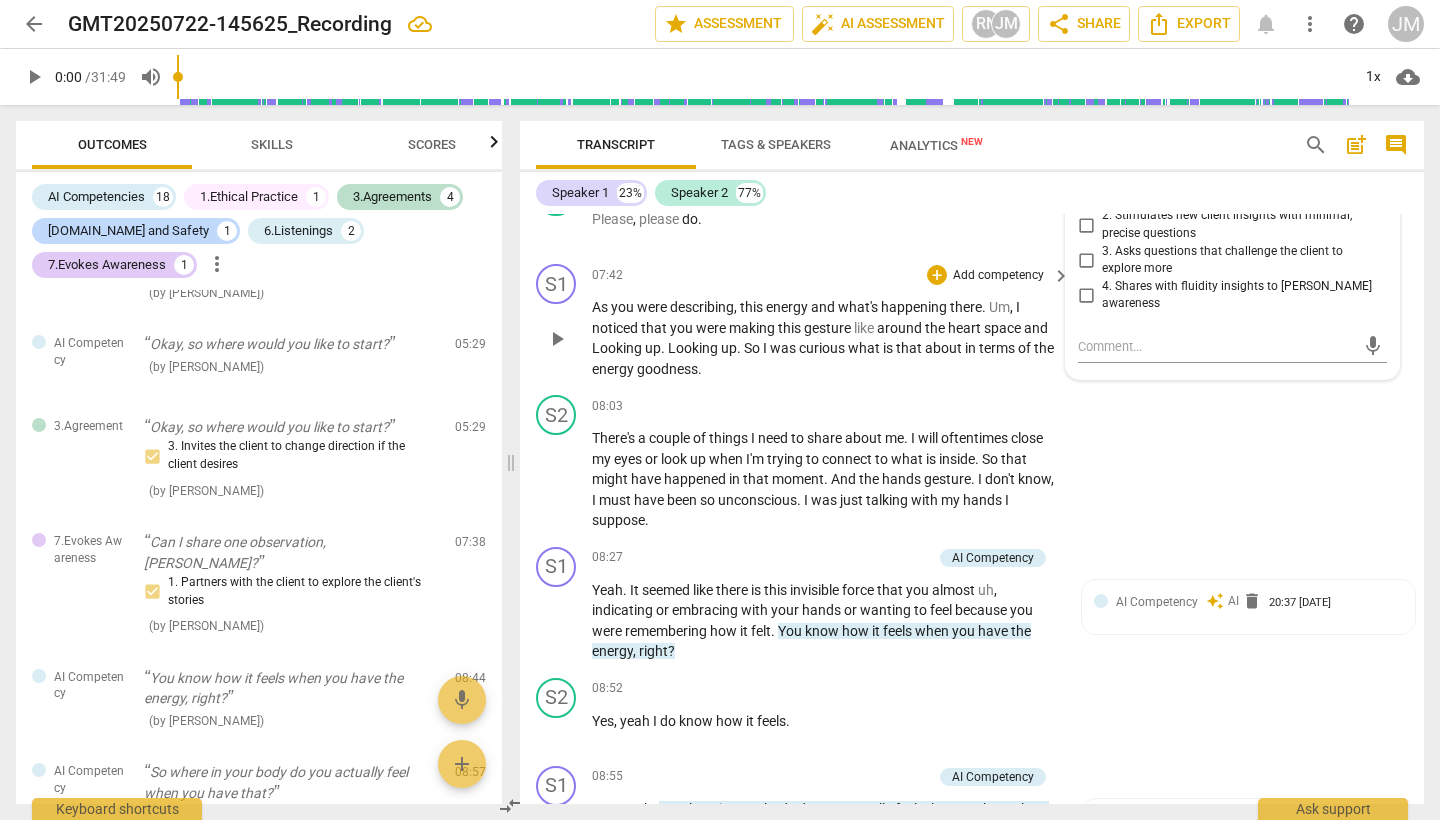 click on "As   you   were   describing ,   this   energy   and   what's   happening   there .   Um ,   I   noticed   that   you   were   making   this   gesture   like   around   the   heart   space   and   Looking   up .   Looking   up .   So   I   was   curious   what   is   that   about   in   terms   of   the   energy   goodness ." at bounding box center [826, 338] 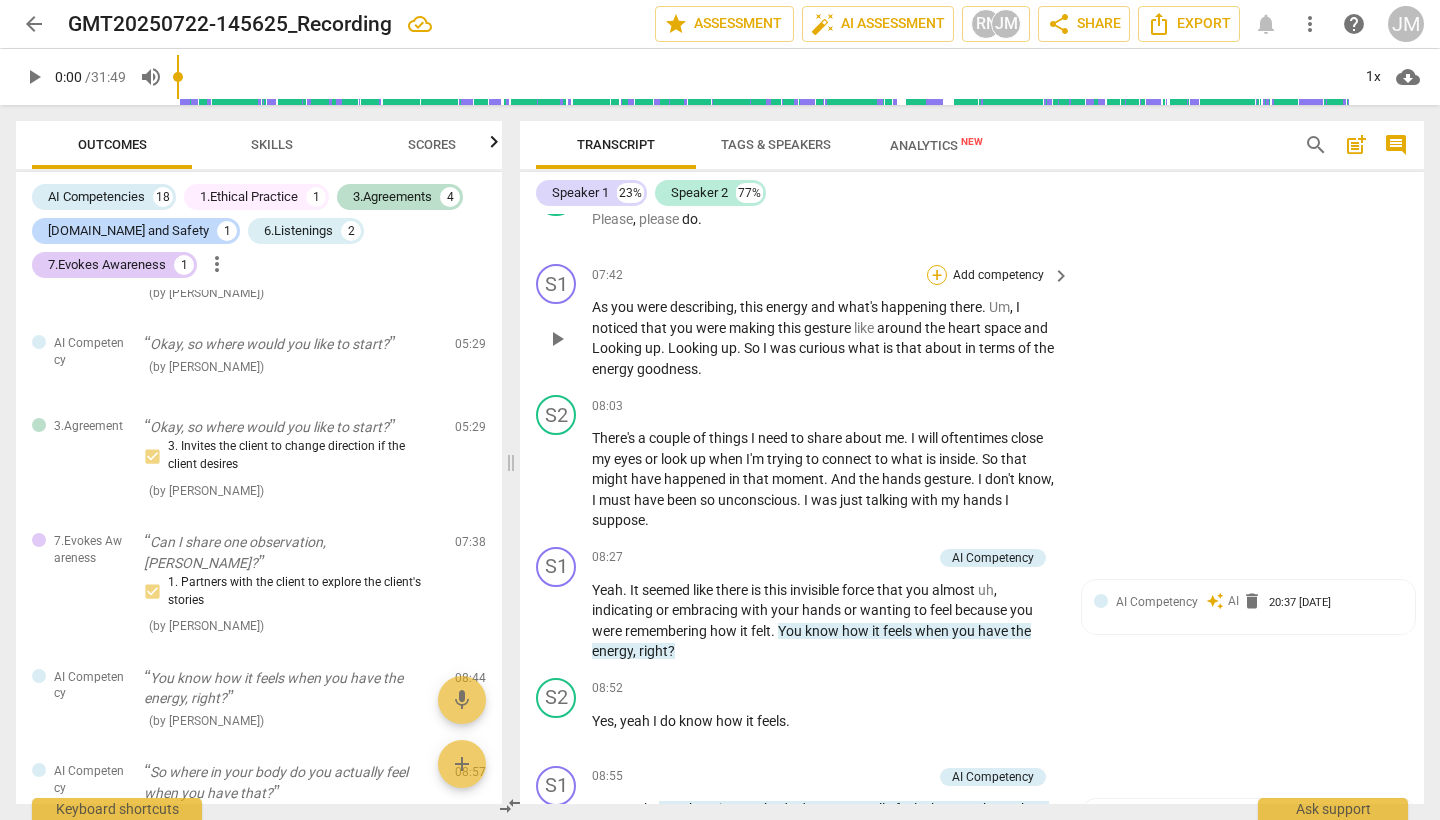 click on "+" at bounding box center (937, 275) 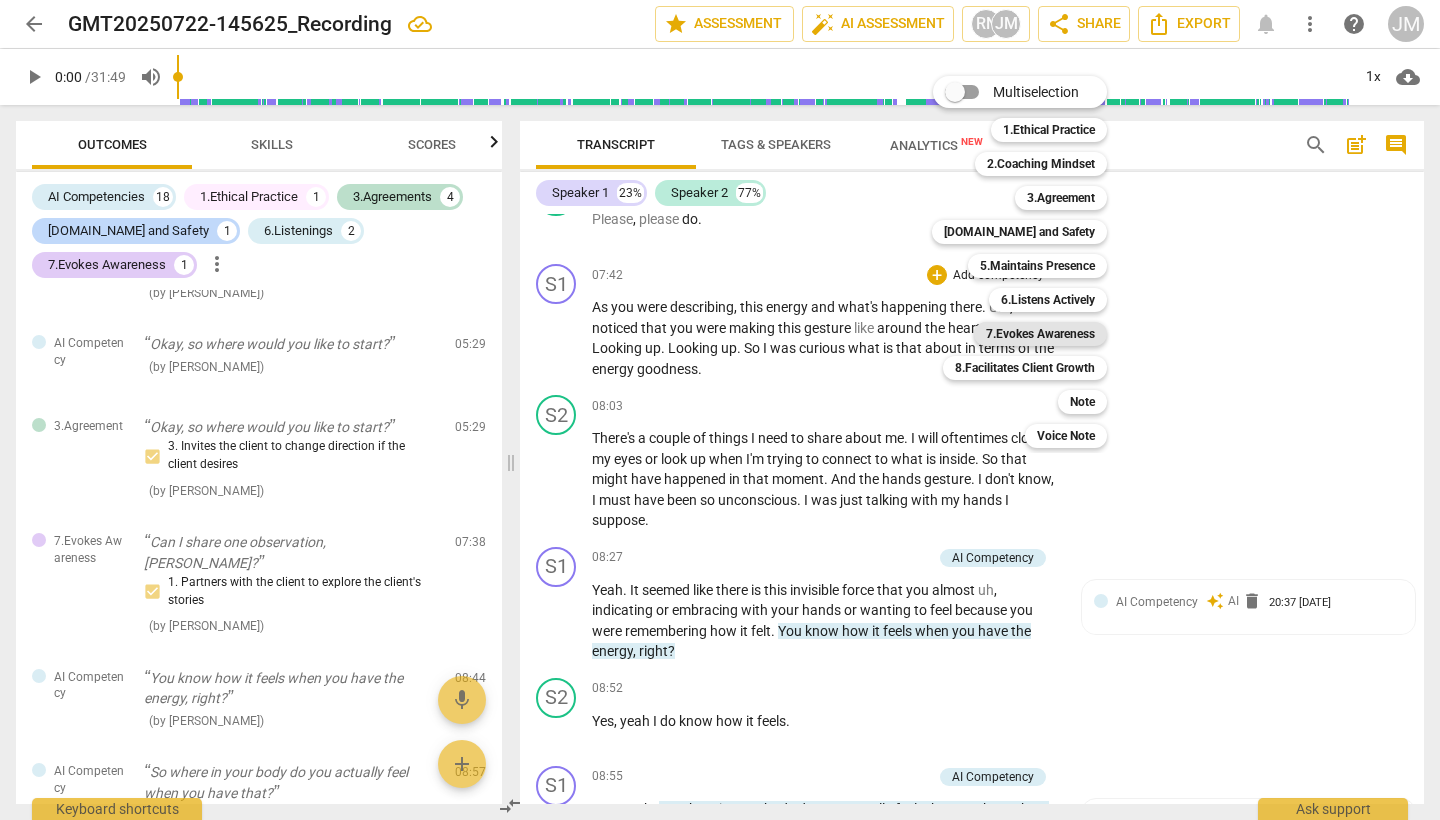 click on "7.Evokes Awareness" at bounding box center [1040, 334] 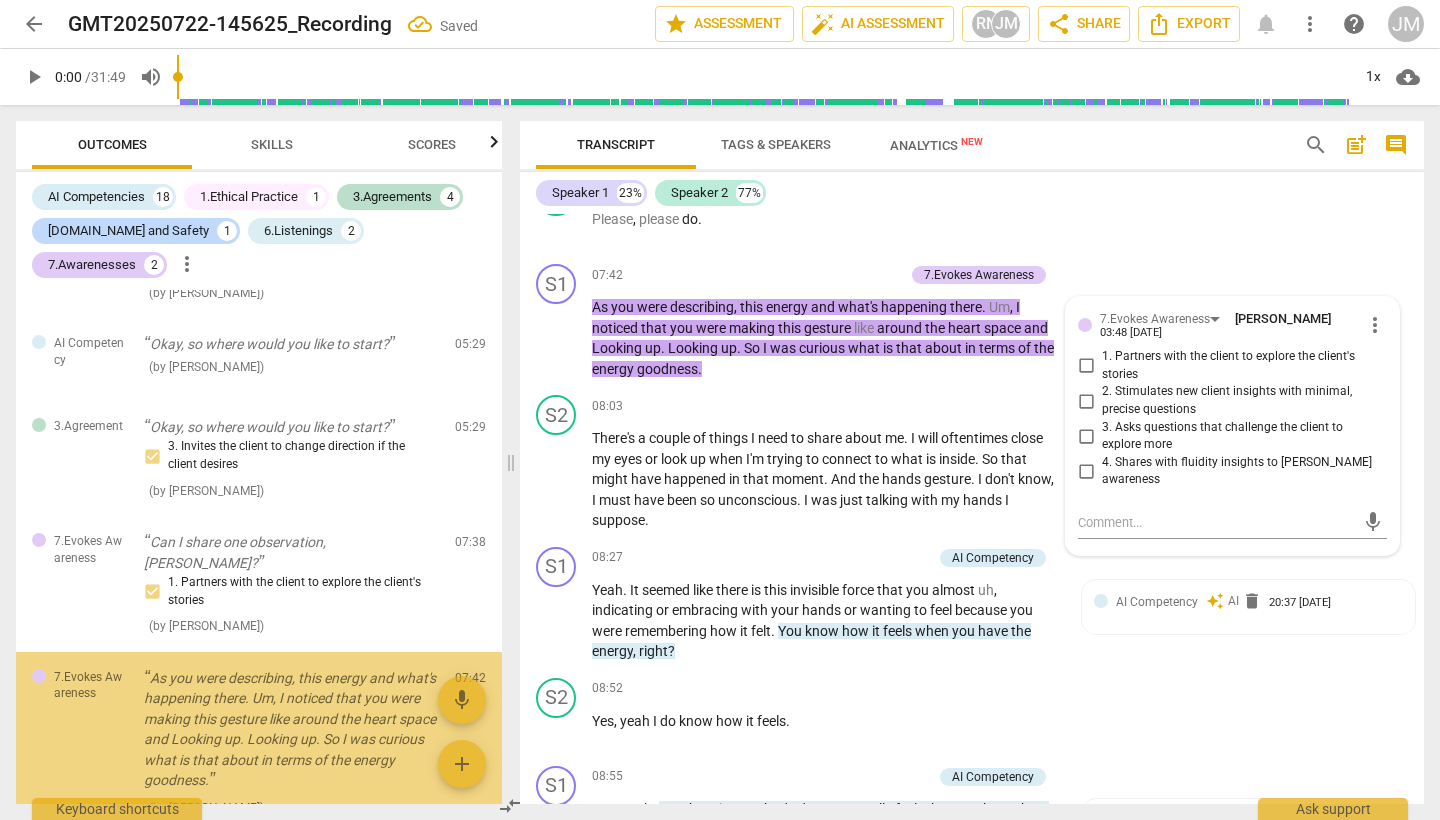 scroll, scrollTop: 1646, scrollLeft: 0, axis: vertical 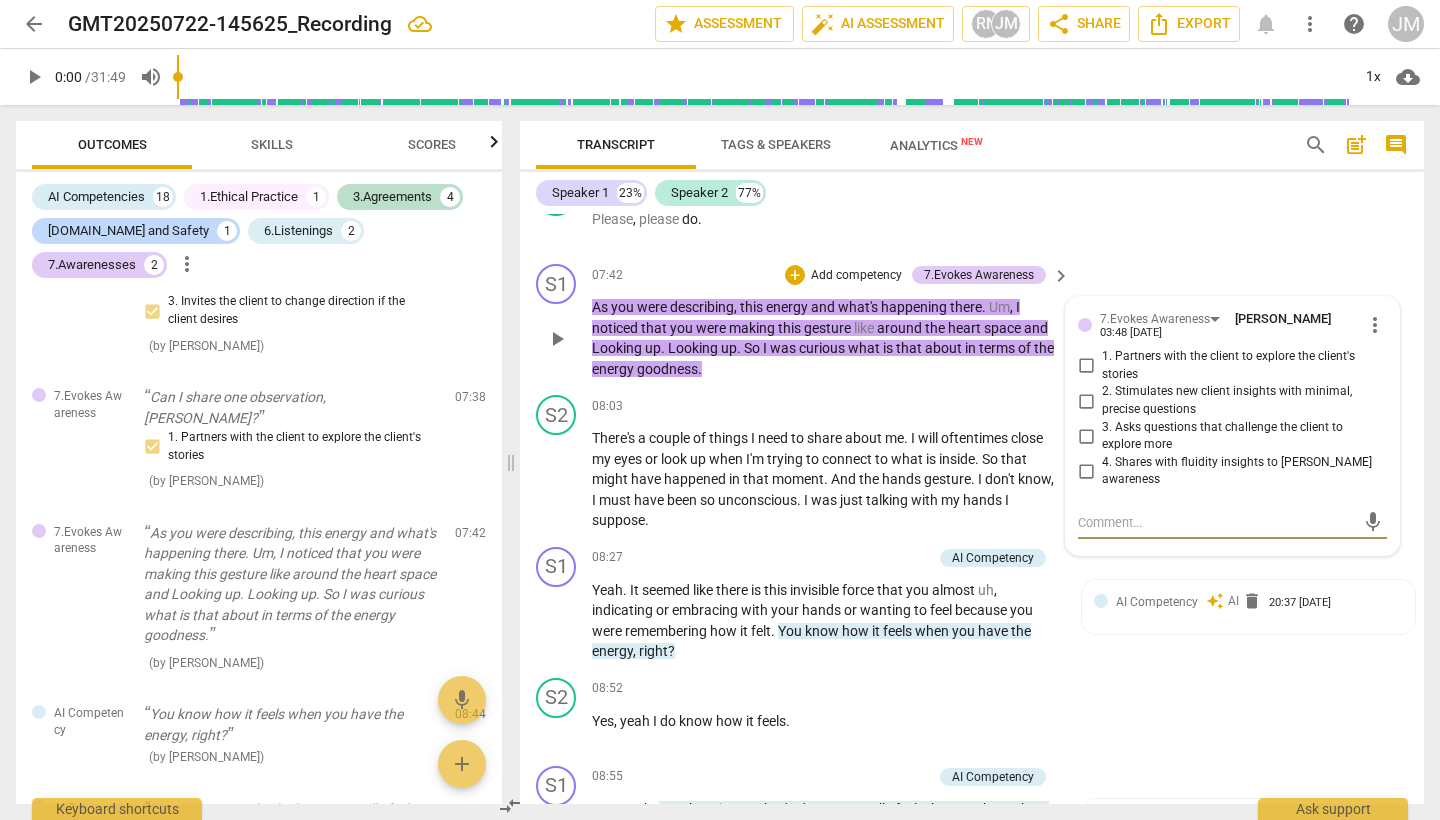 click on "3. Asks questions that challenge the client to explore more" at bounding box center (1086, 436) 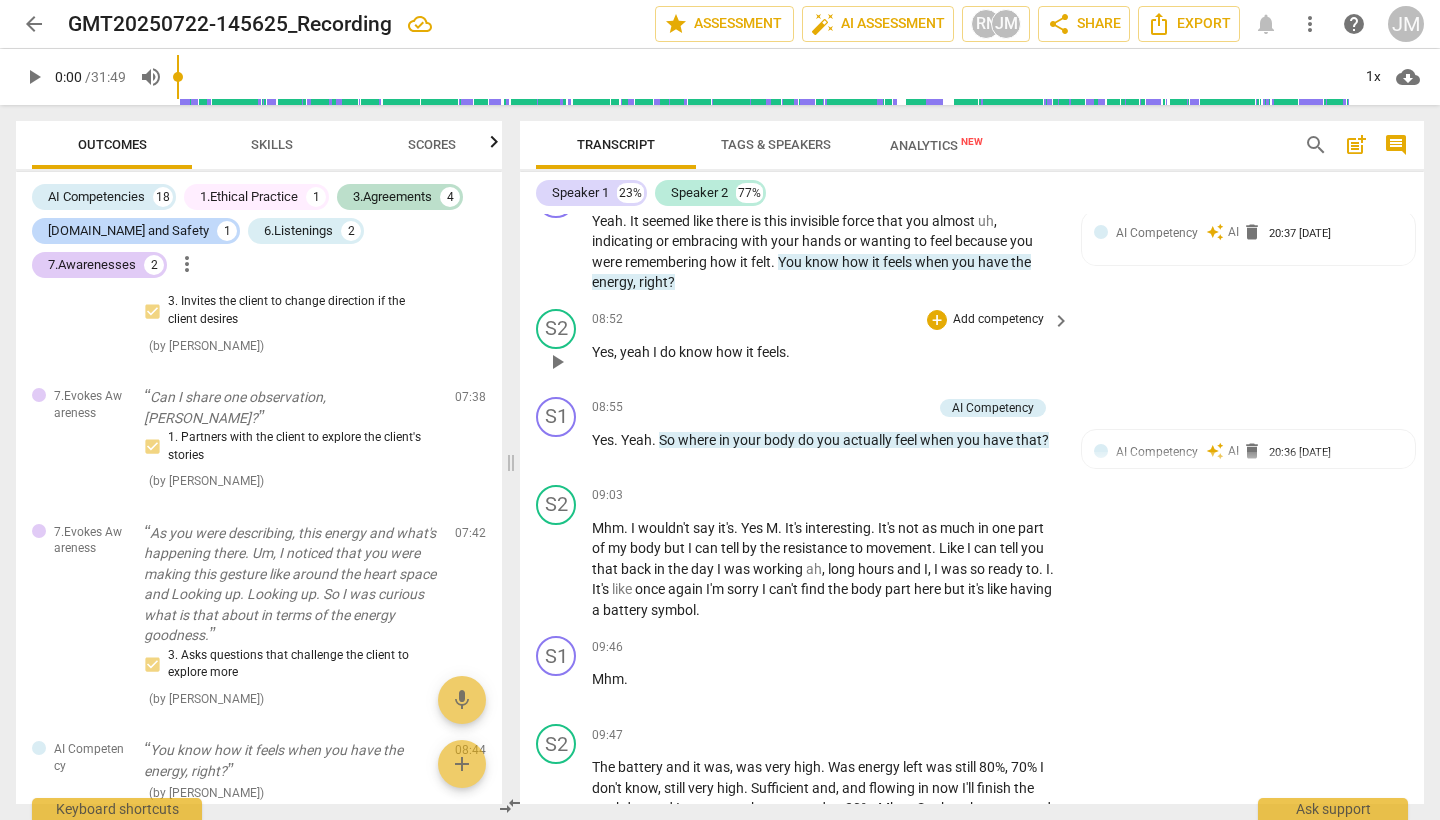 scroll, scrollTop: 3669, scrollLeft: 0, axis: vertical 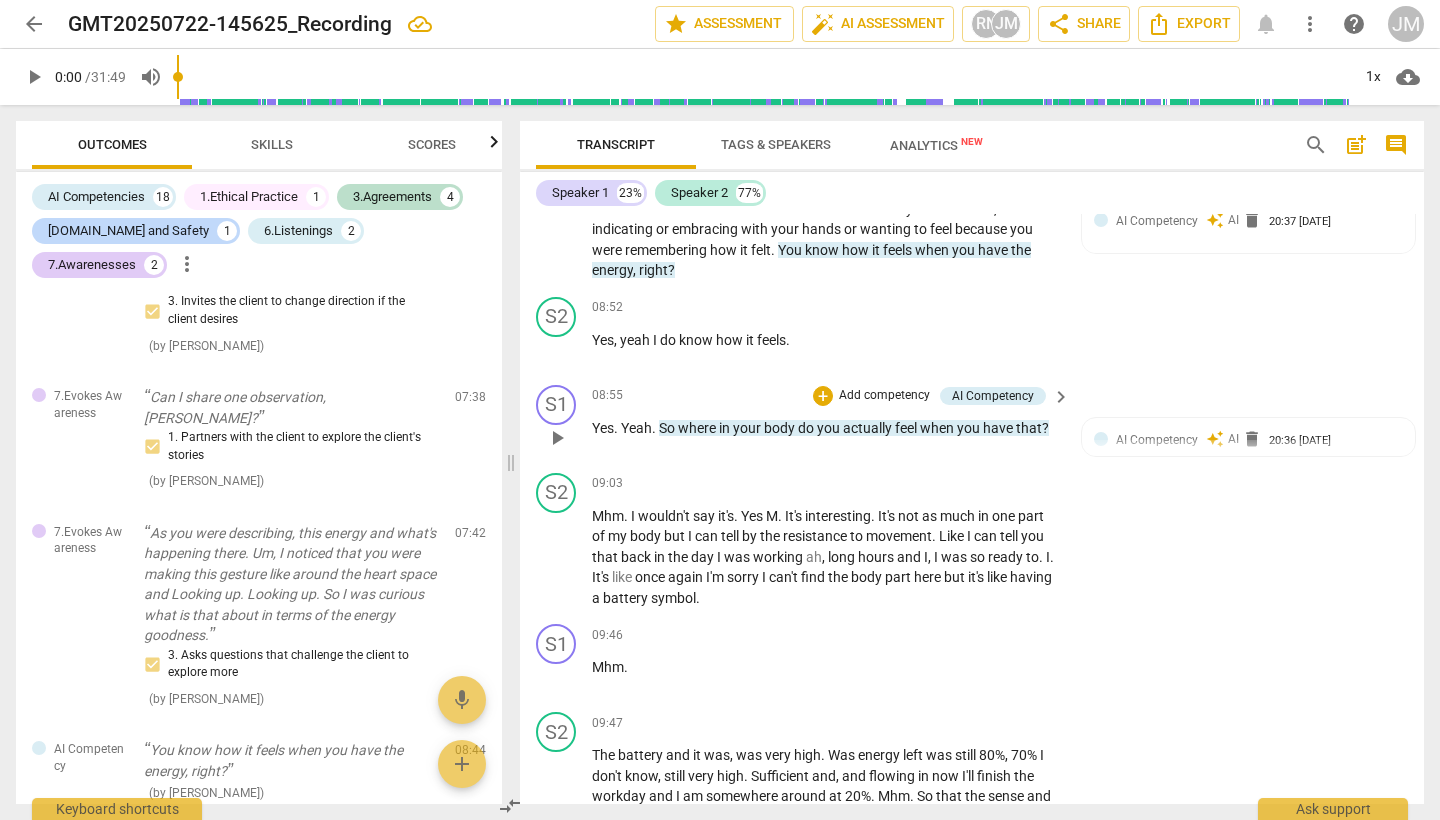 click on "Add competency" at bounding box center (884, 396) 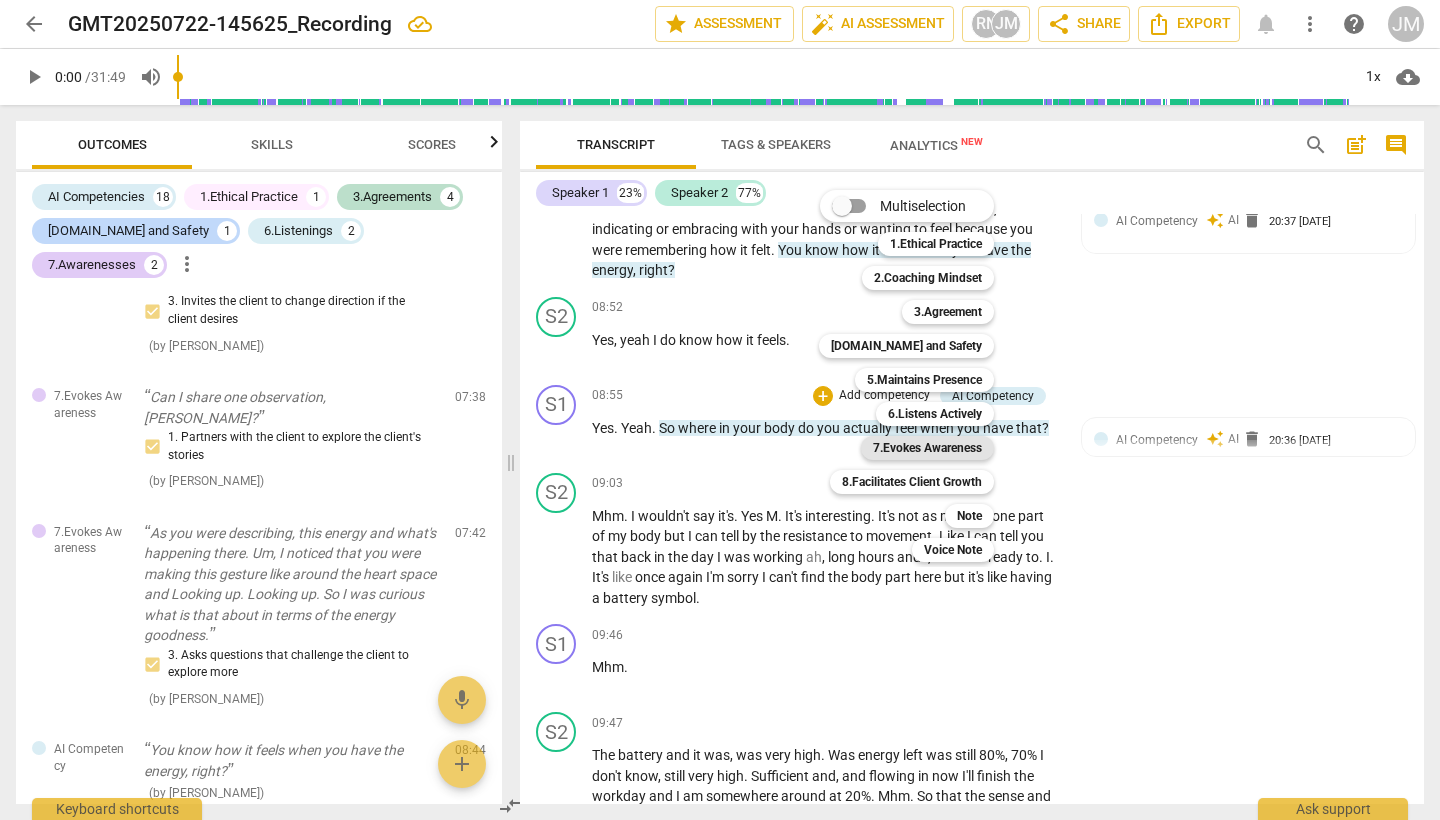 click on "7.Evokes Awareness" at bounding box center (927, 448) 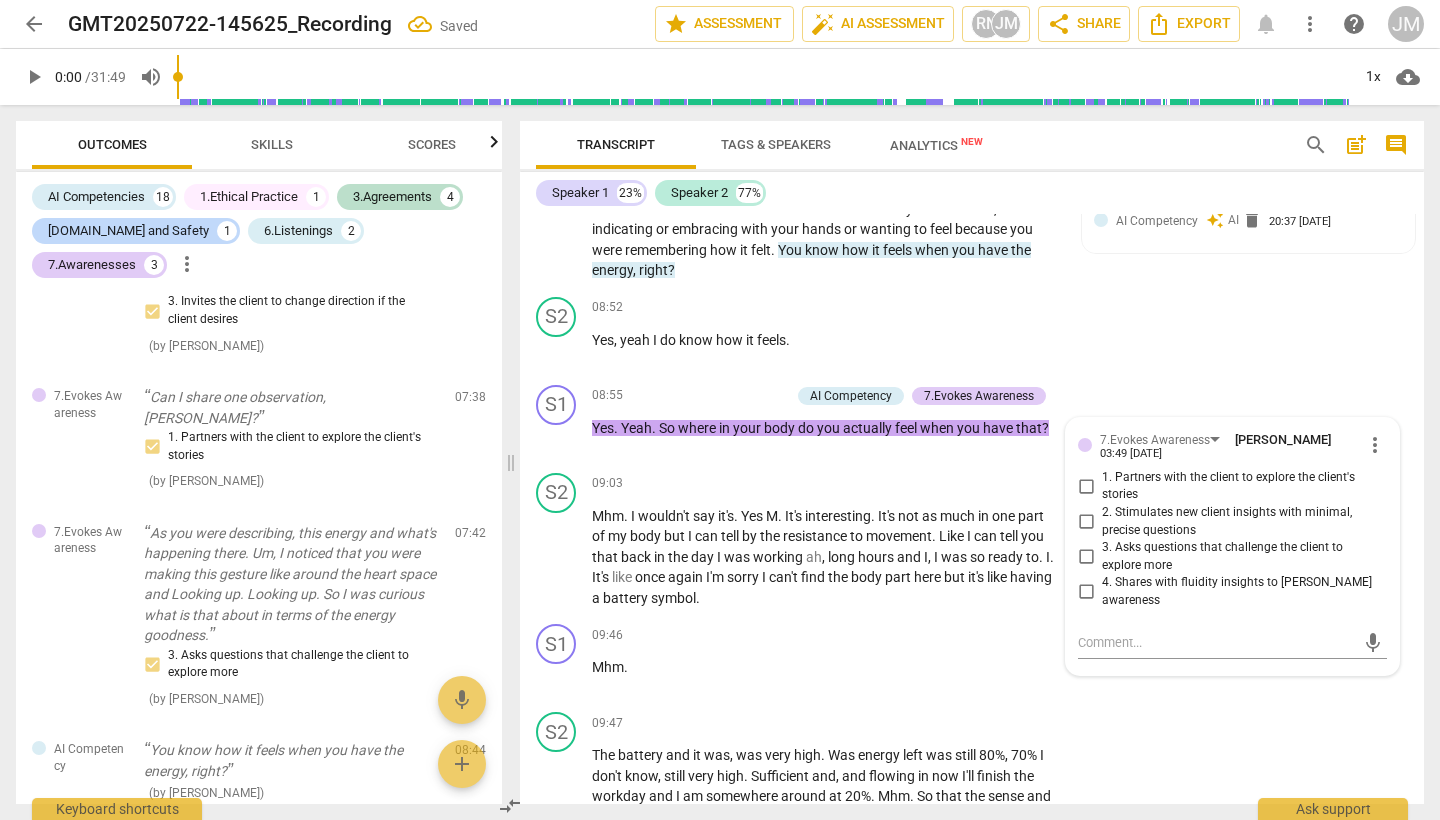 scroll, scrollTop: 1912, scrollLeft: 0, axis: vertical 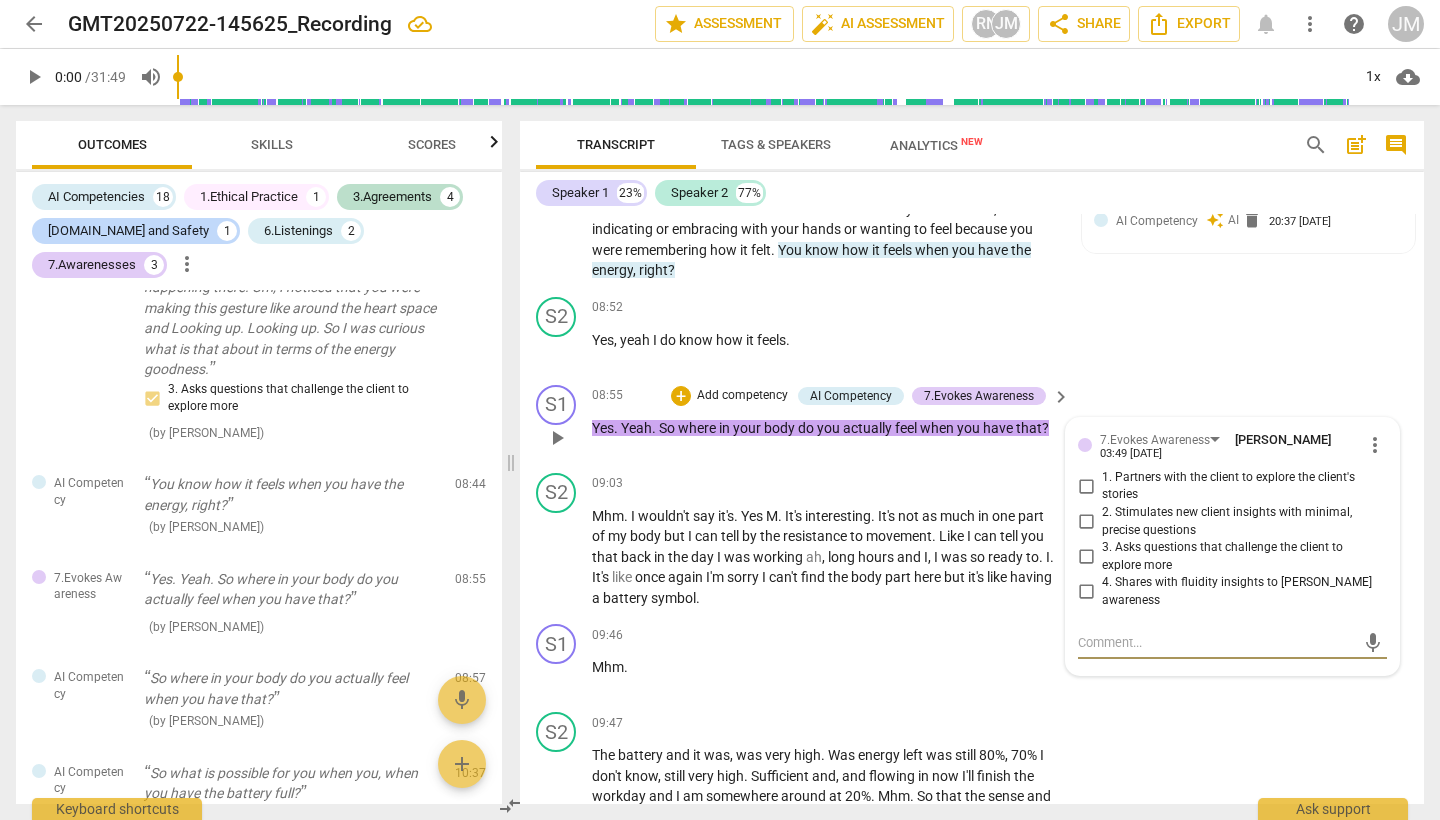 click on "3. Asks questions that challenge the client to explore more" at bounding box center [1086, 557] 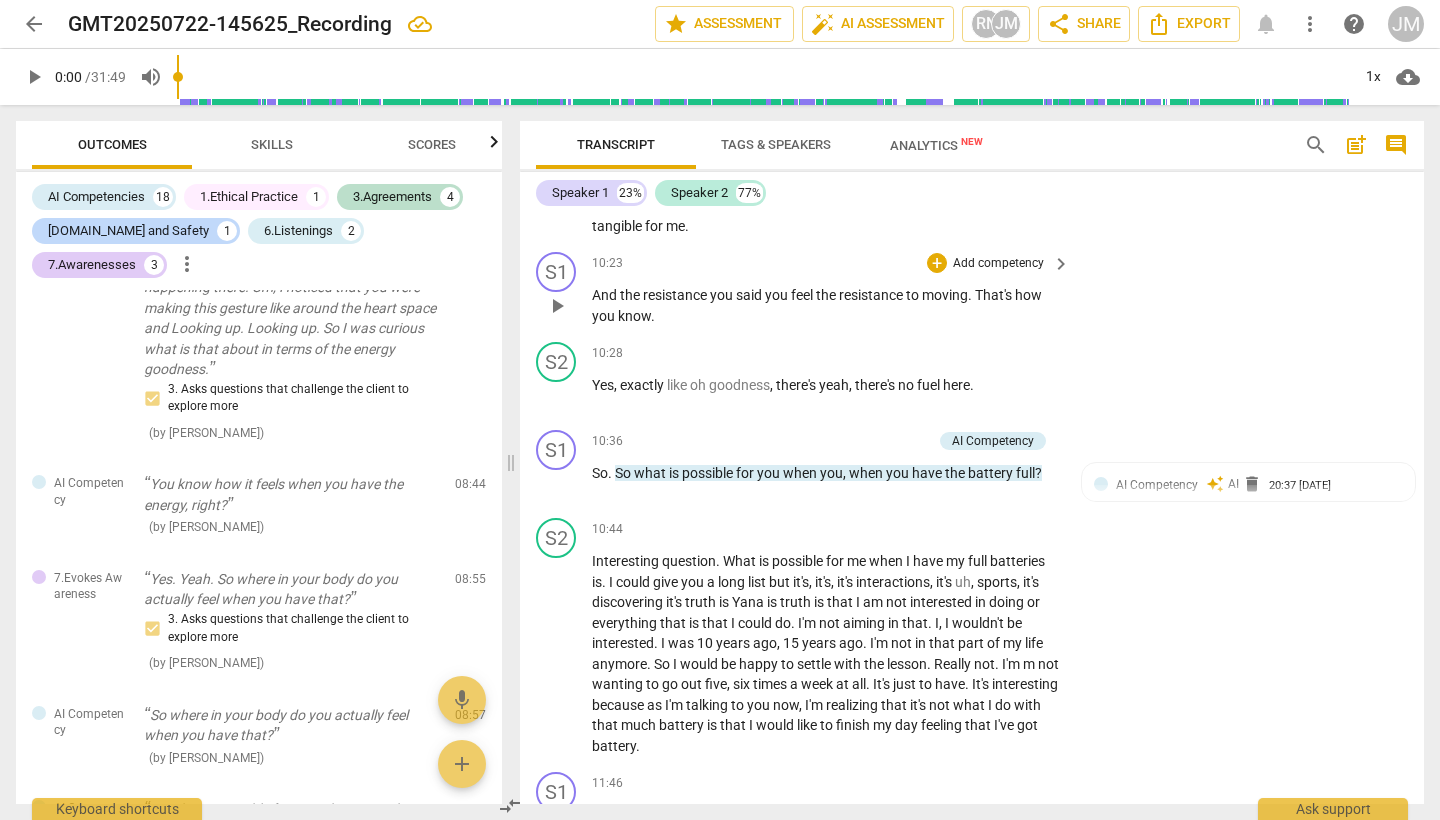 scroll, scrollTop: 4302, scrollLeft: 0, axis: vertical 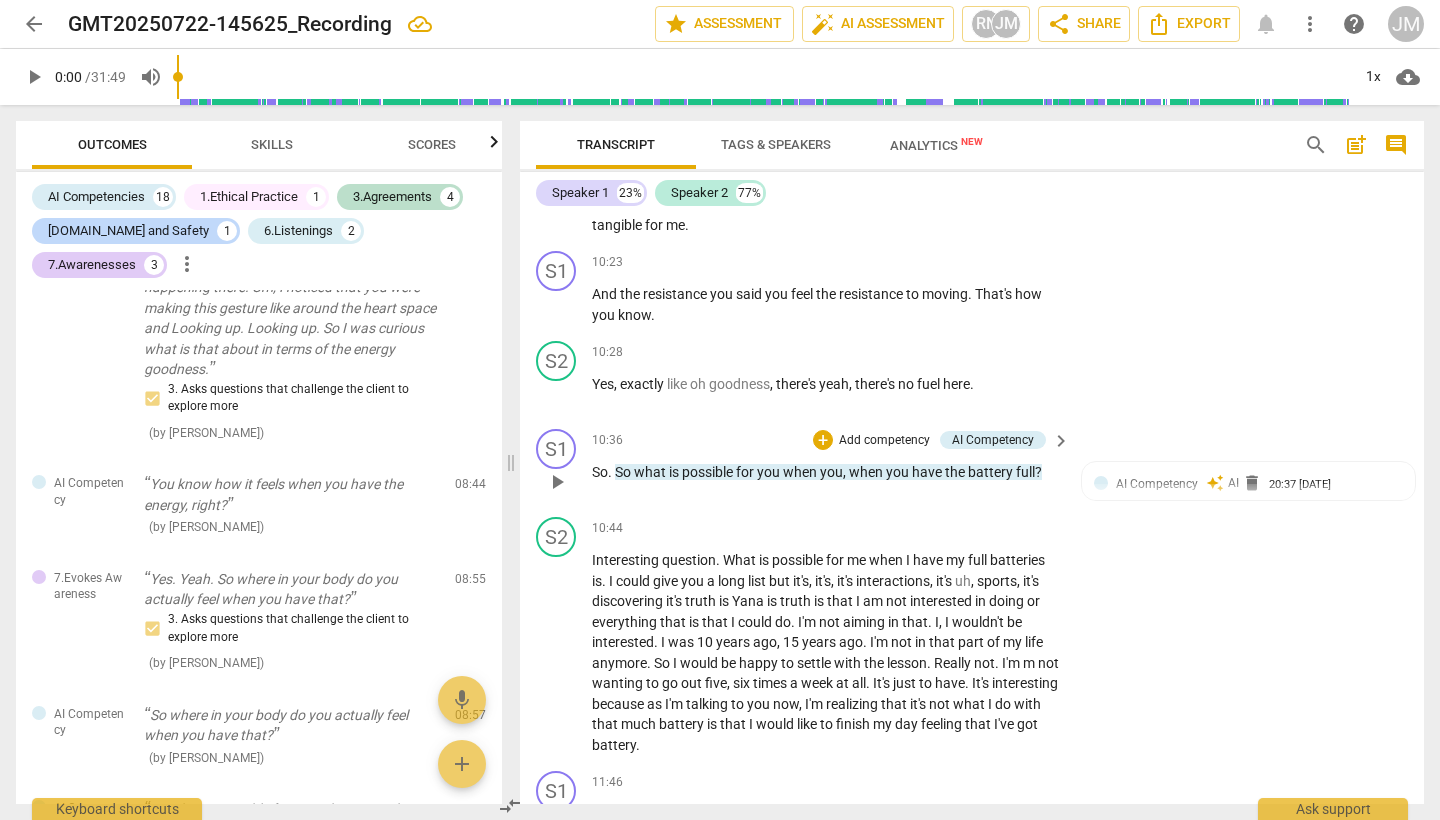 click on "Add competency" at bounding box center (884, 441) 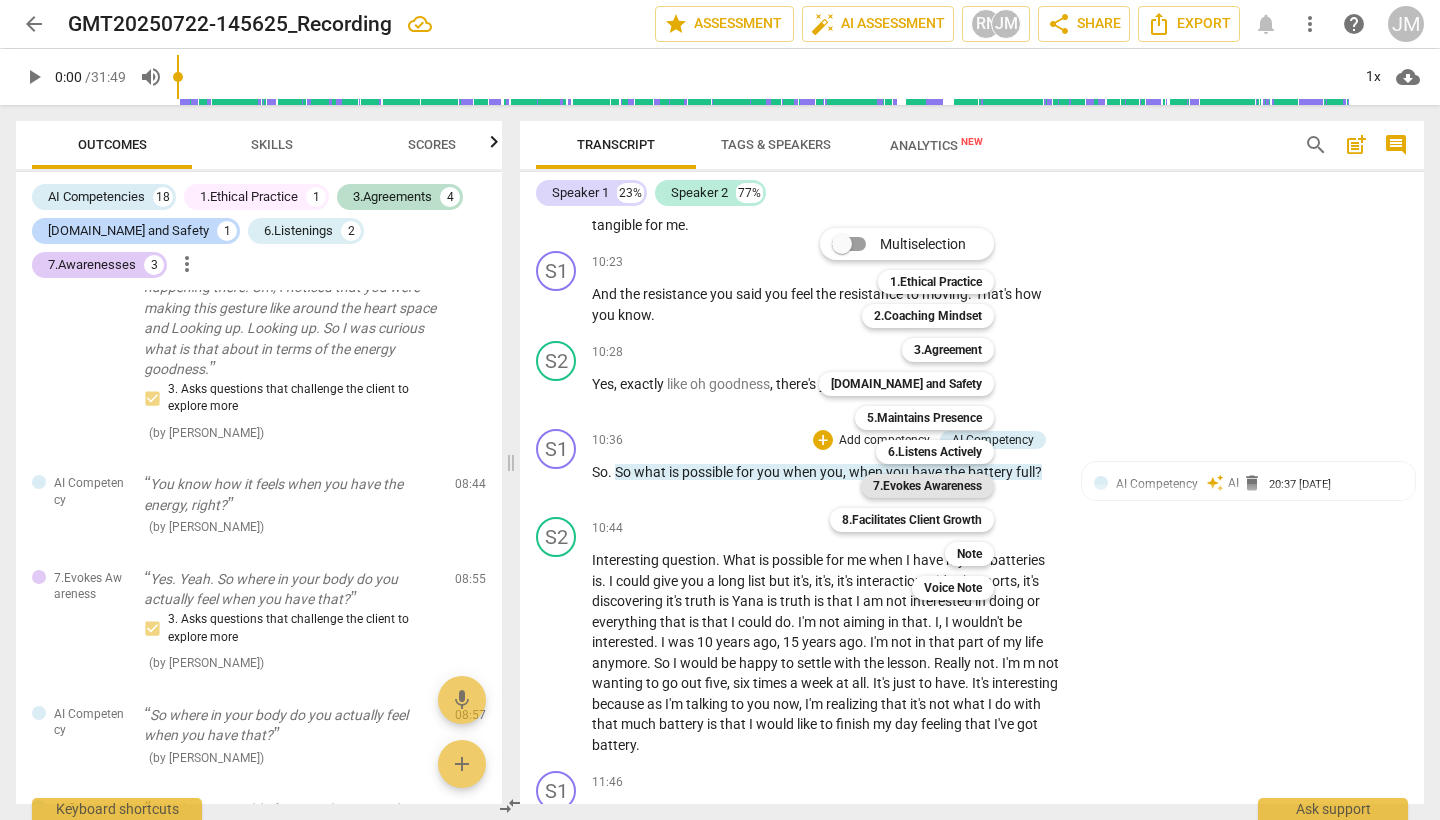 click on "7.Evokes Awareness" at bounding box center [927, 486] 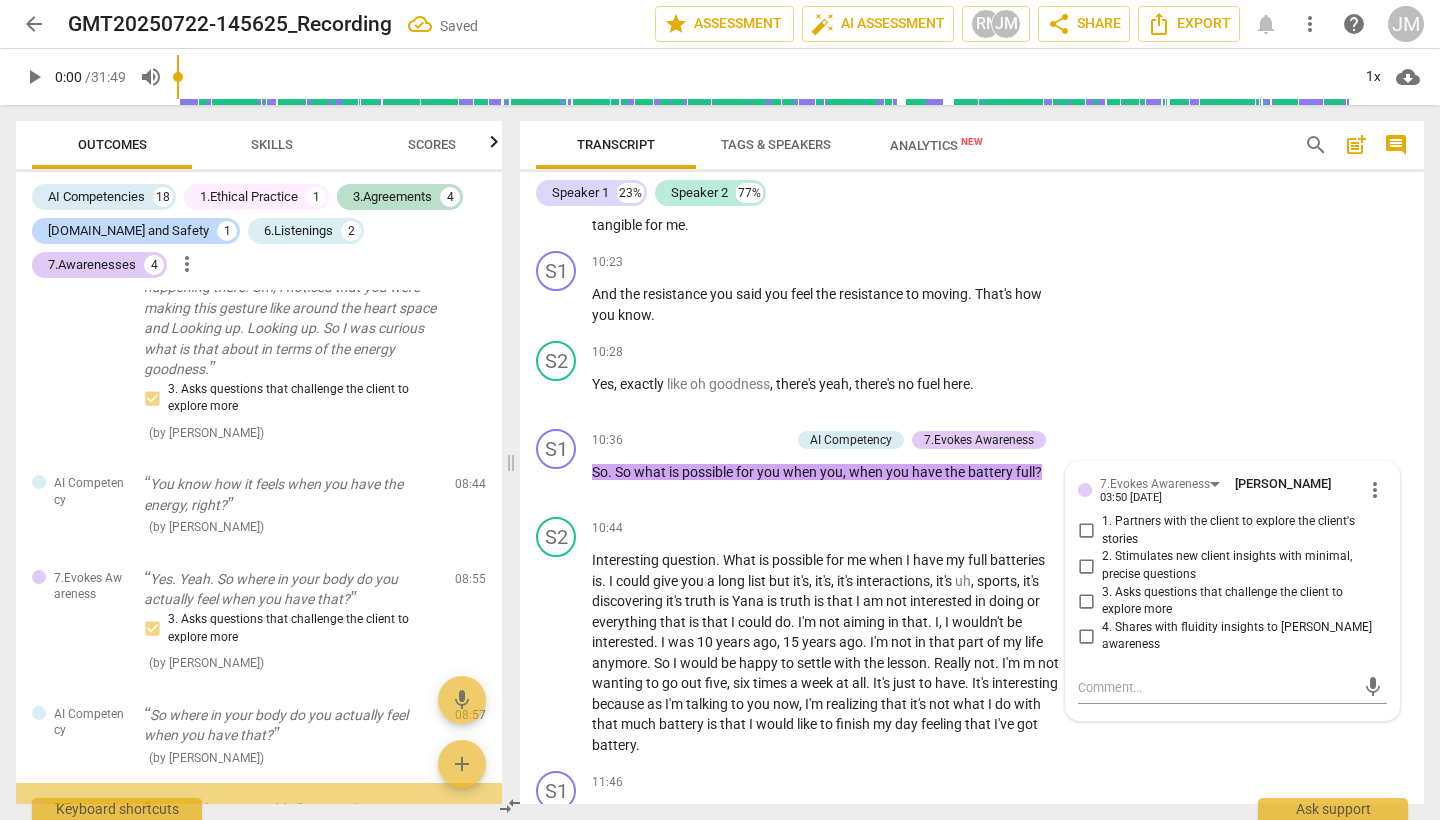 scroll, scrollTop: 2138, scrollLeft: 0, axis: vertical 